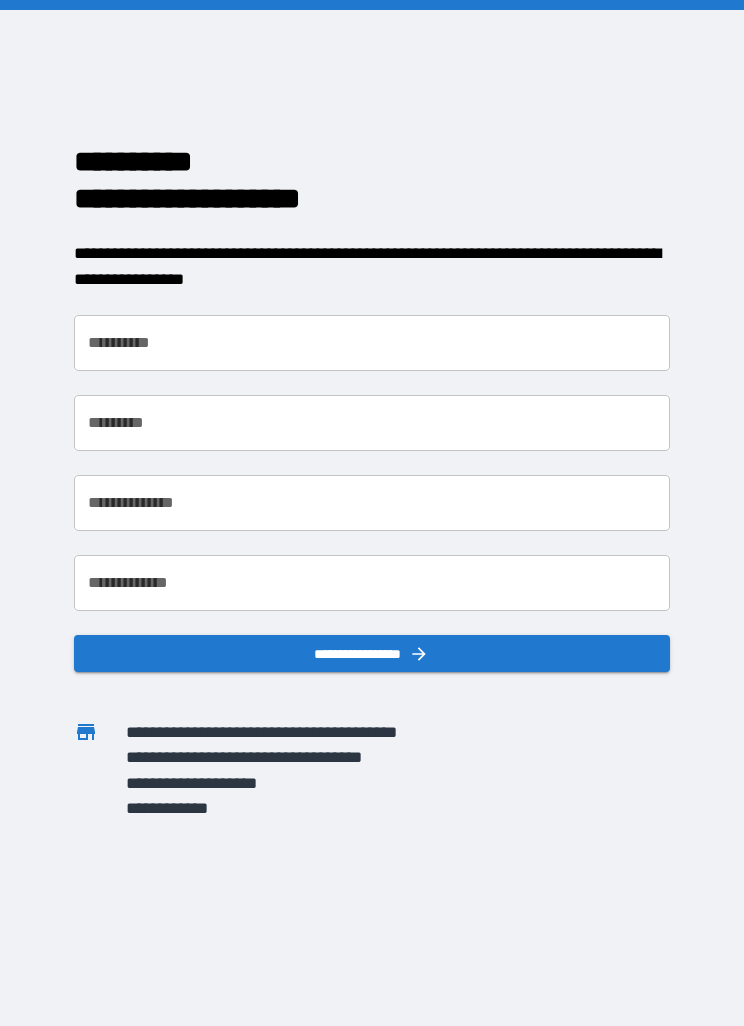 scroll, scrollTop: 0, scrollLeft: 0, axis: both 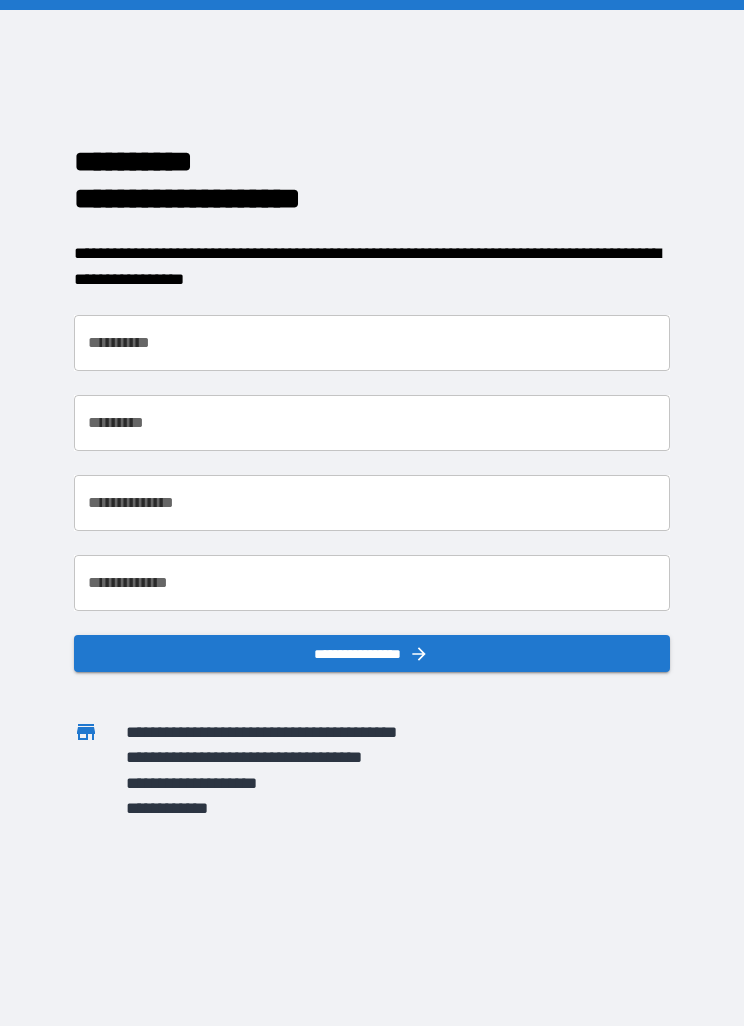 click on "**********" at bounding box center [371, 343] 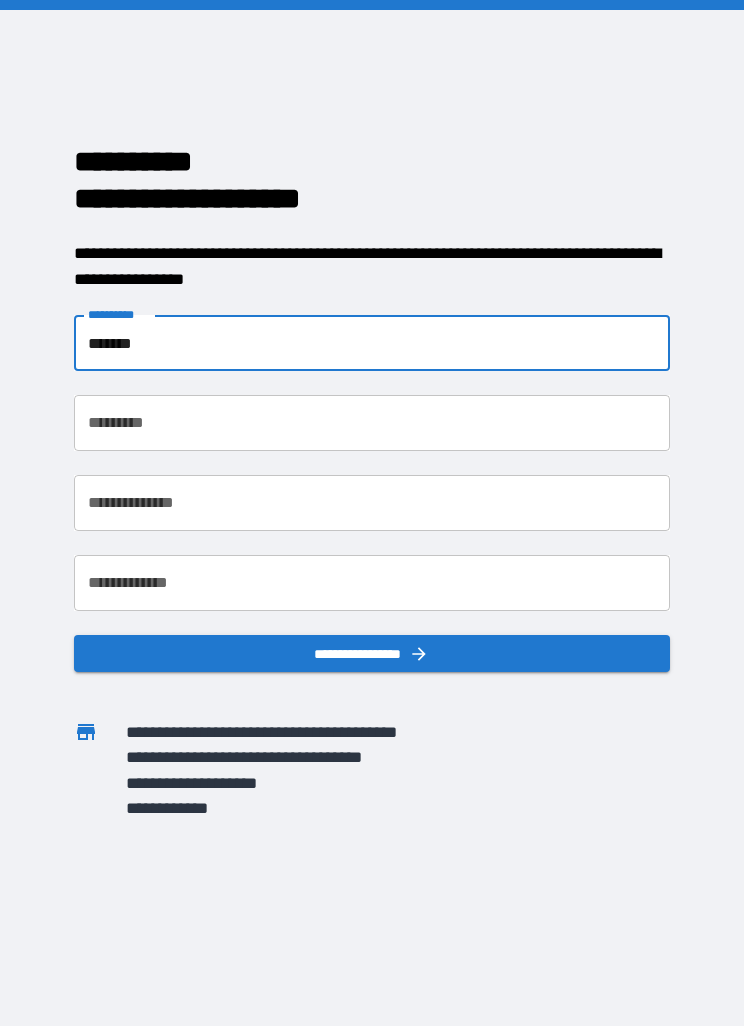 type on "*******" 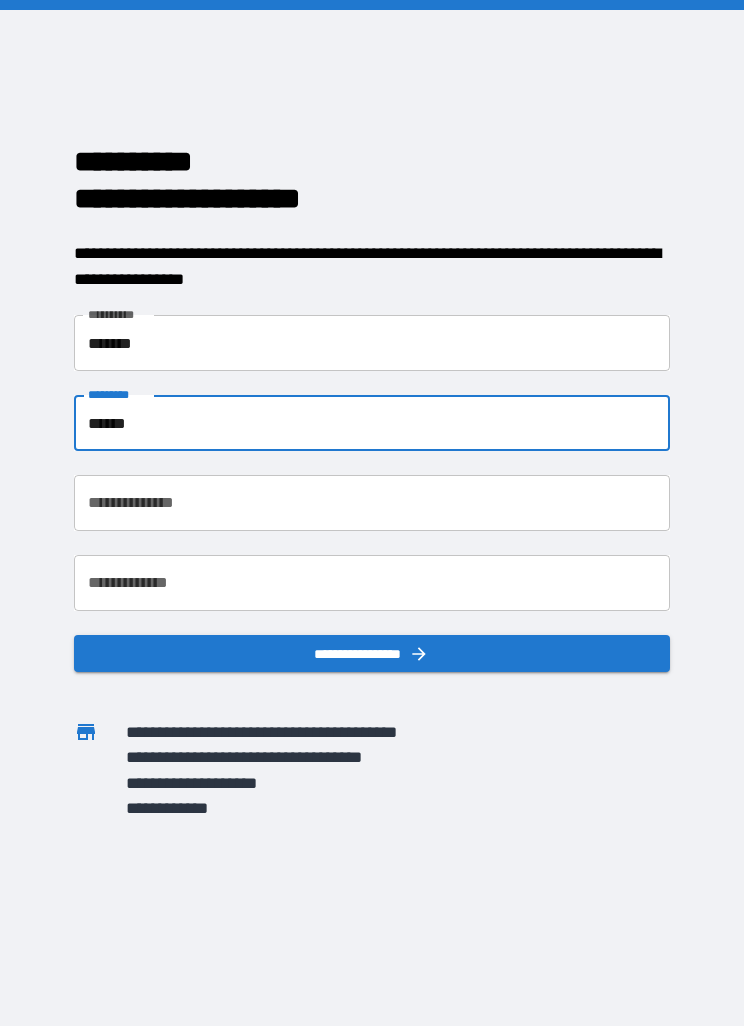 type on "******" 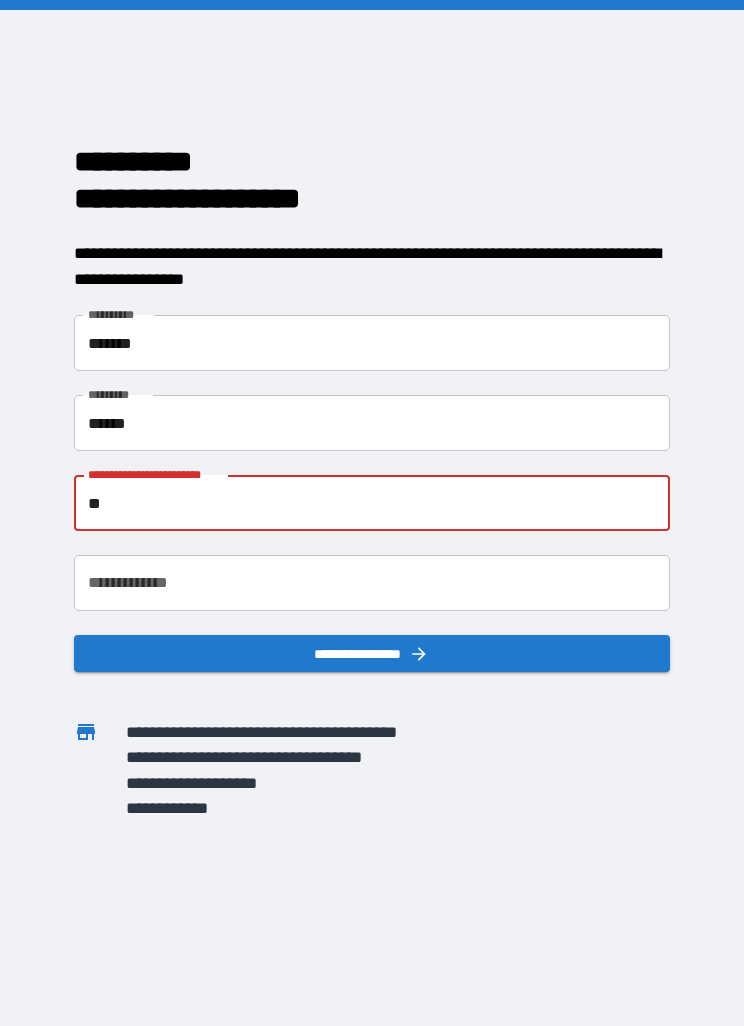 type on "*" 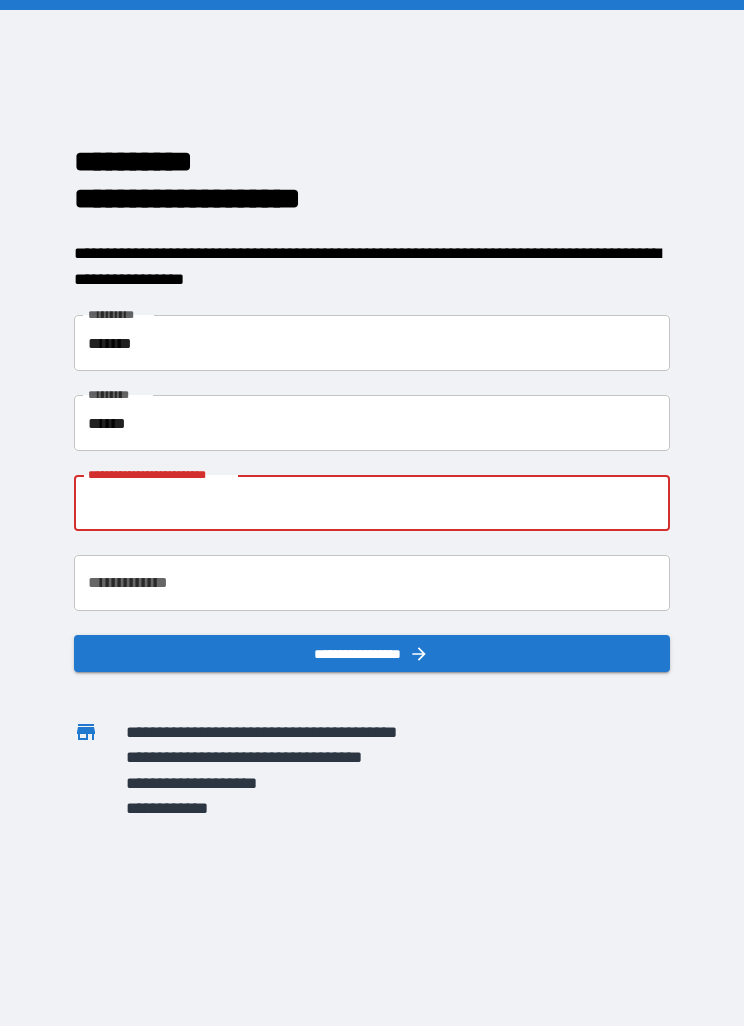 type on "*" 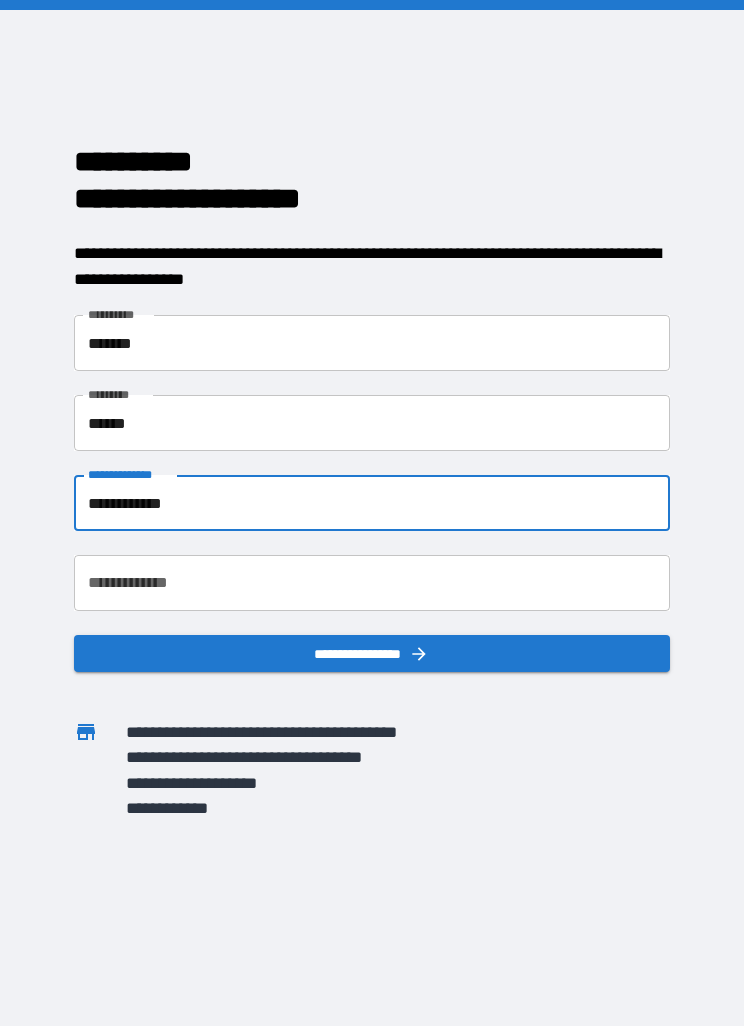 type on "**********" 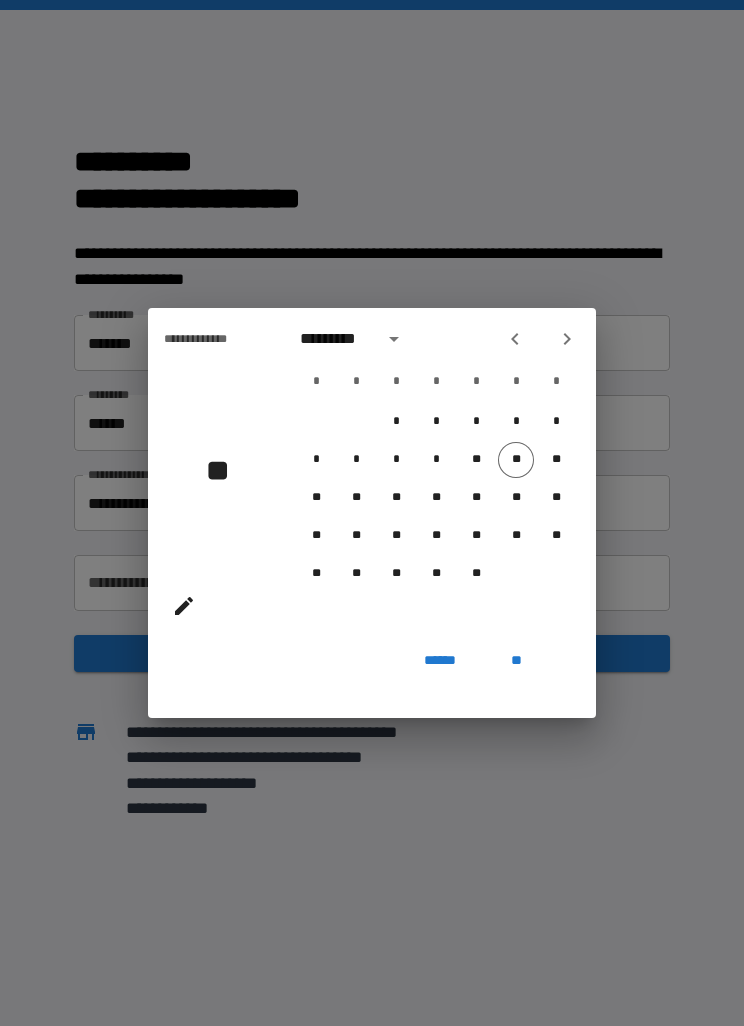 click 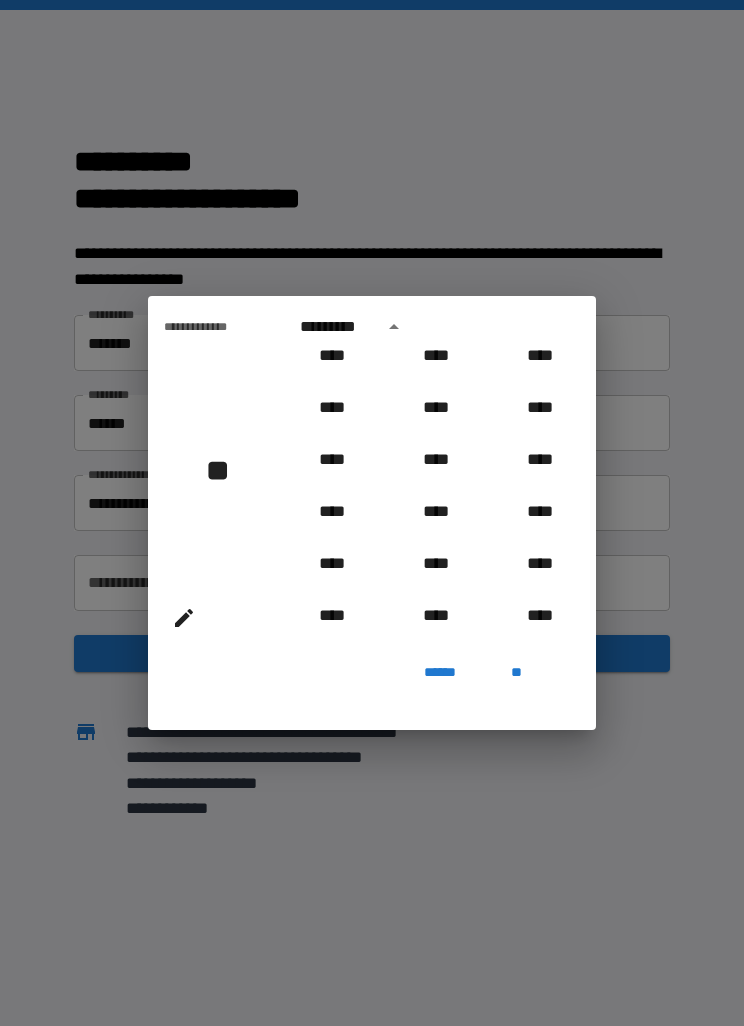 scroll, scrollTop: 705, scrollLeft: 0, axis: vertical 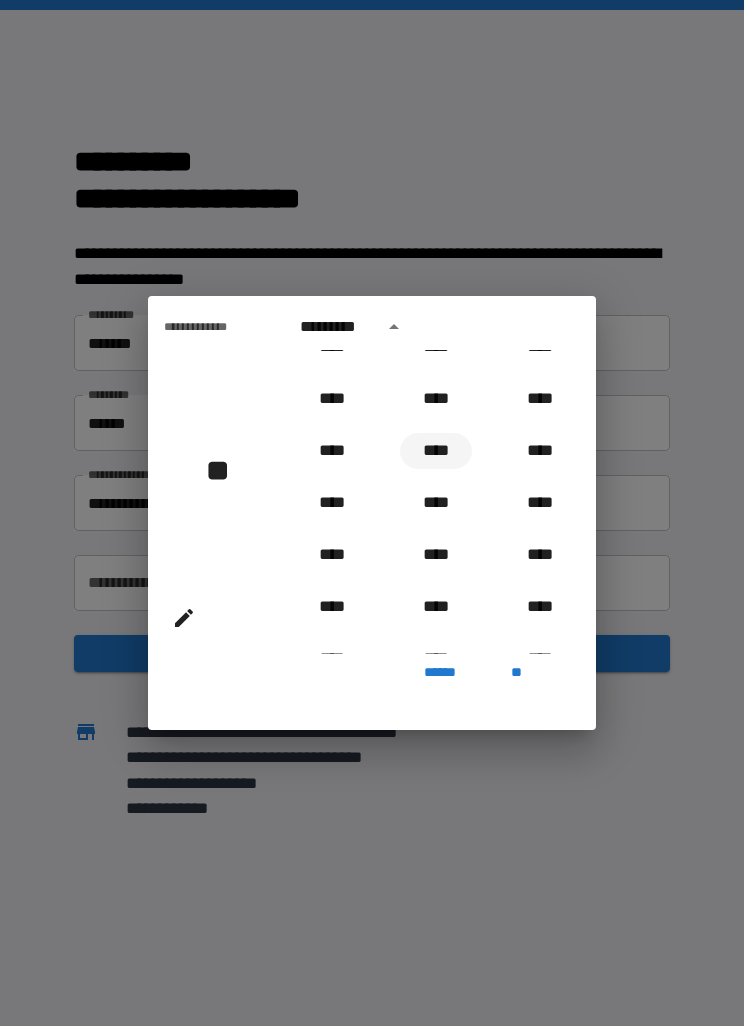 click on "****" at bounding box center [436, 451] 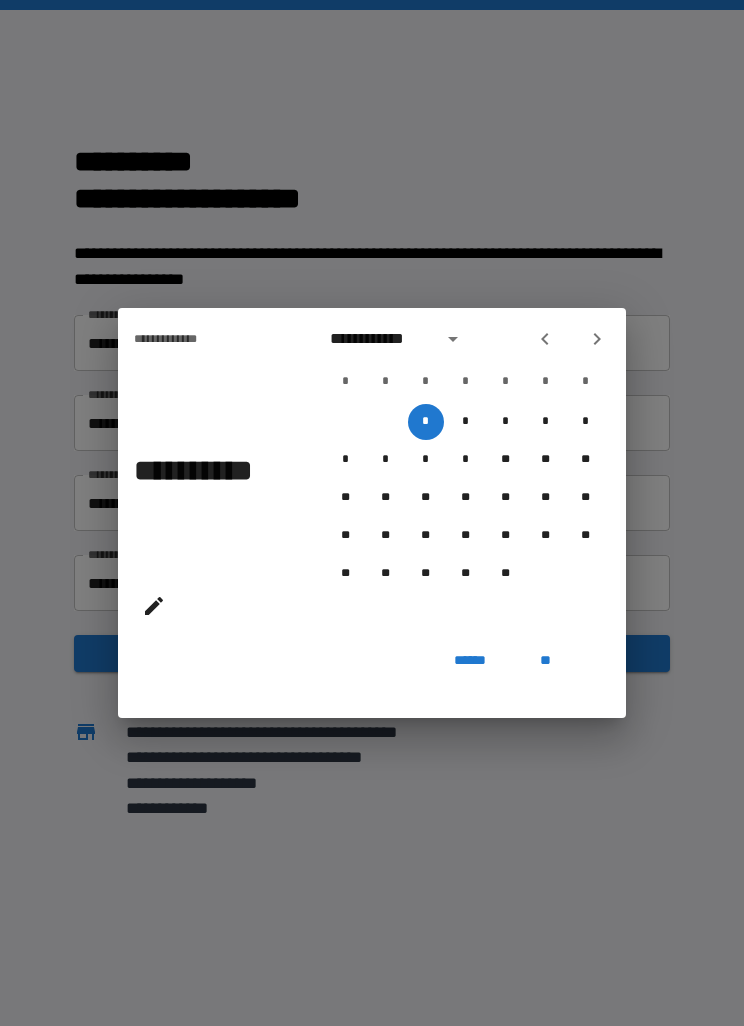 click 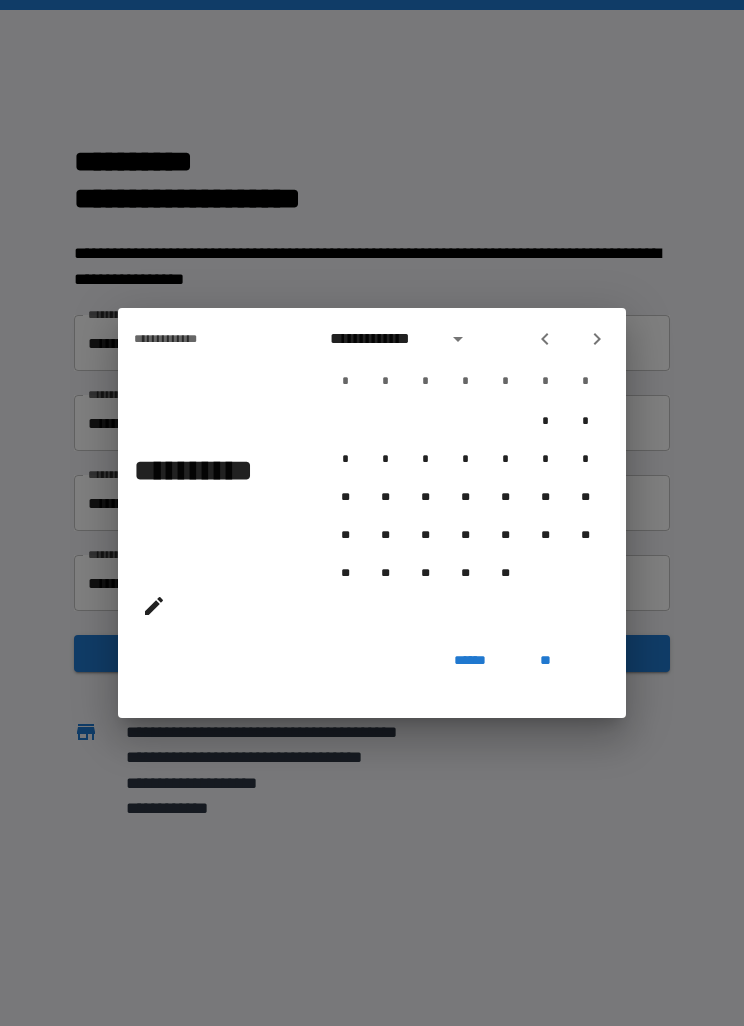 click 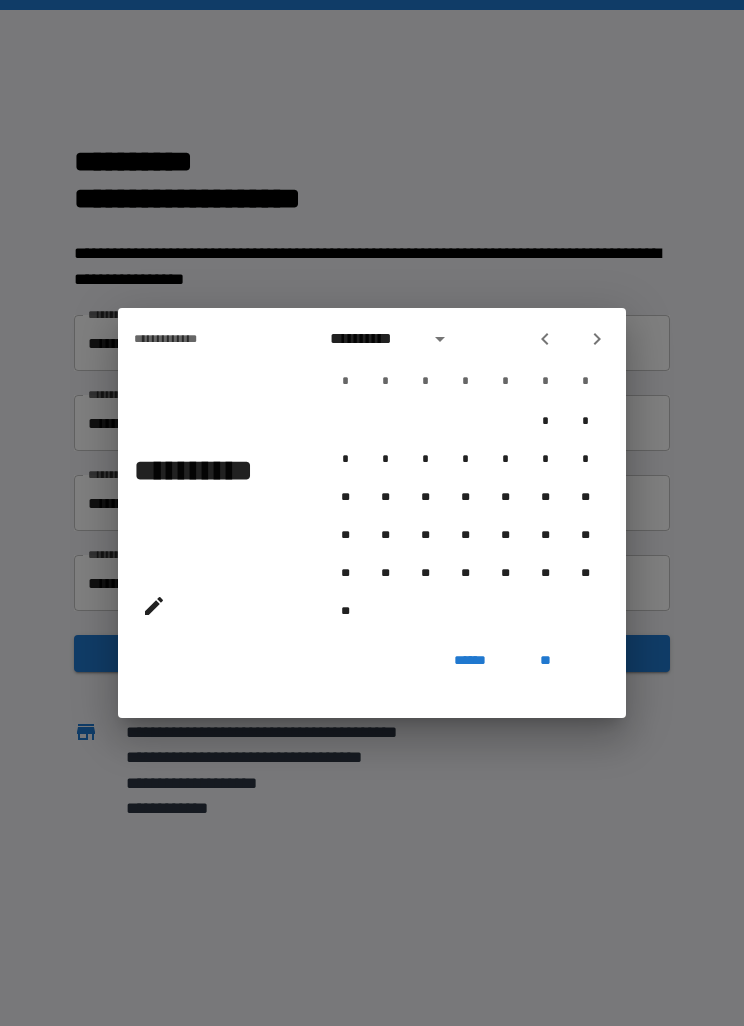 click 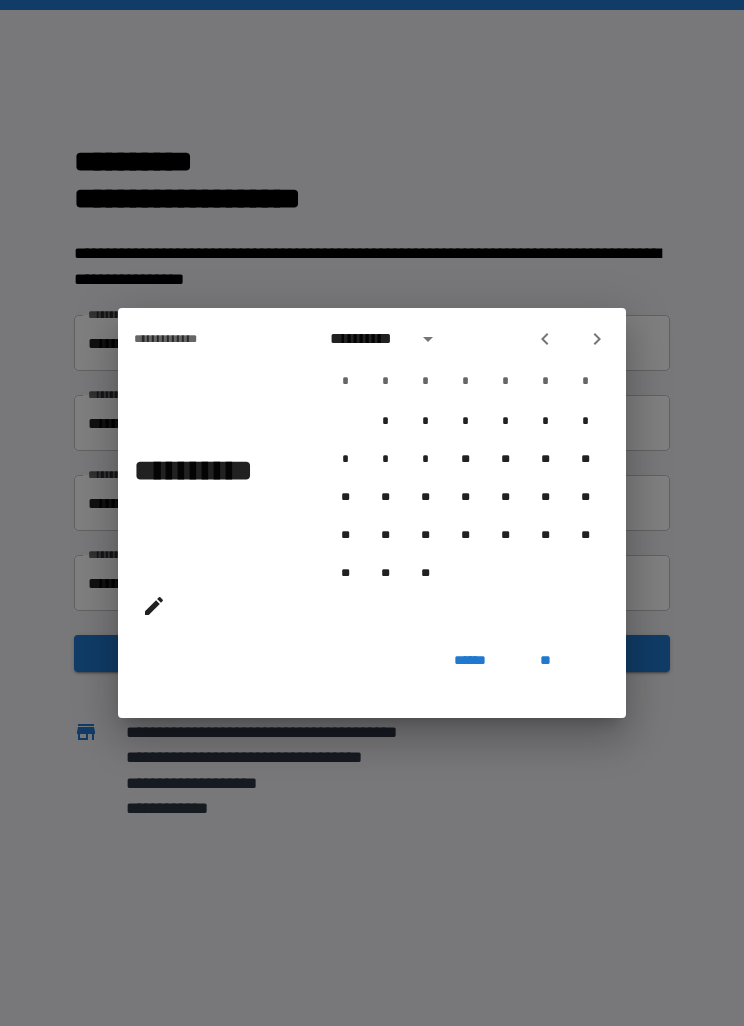click 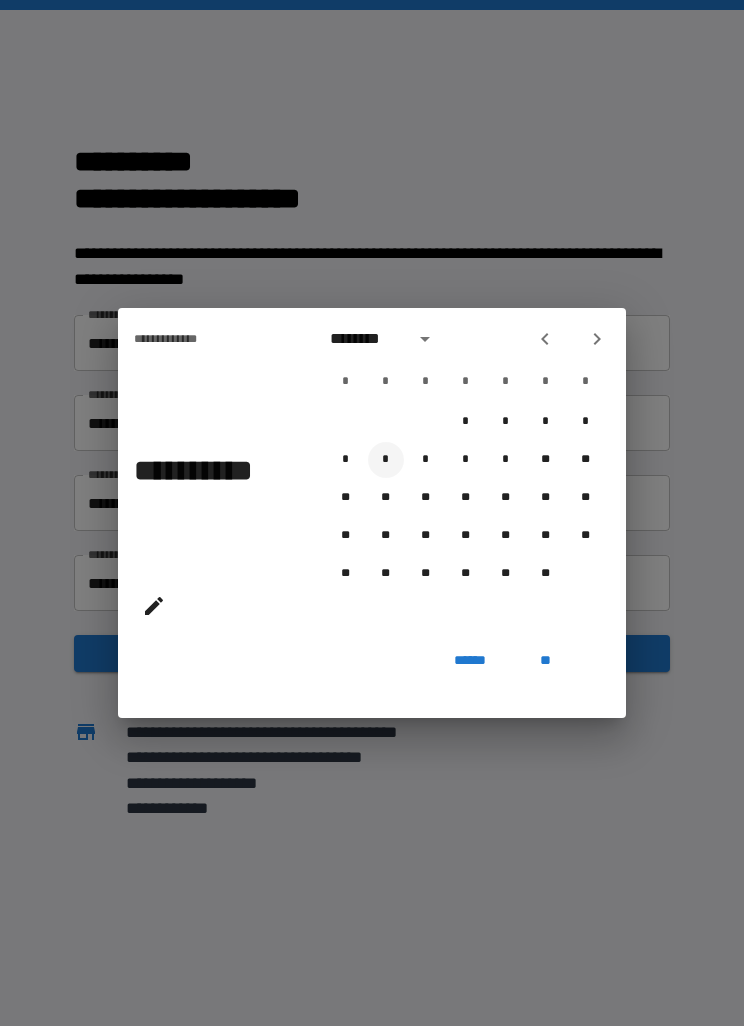 click on "*" at bounding box center [386, 460] 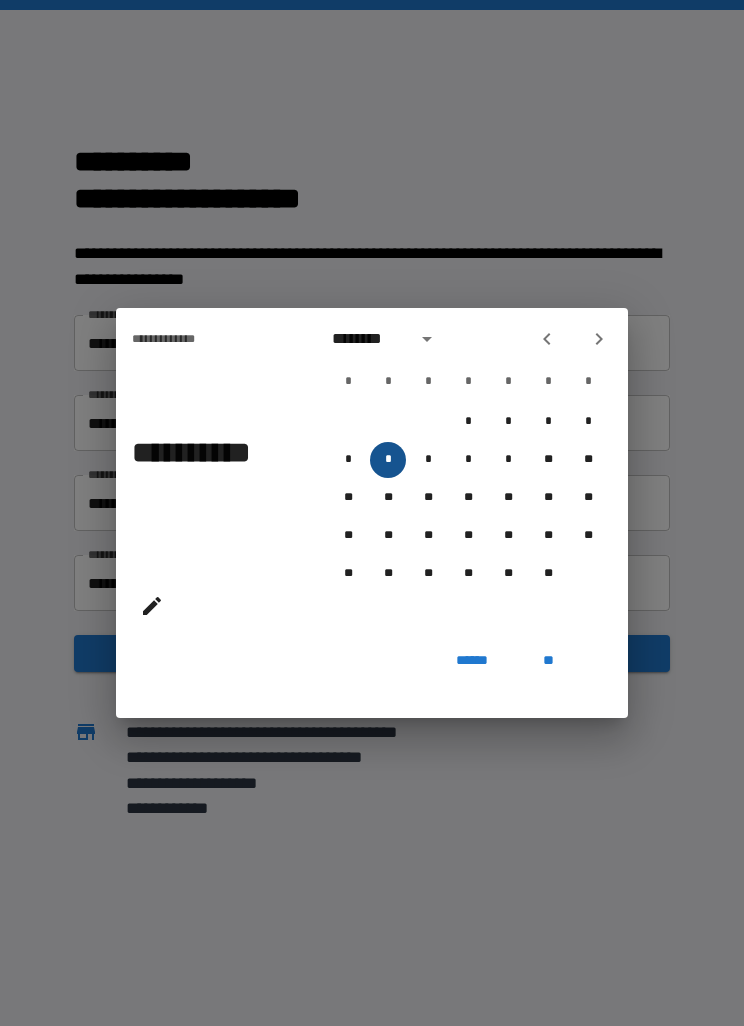 click on "*" at bounding box center (388, 460) 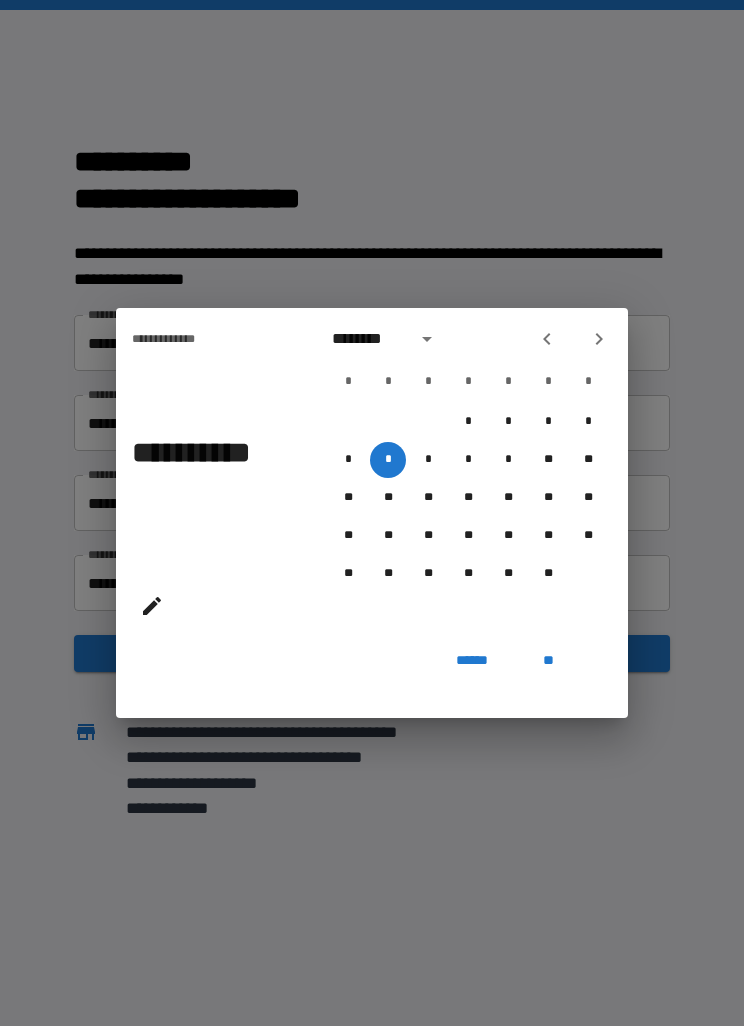click on "**" at bounding box center (548, 660) 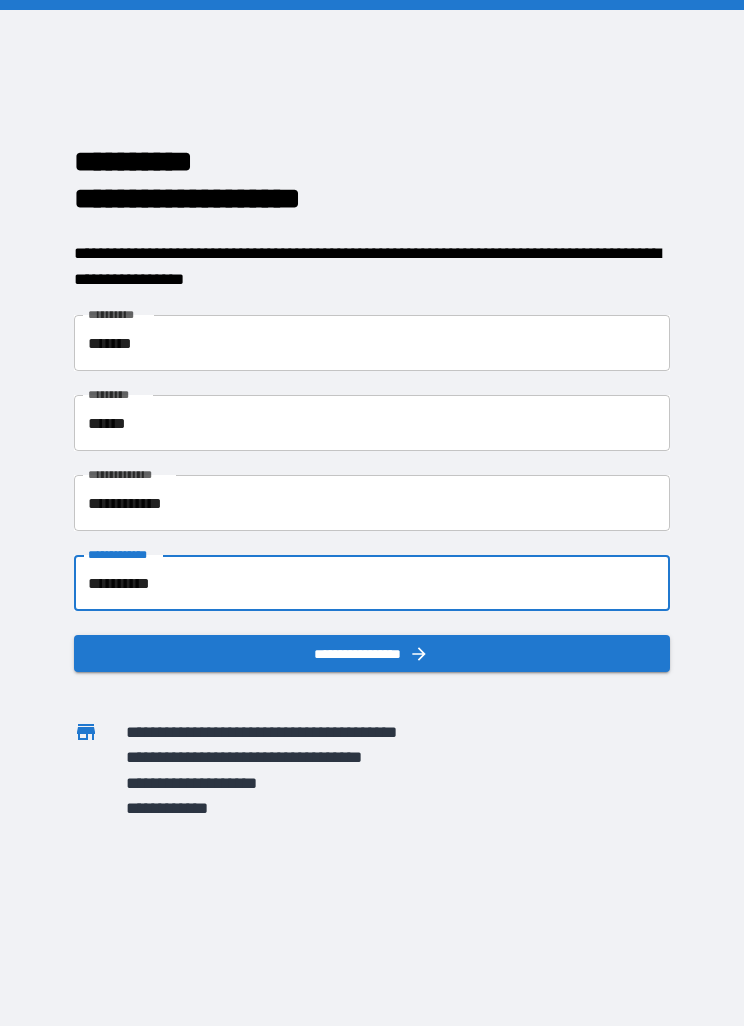 click on "**********" at bounding box center (371, 653) 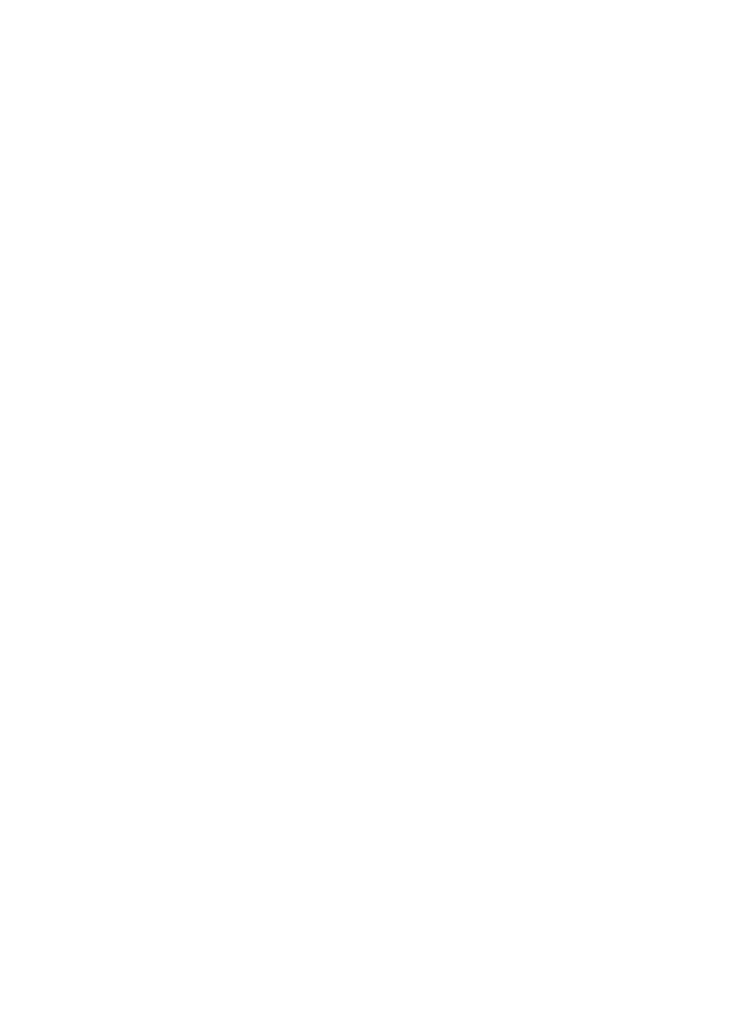 scroll, scrollTop: 0, scrollLeft: 0, axis: both 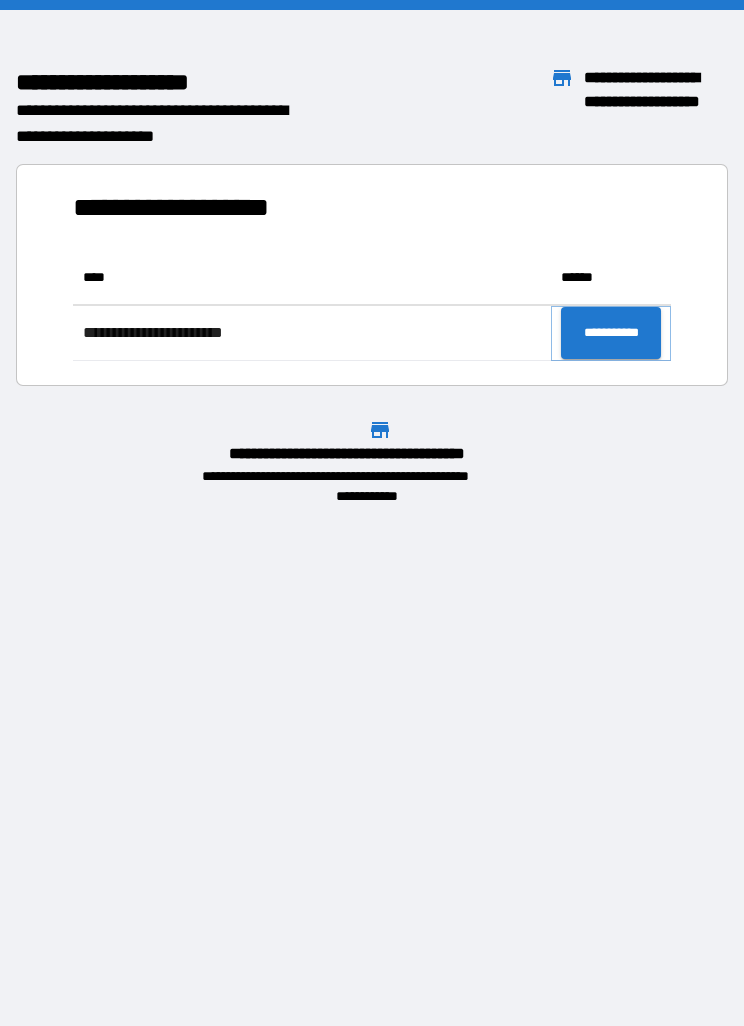 click on "**********" at bounding box center [611, 333] 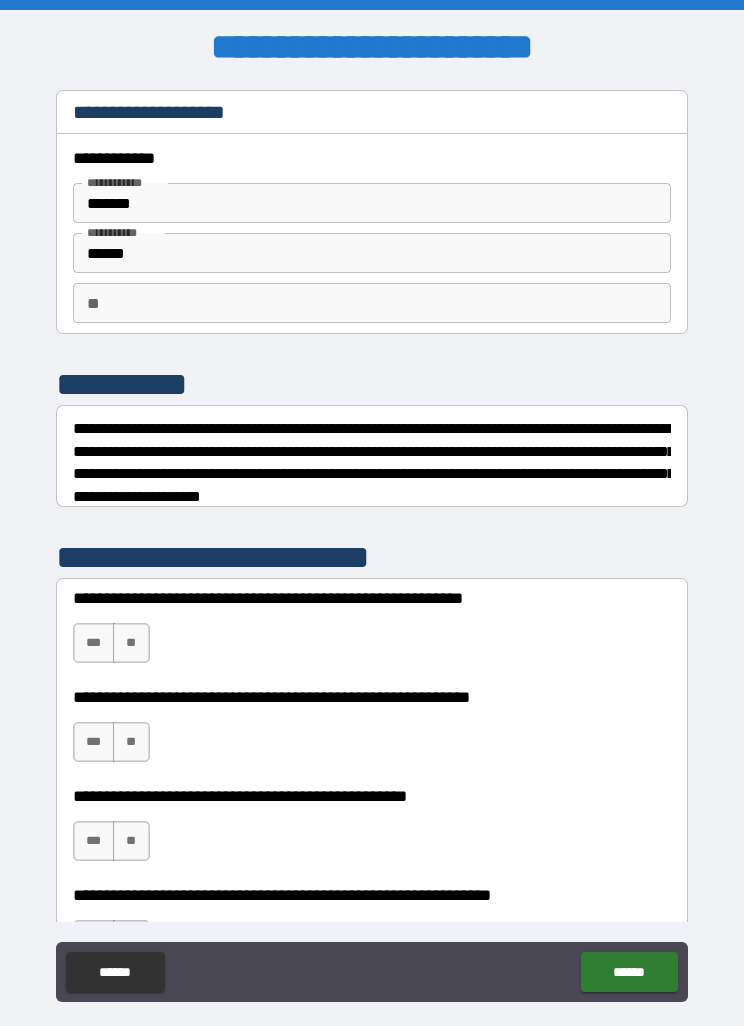 click on "**" at bounding box center (372, 303) 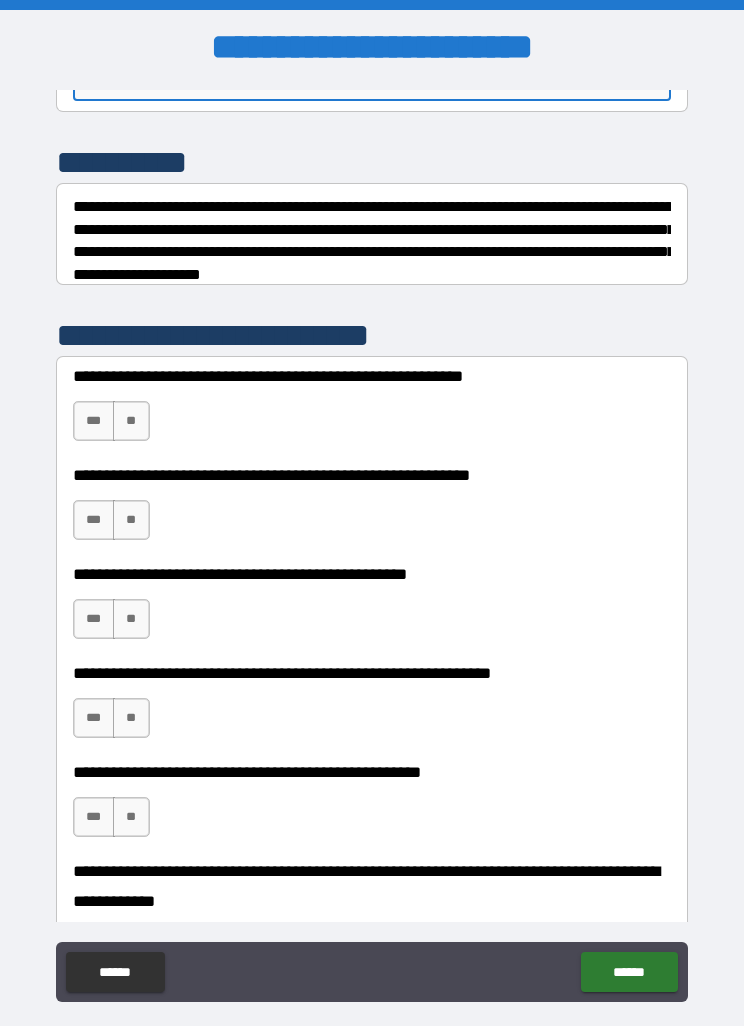 scroll, scrollTop: 223, scrollLeft: 0, axis: vertical 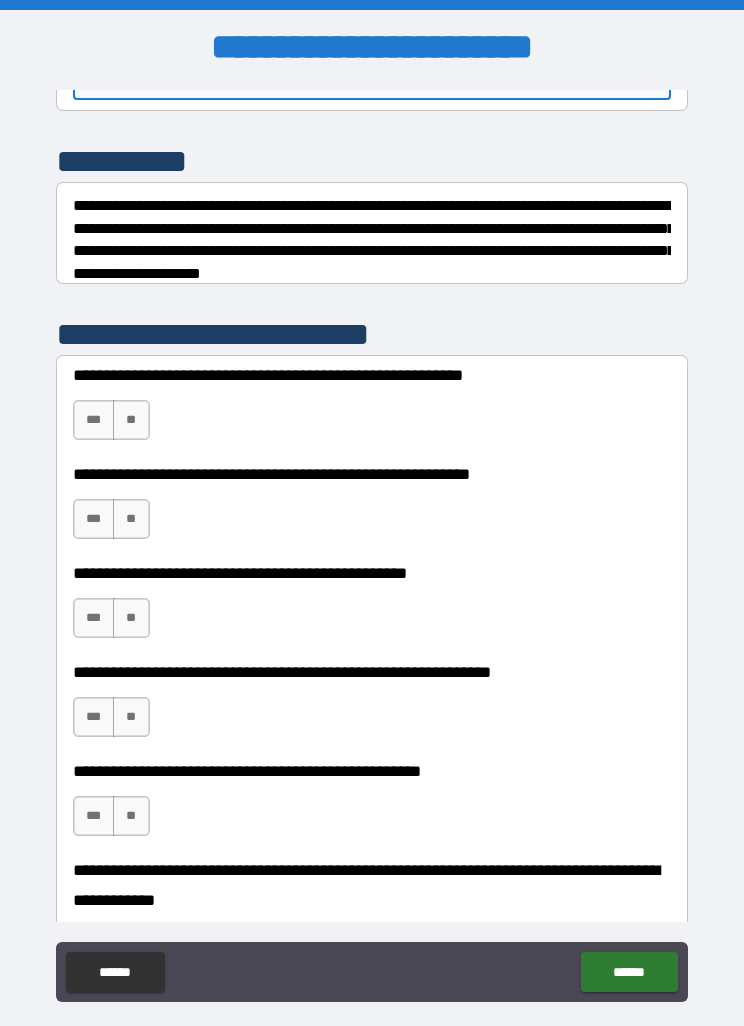 type on "*" 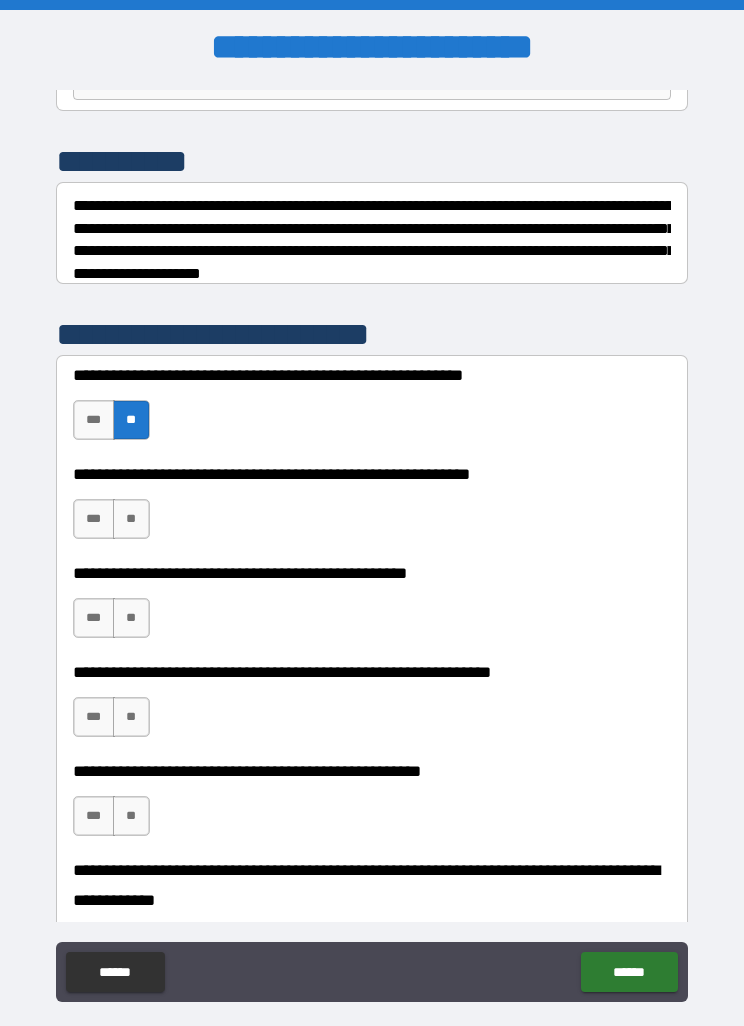 click on "***" at bounding box center [94, 519] 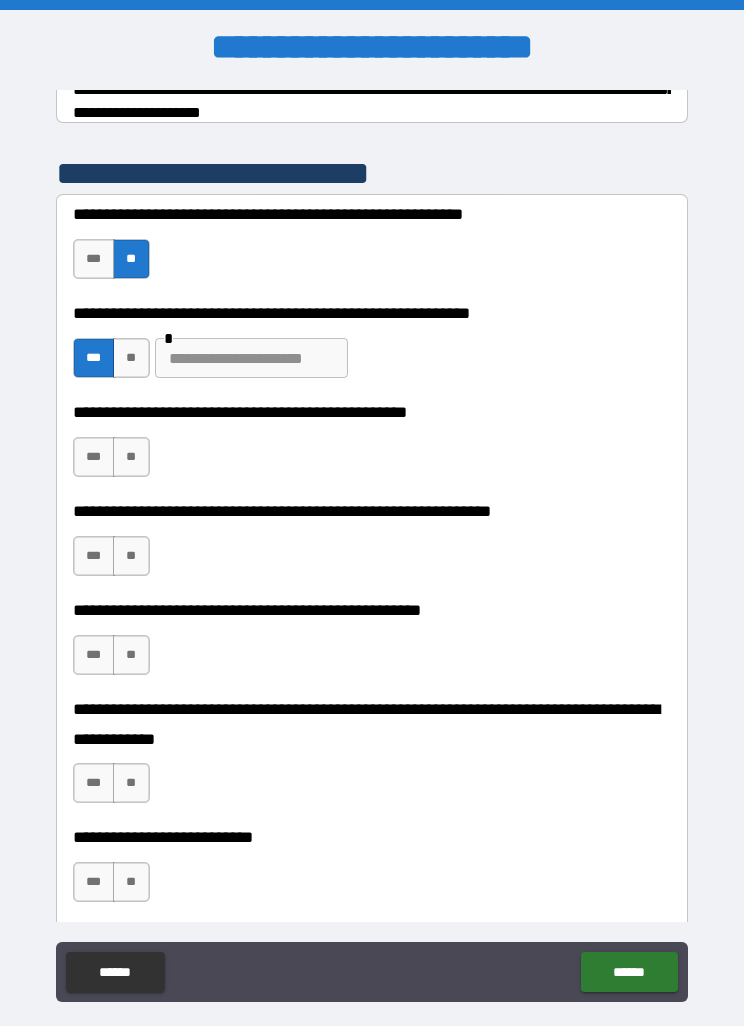 scroll, scrollTop: 386, scrollLeft: 0, axis: vertical 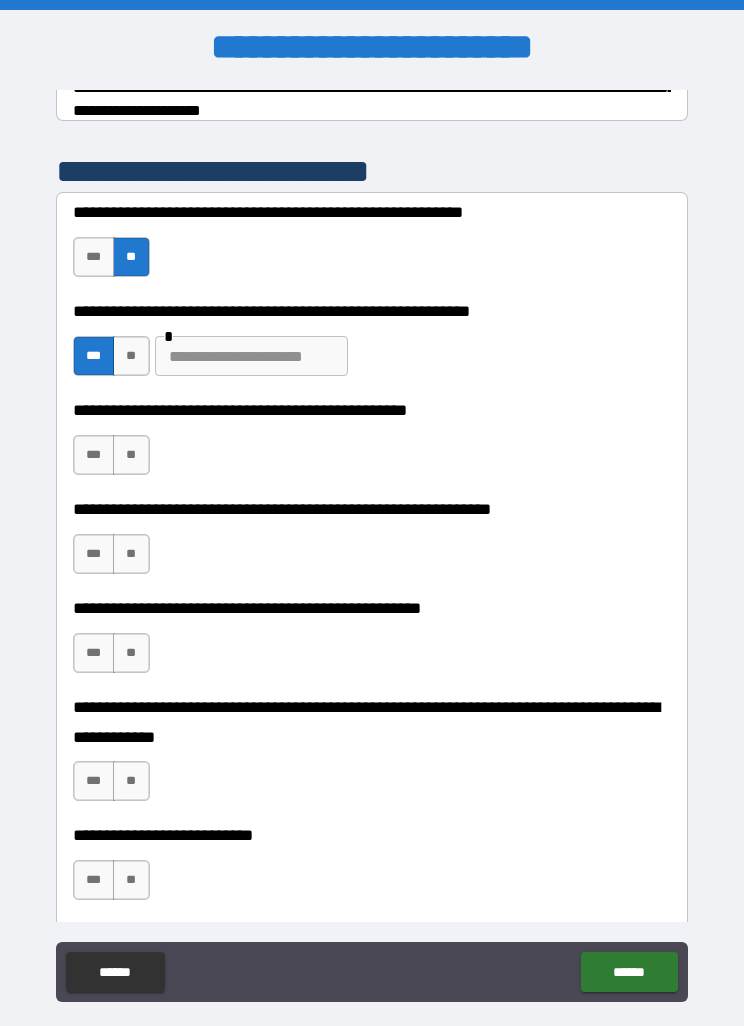 click on "**" at bounding box center [131, 455] 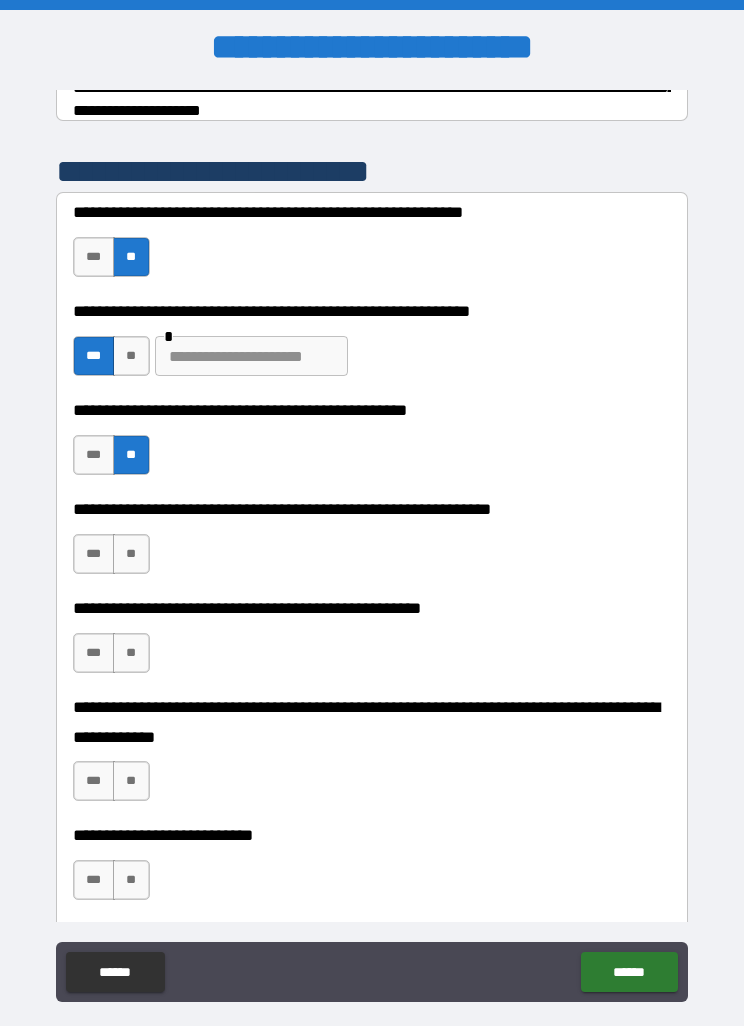 click on "**" at bounding box center (131, 554) 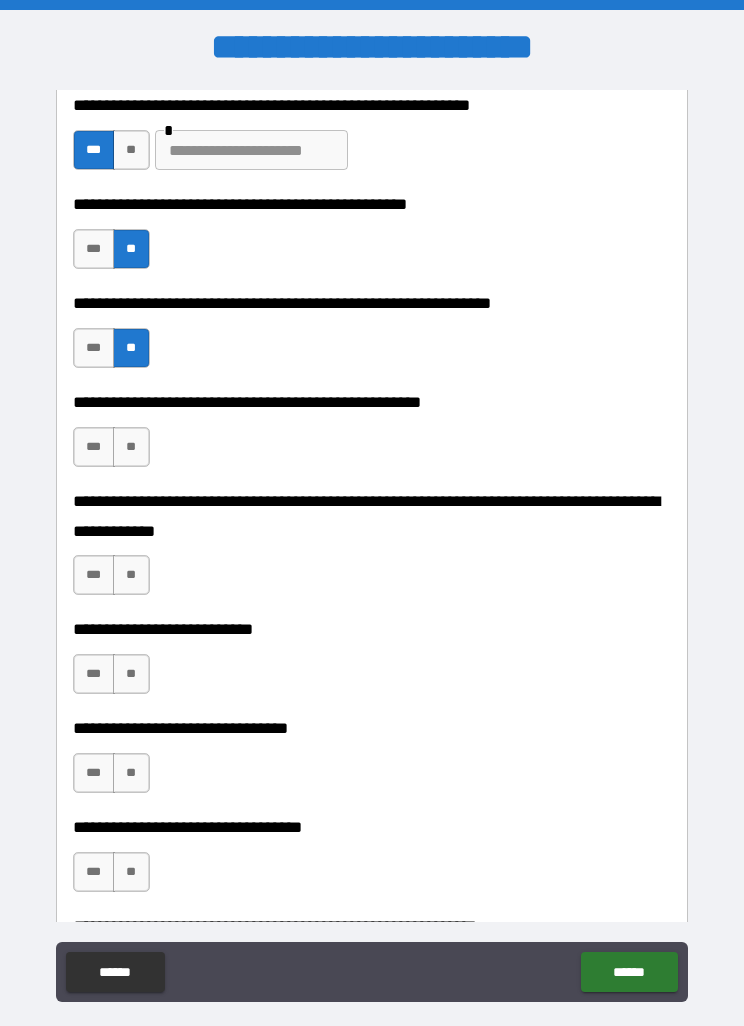 scroll, scrollTop: 594, scrollLeft: 0, axis: vertical 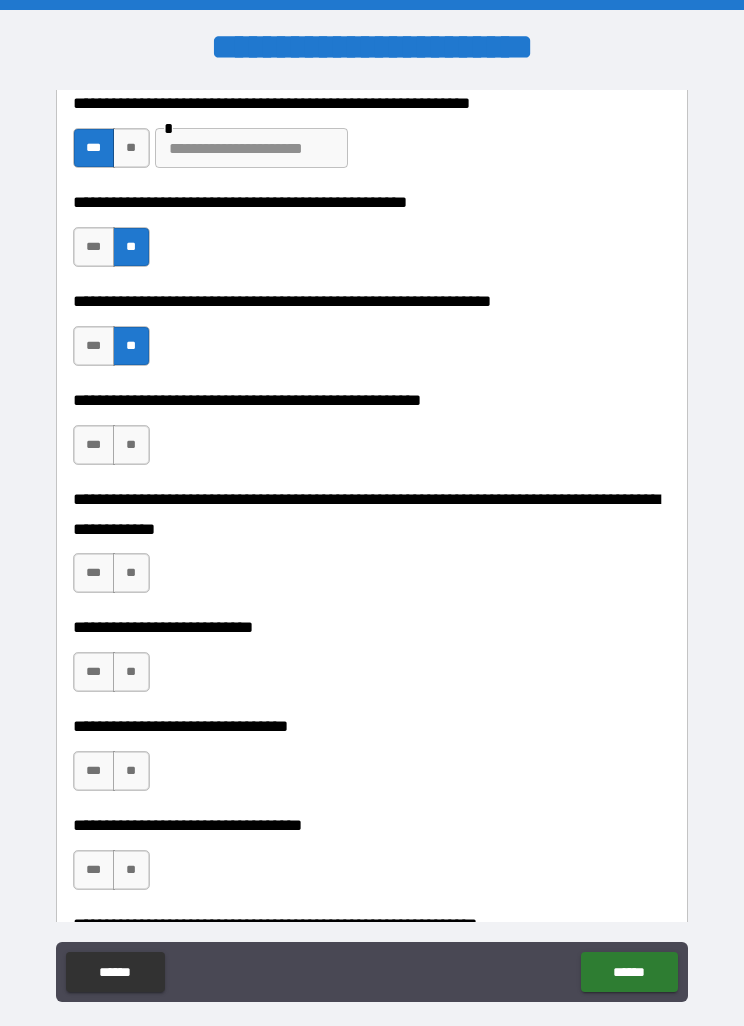 click on "**" at bounding box center [131, 445] 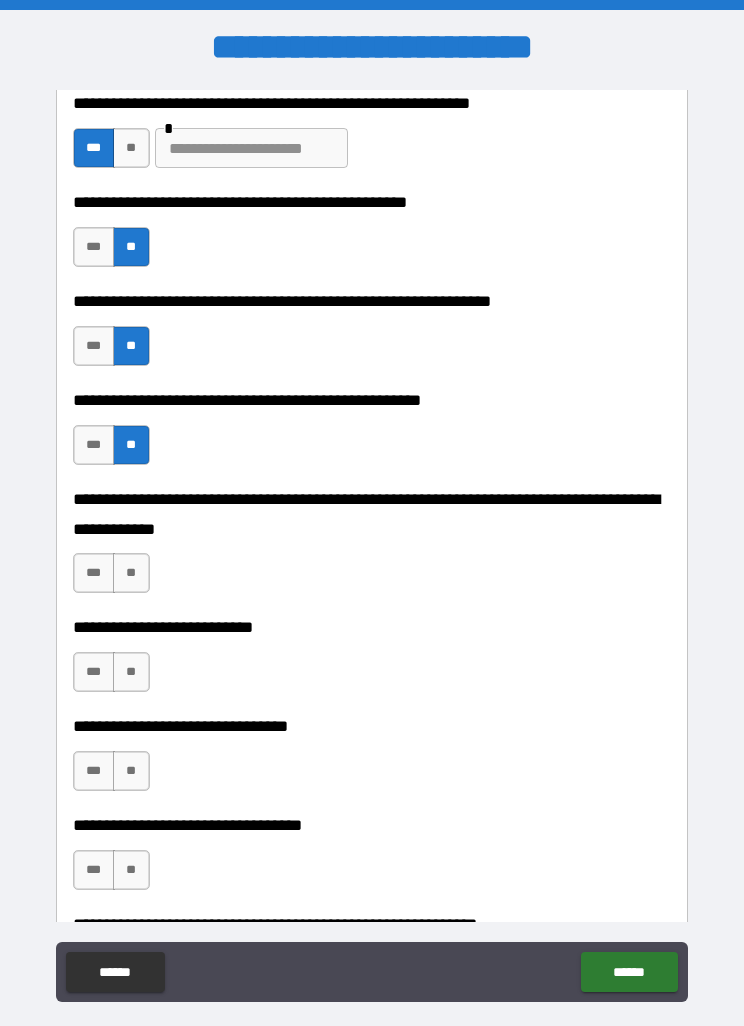 click on "**" at bounding box center (131, 573) 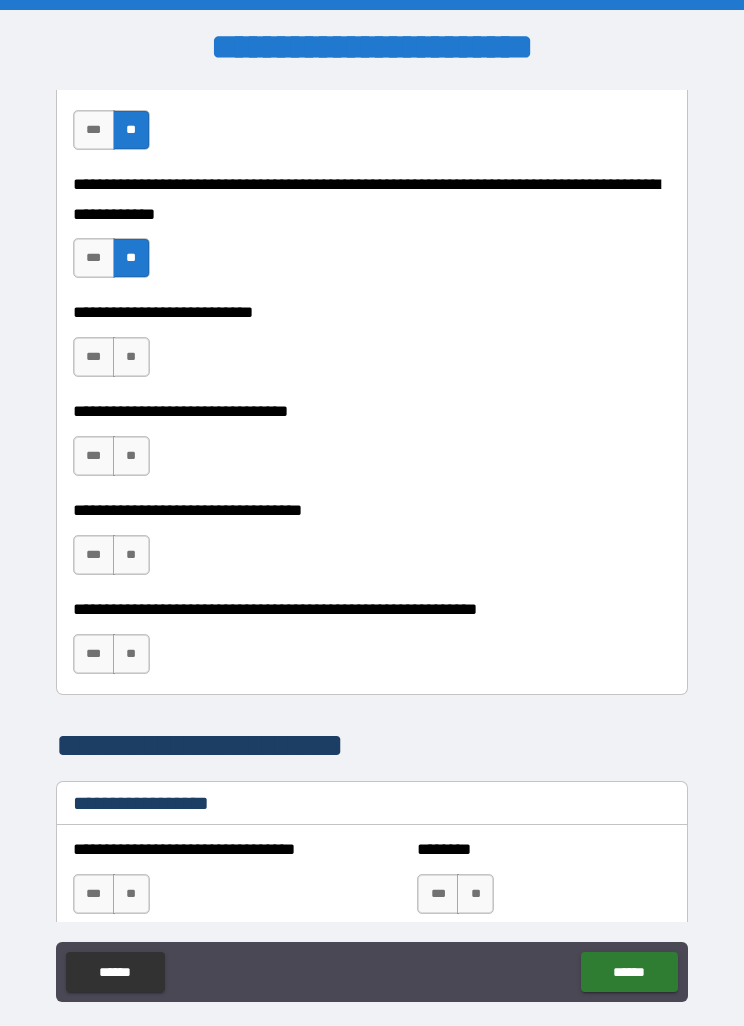 scroll, scrollTop: 971, scrollLeft: 0, axis: vertical 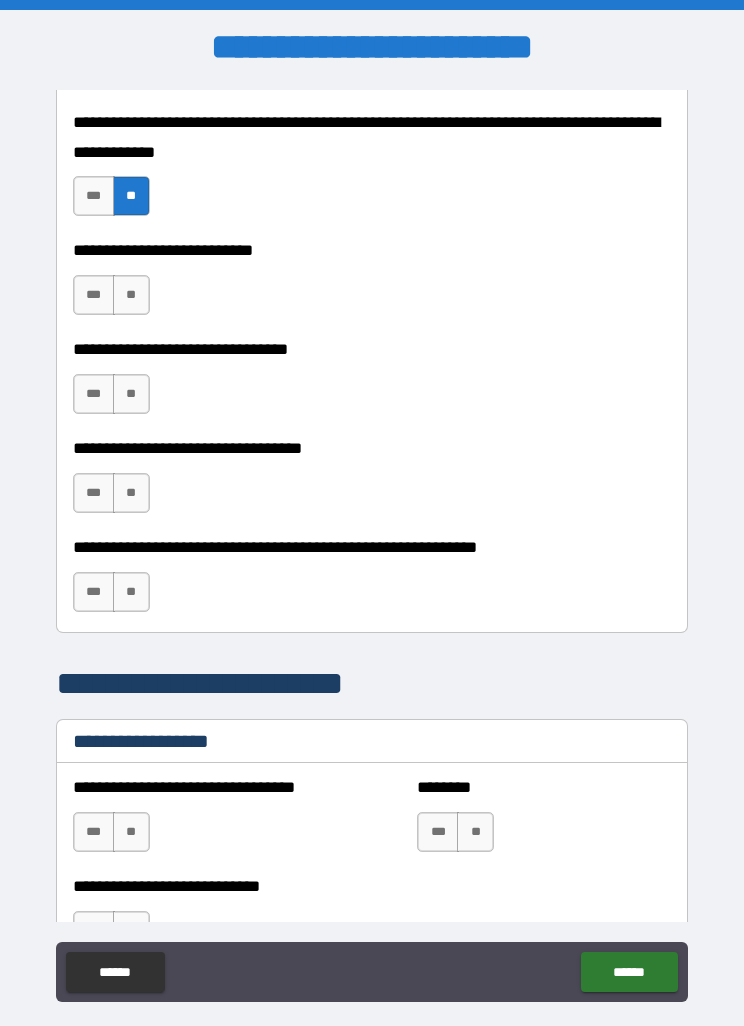 click on "**" at bounding box center [131, 295] 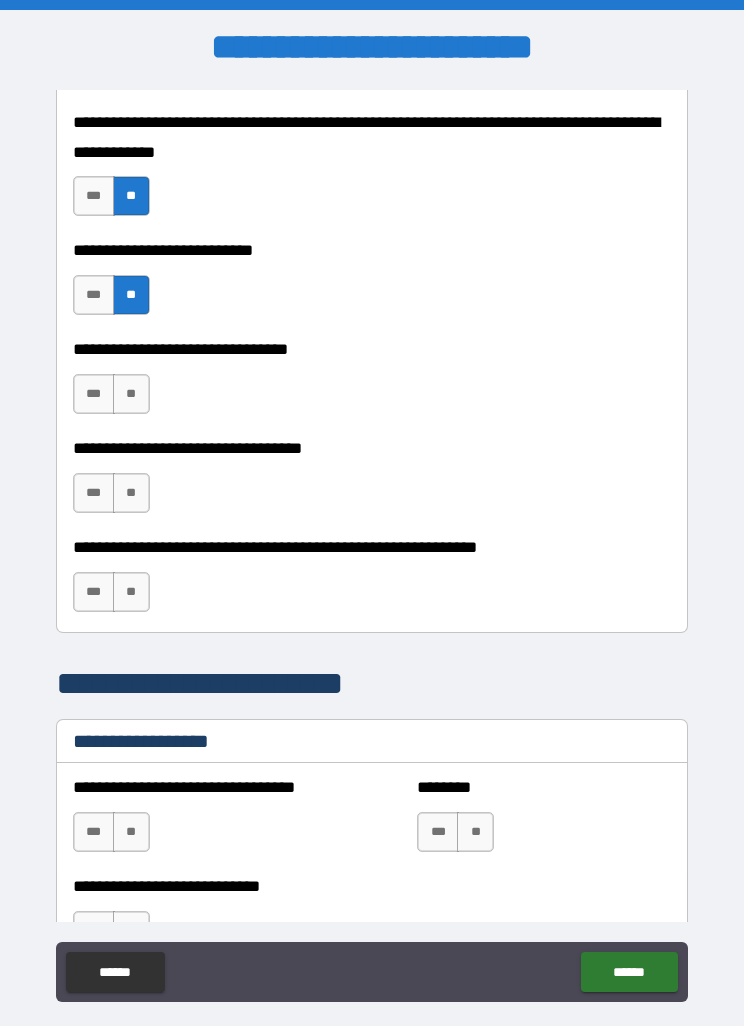 click on "**" at bounding box center (131, 394) 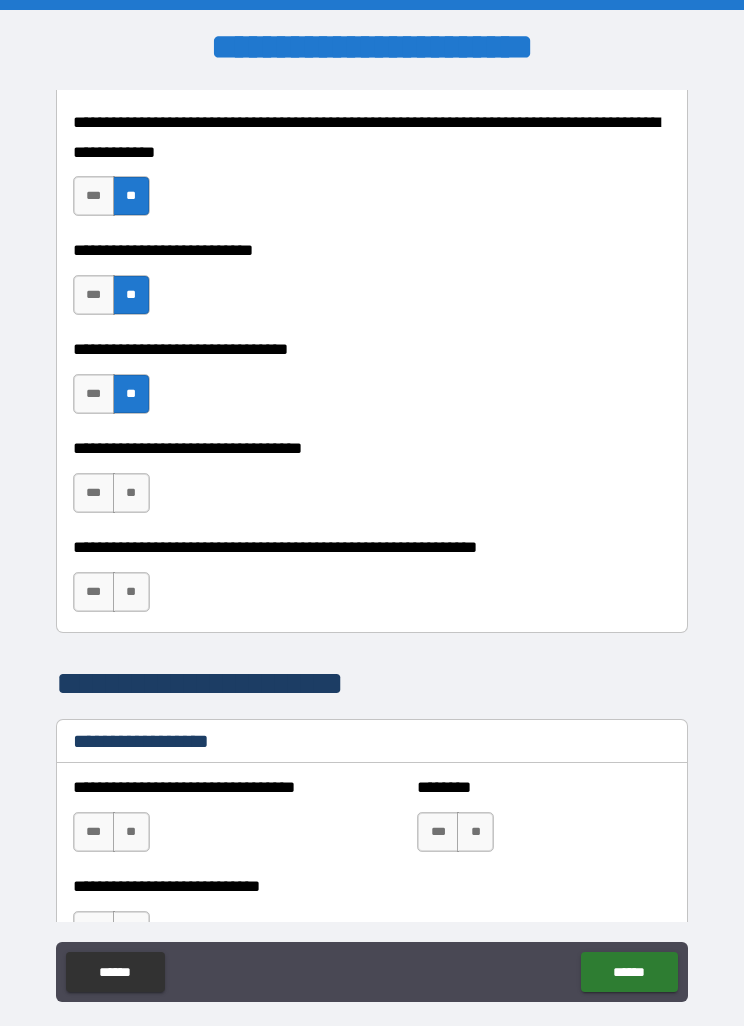 click on "**" at bounding box center (131, 493) 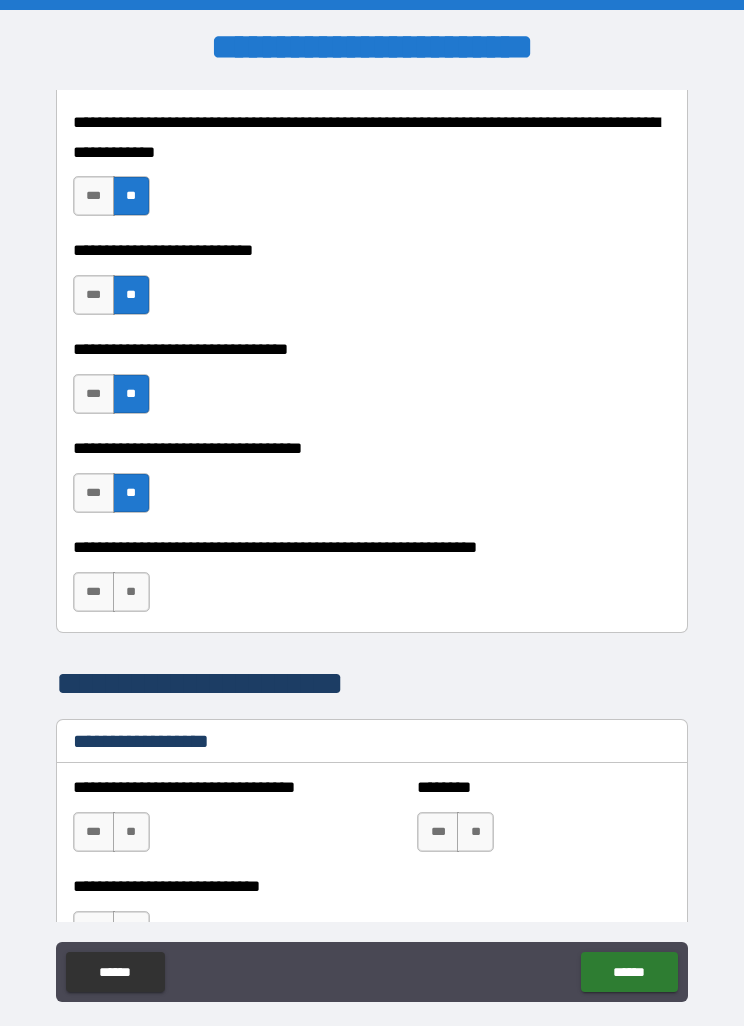 click on "**" at bounding box center (131, 592) 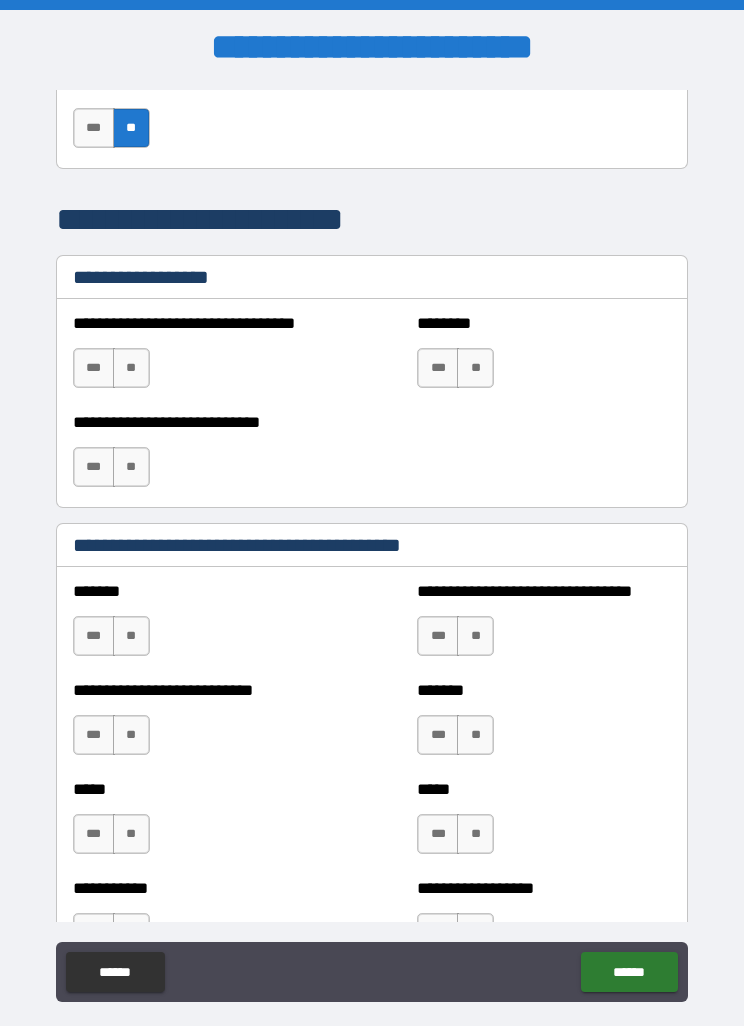 scroll, scrollTop: 1436, scrollLeft: 0, axis: vertical 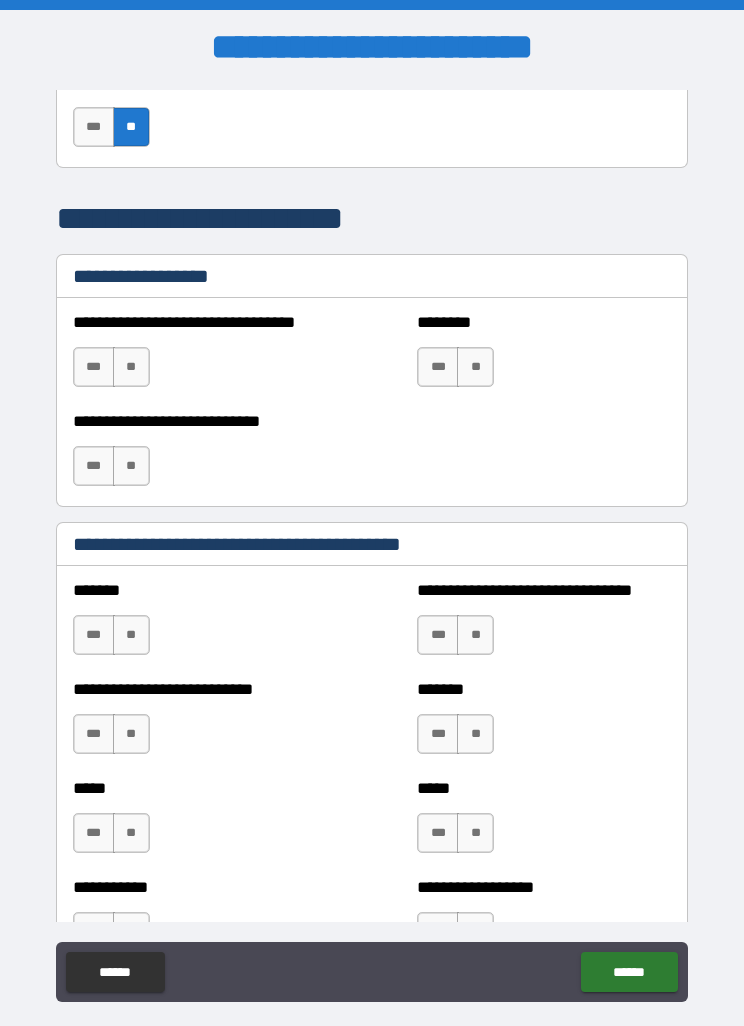 click on "**" at bounding box center [131, 367] 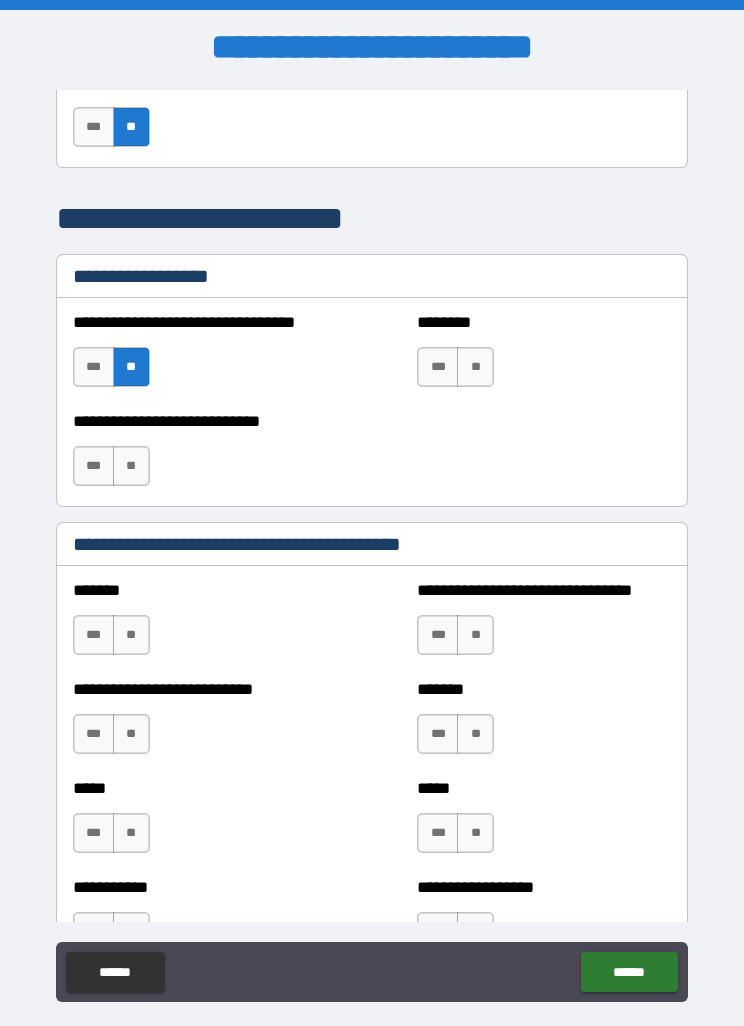click on "**" at bounding box center (475, 367) 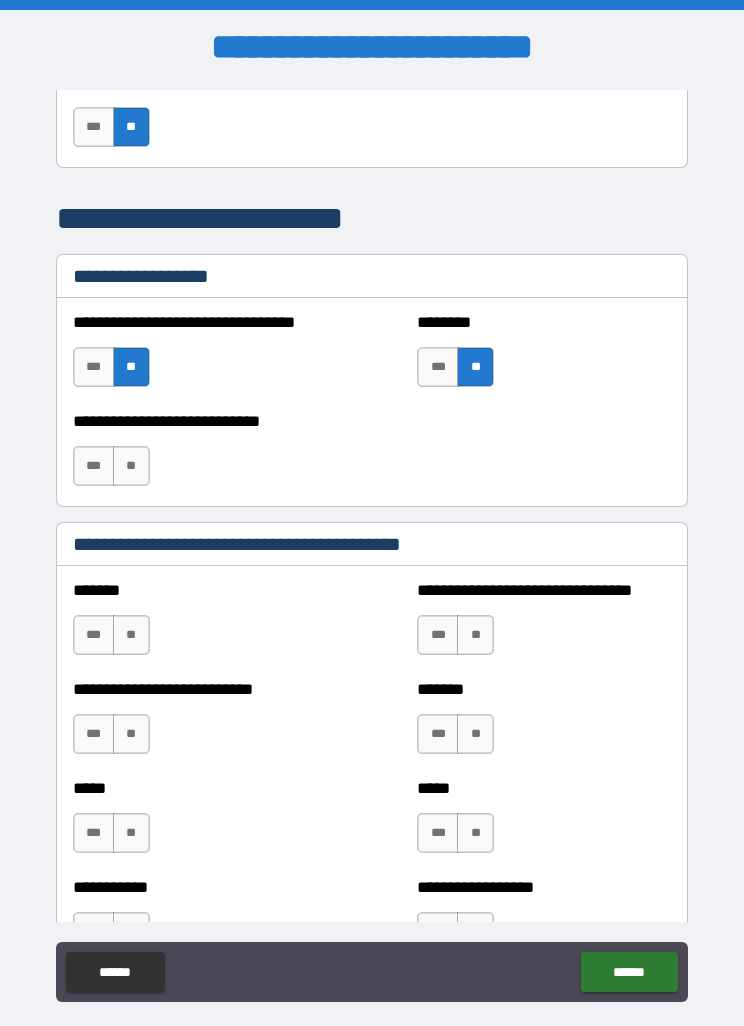 click on "**" at bounding box center (131, 466) 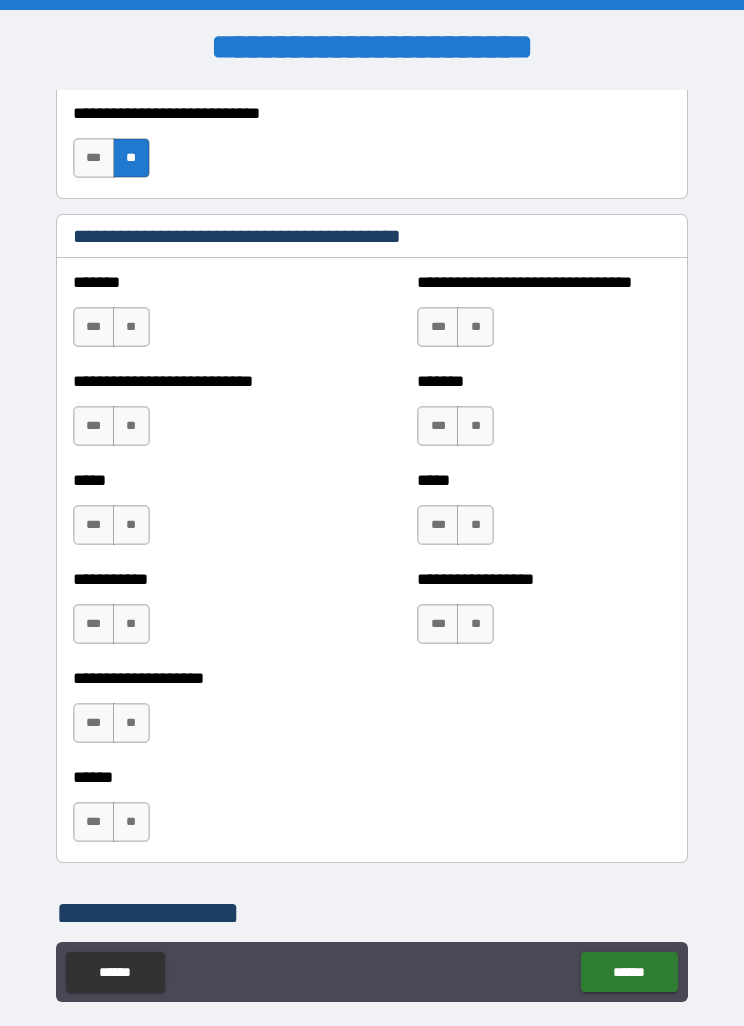 scroll, scrollTop: 1749, scrollLeft: 0, axis: vertical 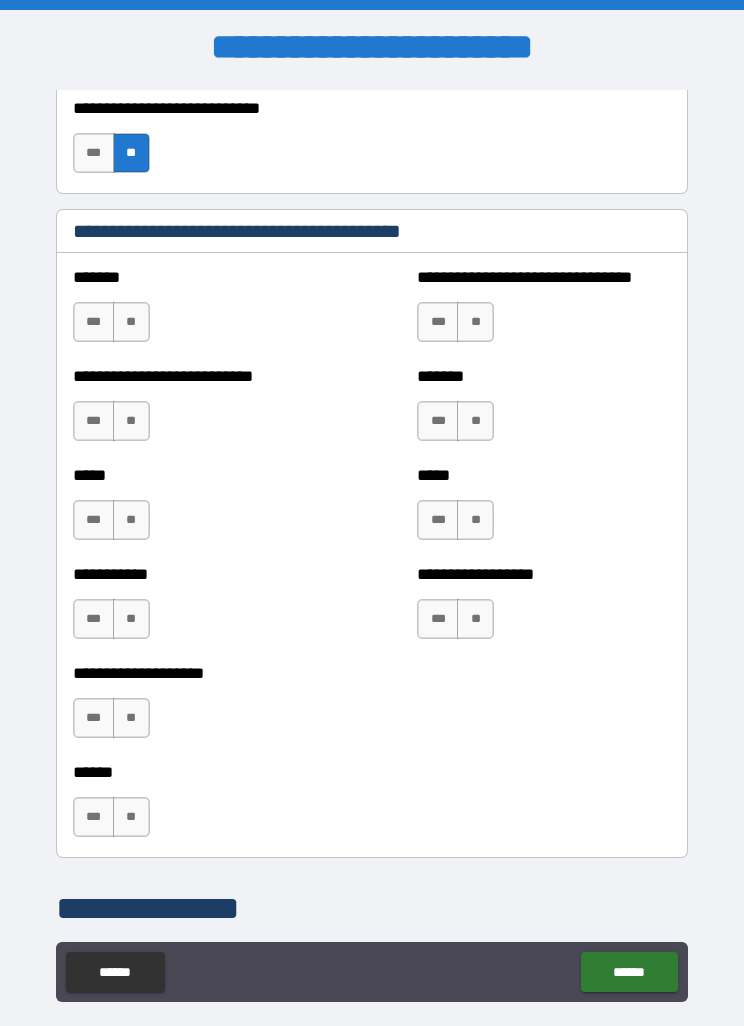 click on "**" at bounding box center (131, 322) 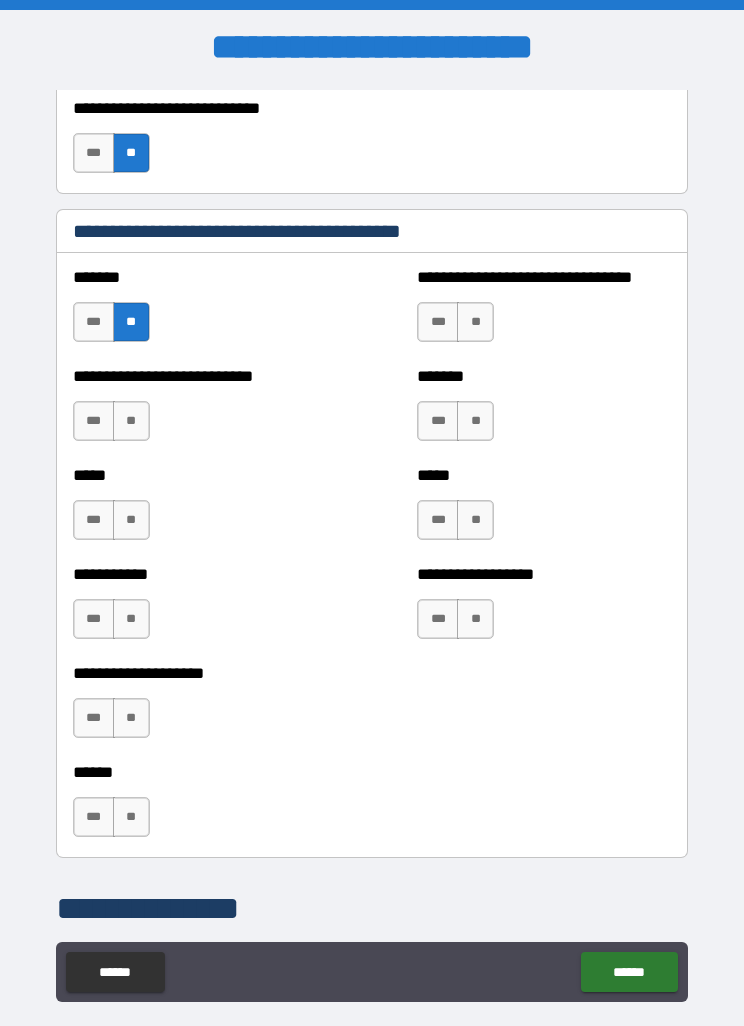 click on "**" at bounding box center [131, 421] 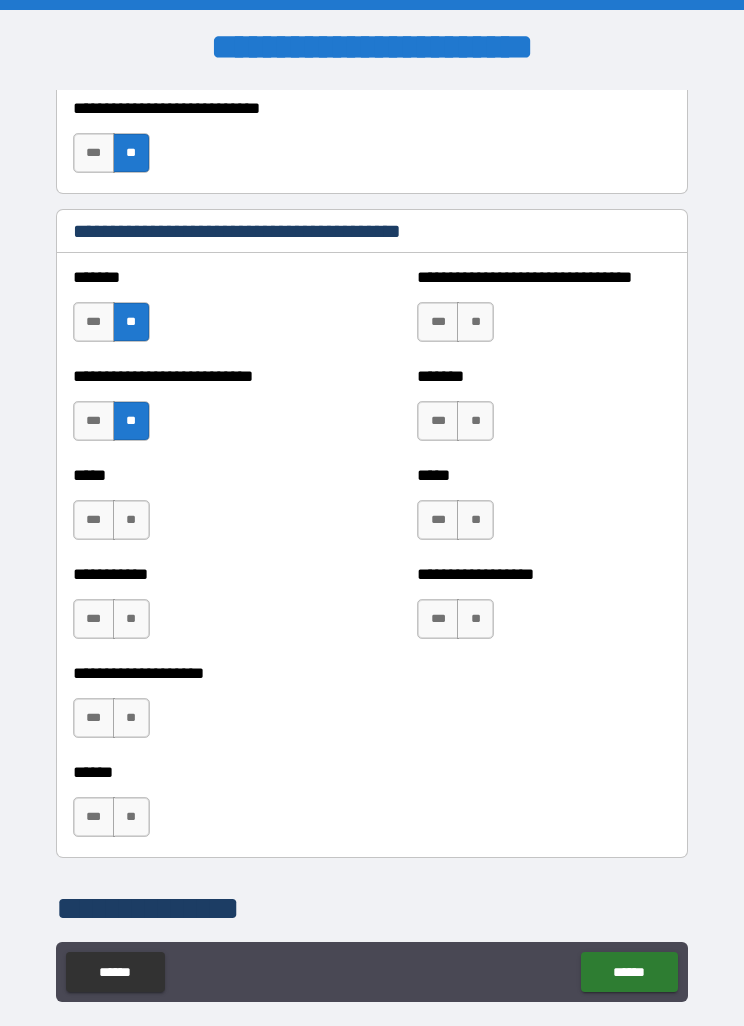 click on "**" at bounding box center [131, 520] 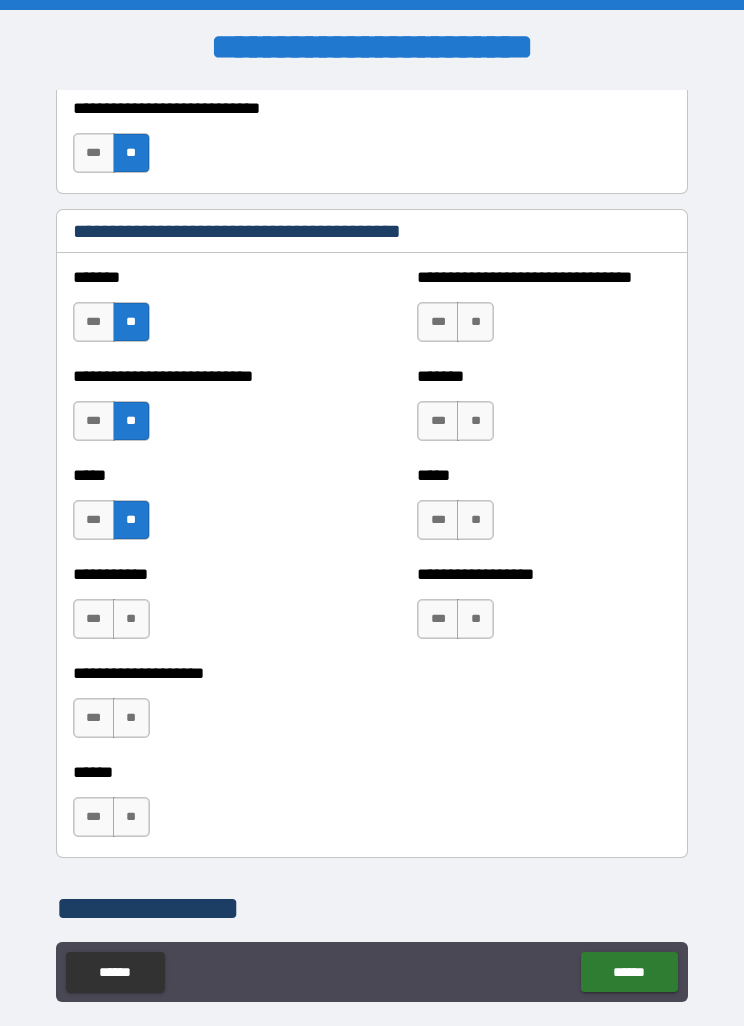 click on "**" at bounding box center (131, 619) 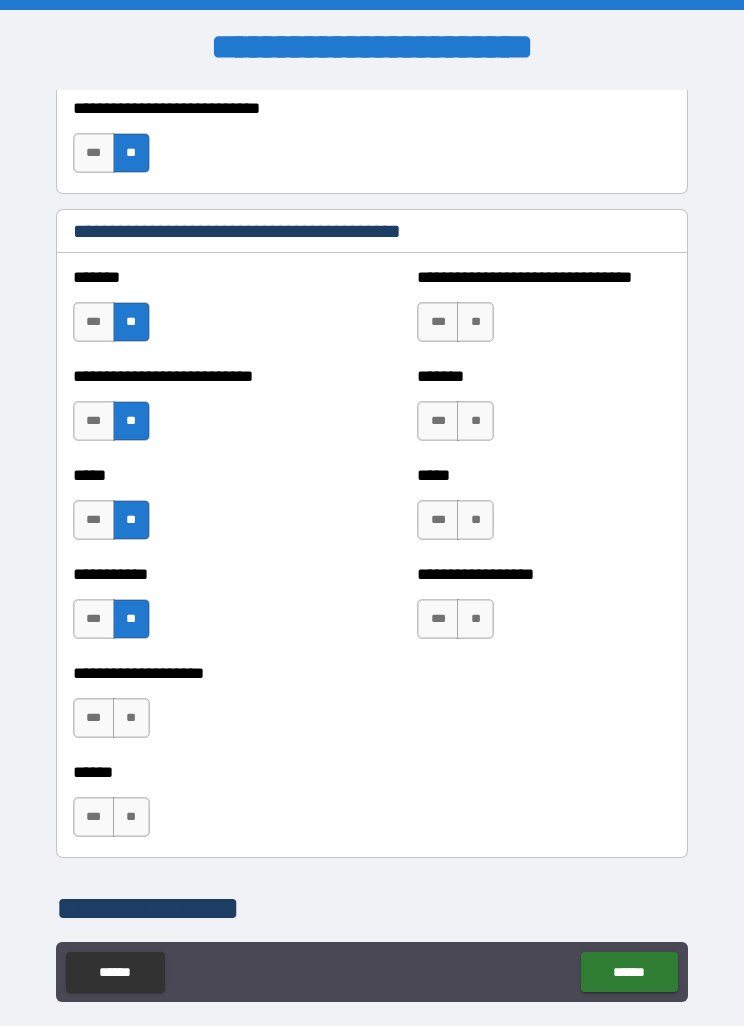 click on "**" at bounding box center [131, 718] 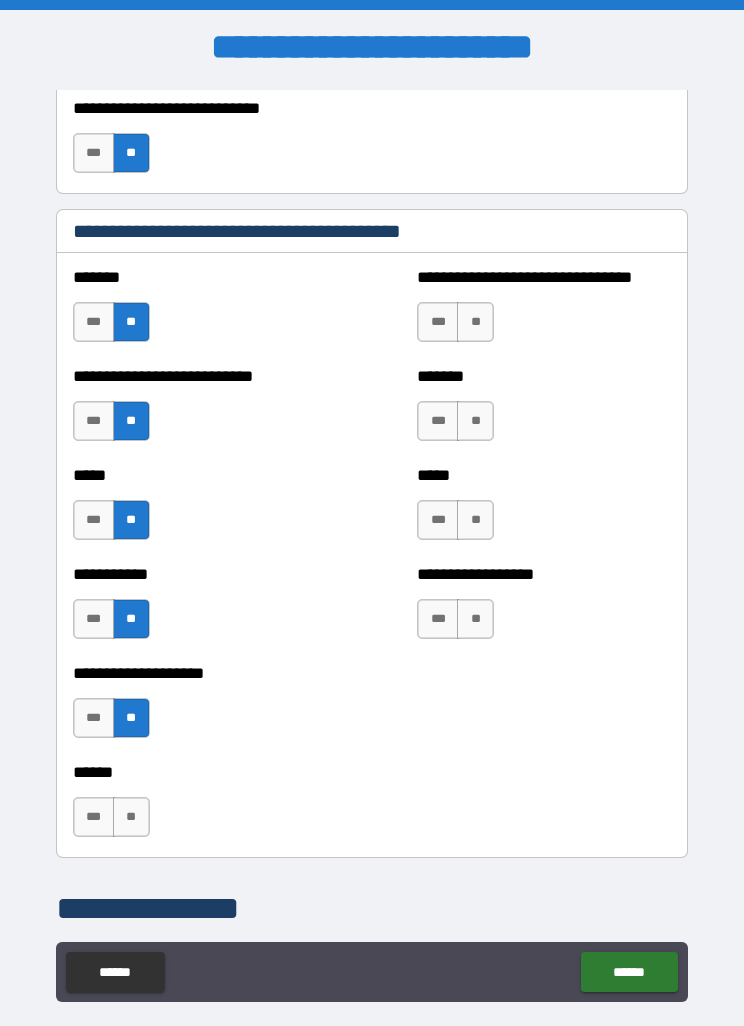 click on "***" at bounding box center (438, 322) 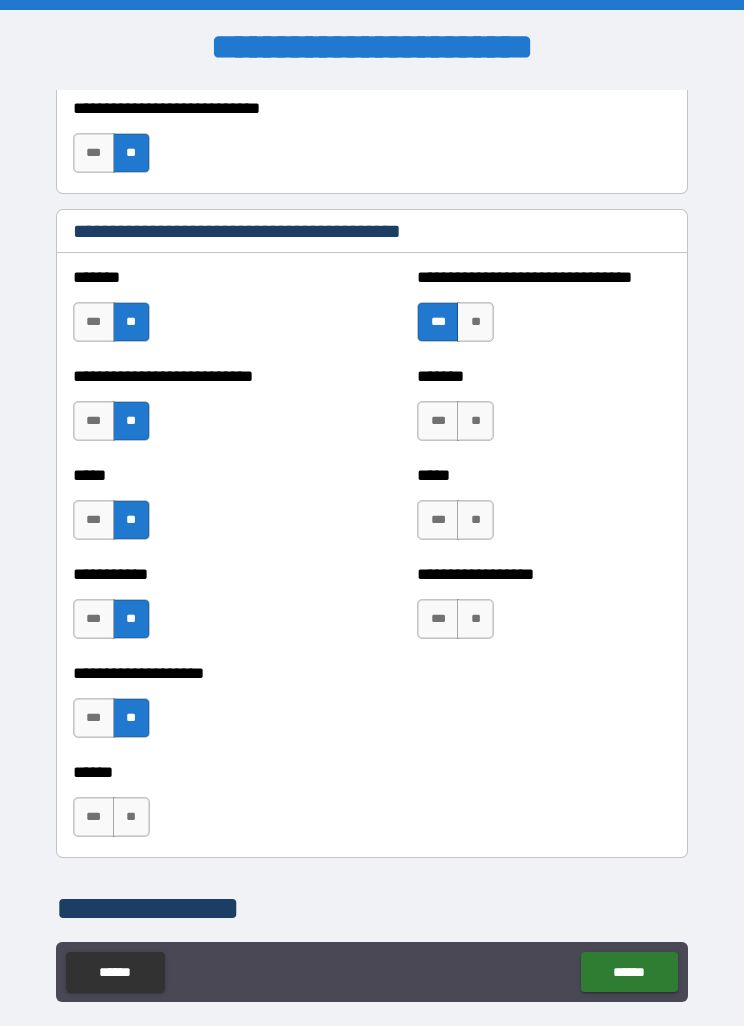 click on "**" at bounding box center [475, 421] 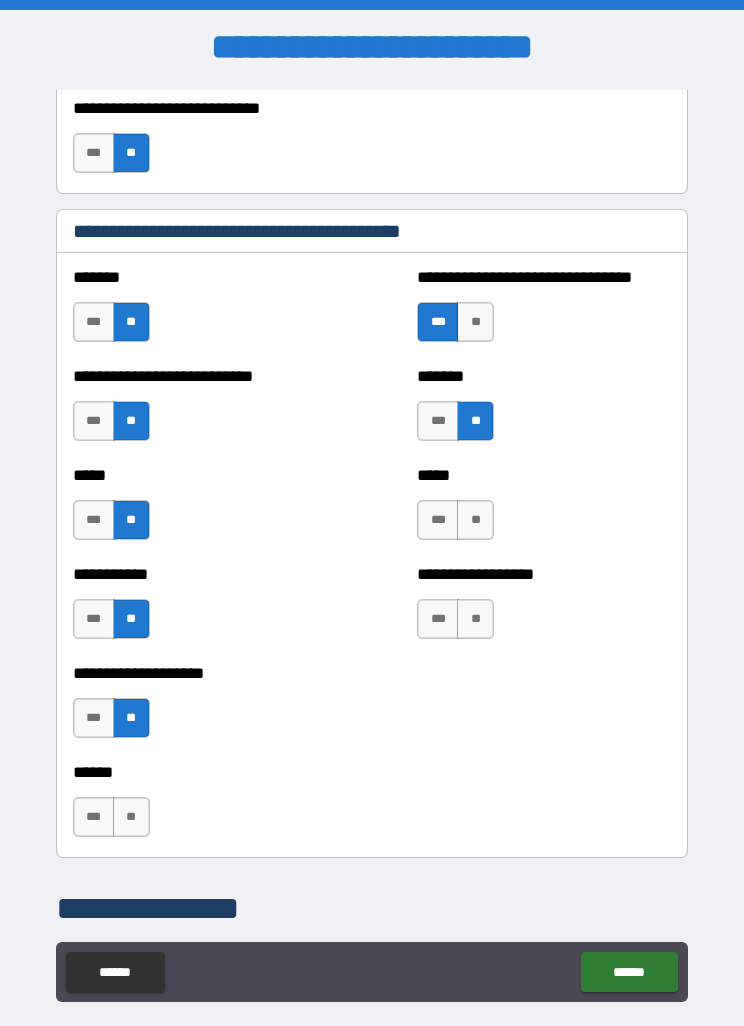 click on "**" at bounding box center [475, 520] 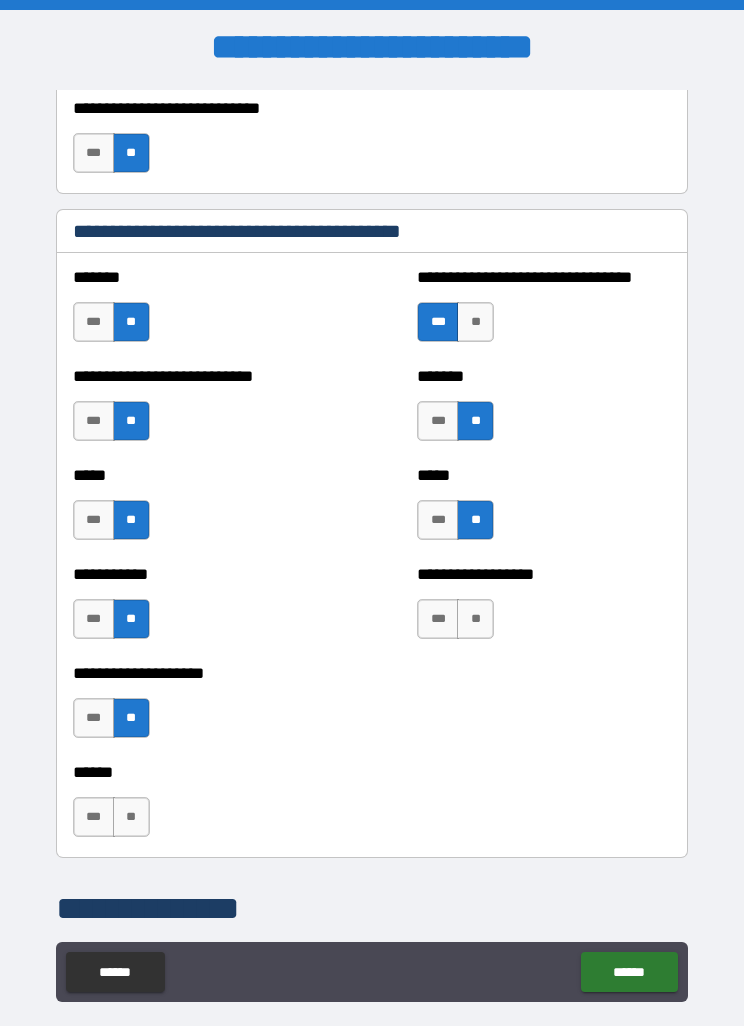 click on "**" at bounding box center (475, 619) 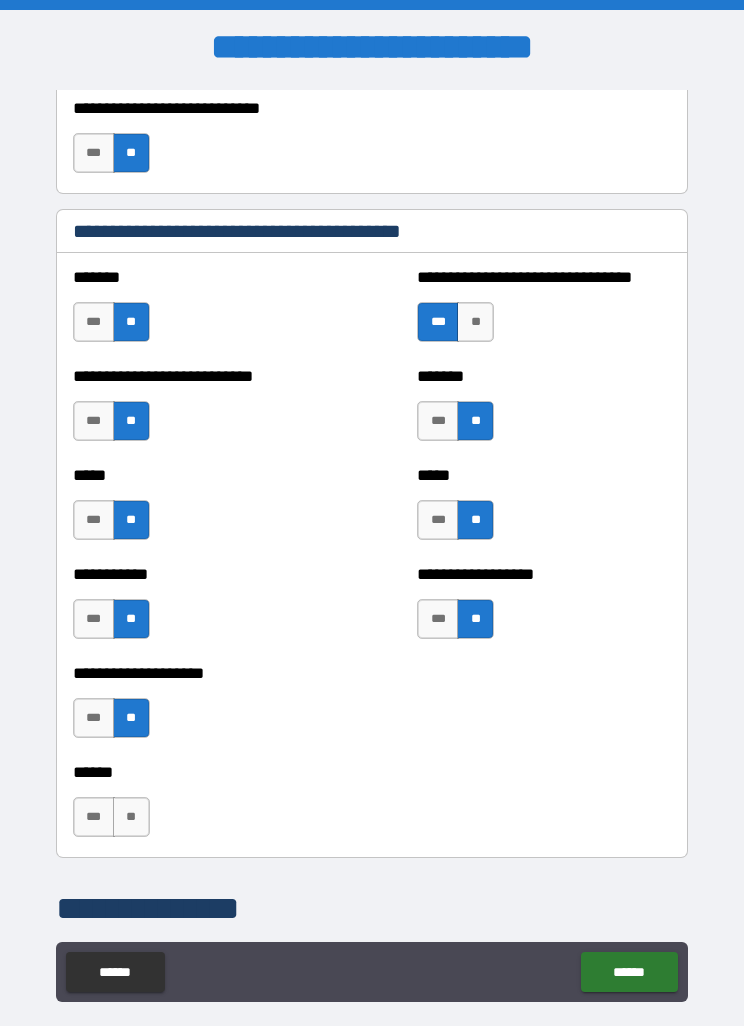 click on "**" at bounding box center [131, 817] 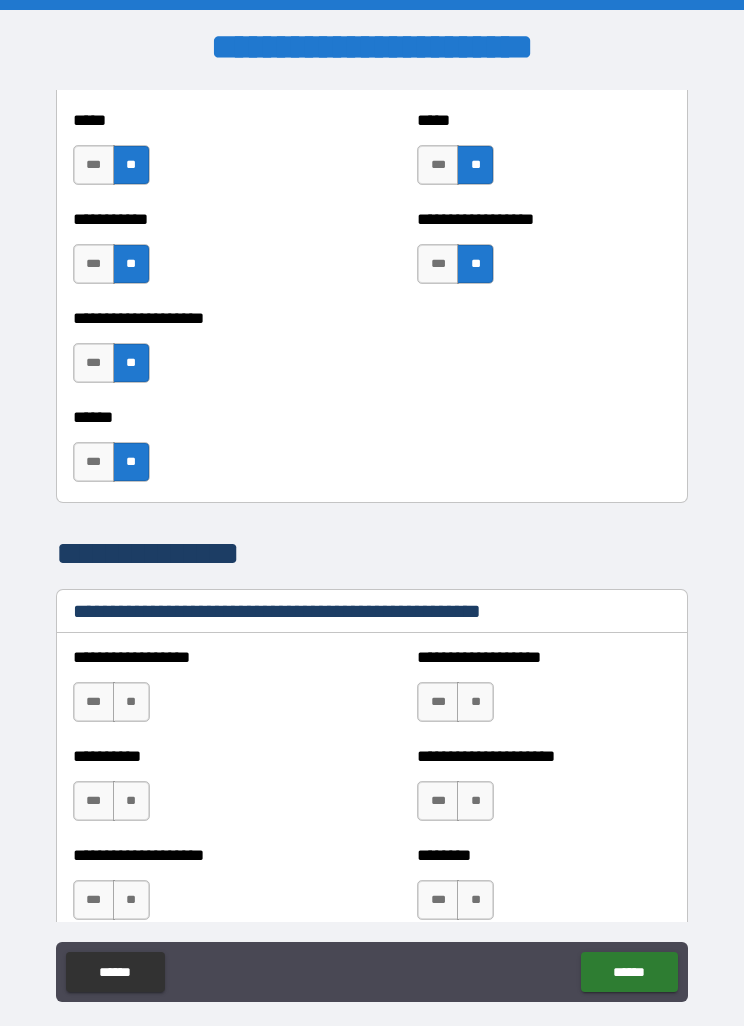 scroll, scrollTop: 2109, scrollLeft: 0, axis: vertical 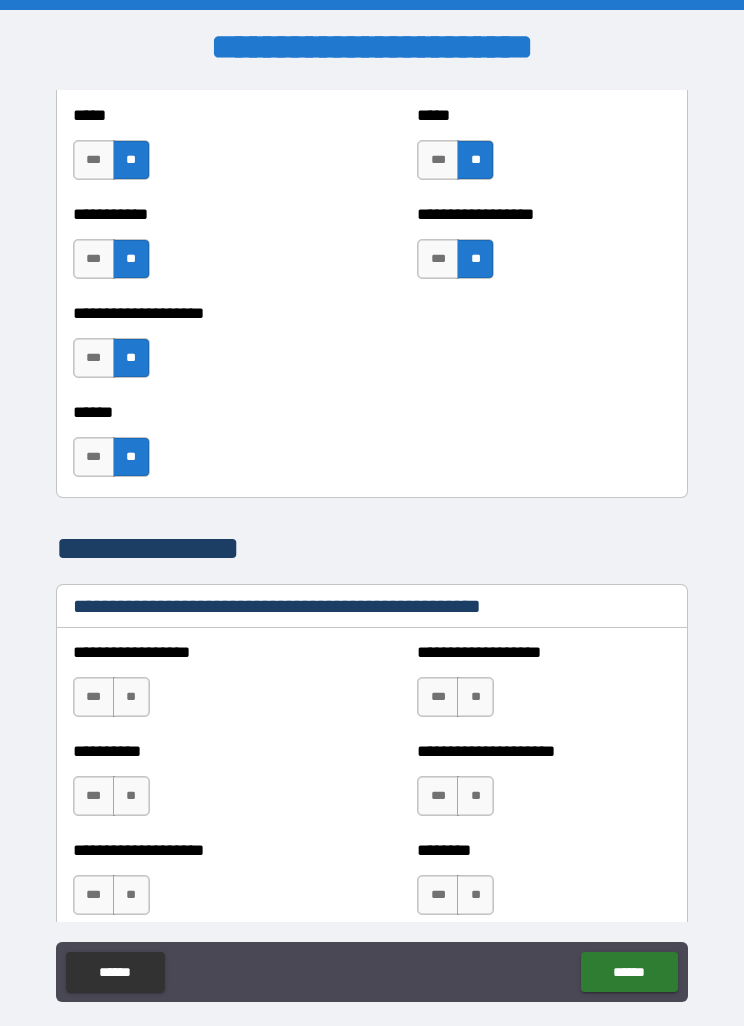 click on "***" at bounding box center (94, 457) 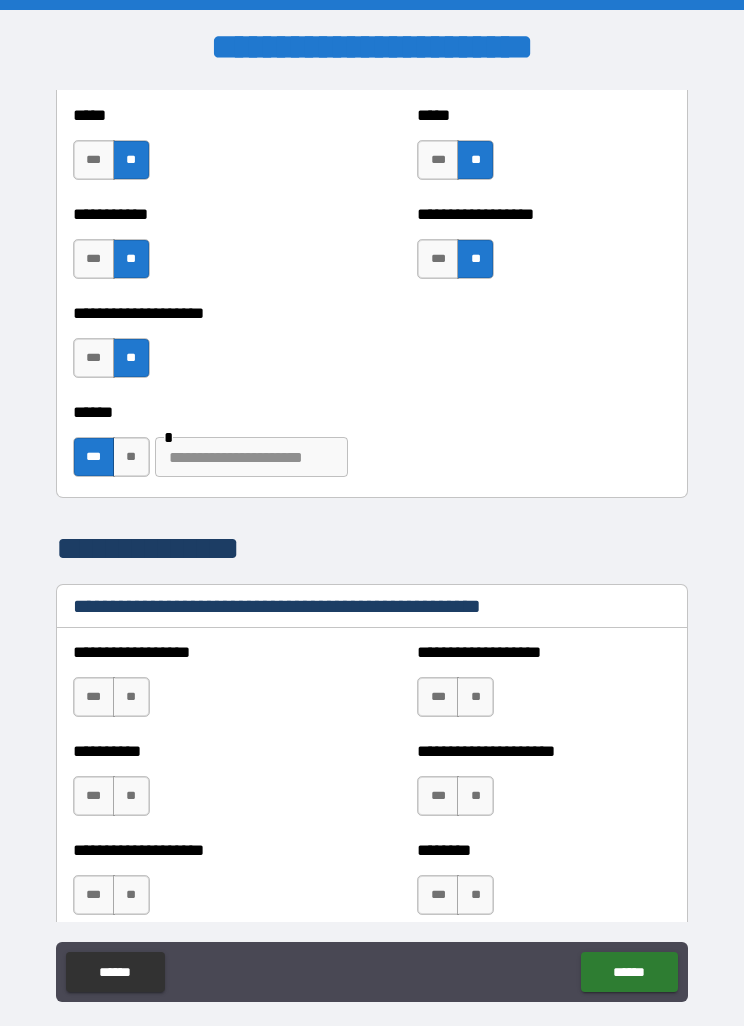 click at bounding box center [251, 457] 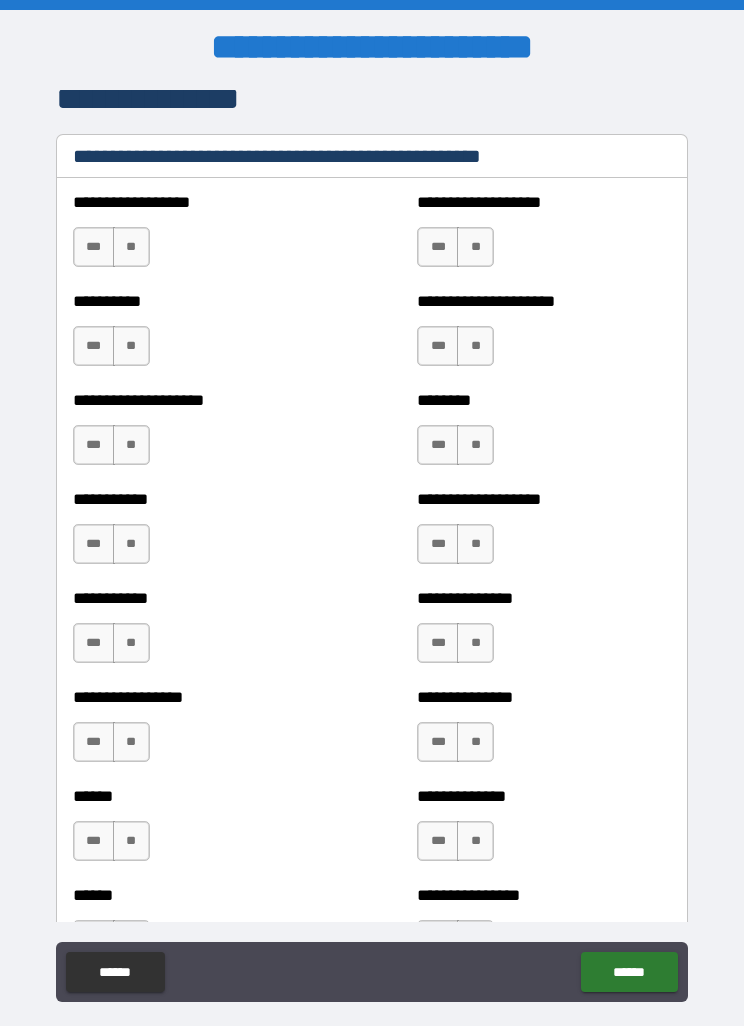 scroll, scrollTop: 2567, scrollLeft: 0, axis: vertical 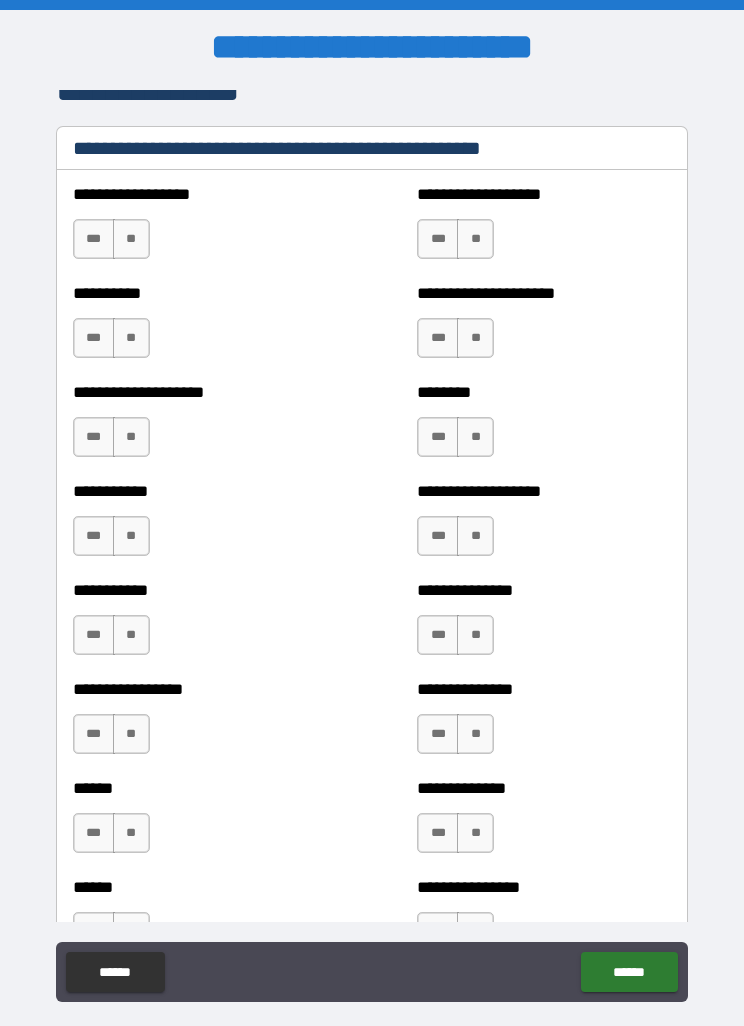 type on "**********" 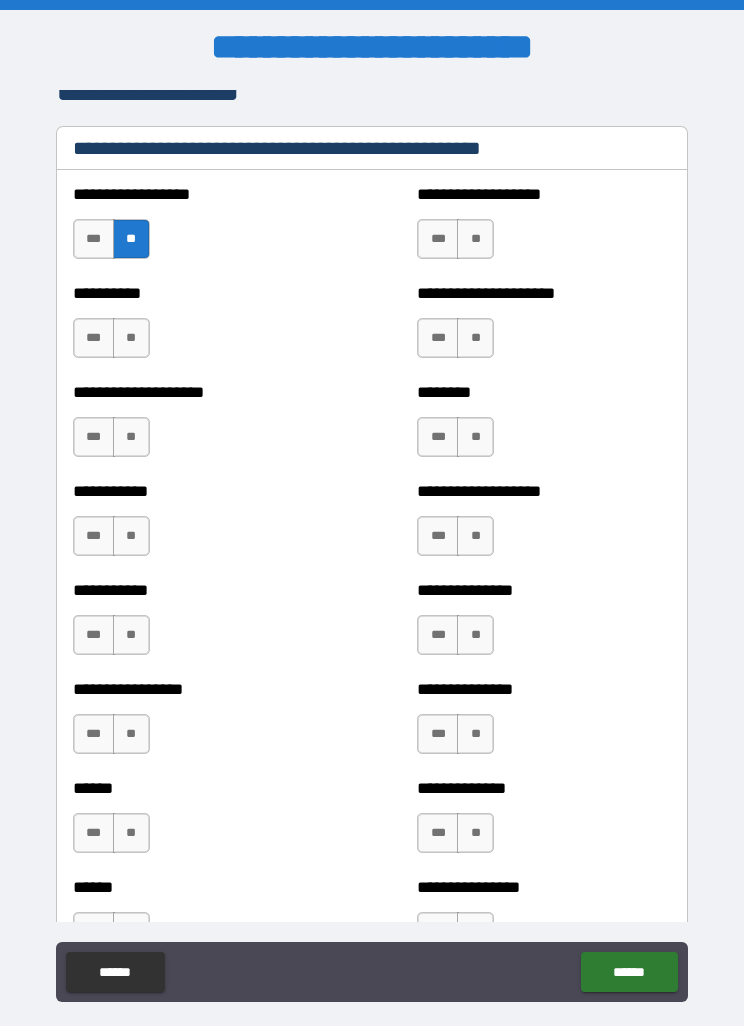 click on "**" at bounding box center (131, 338) 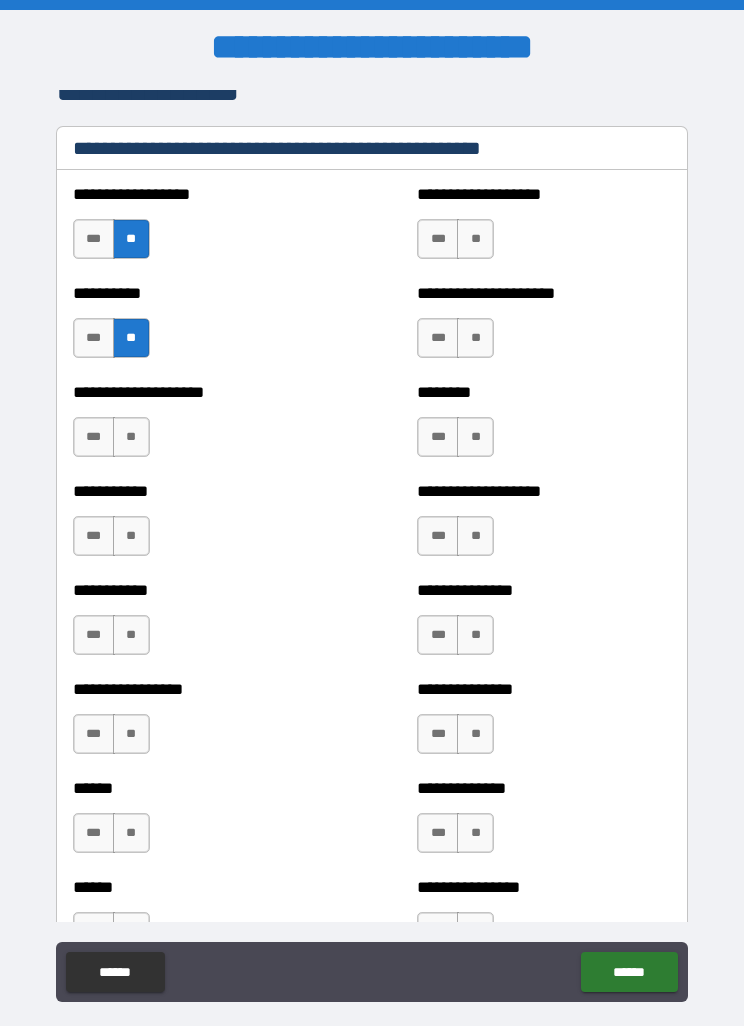 click on "**" at bounding box center (131, 437) 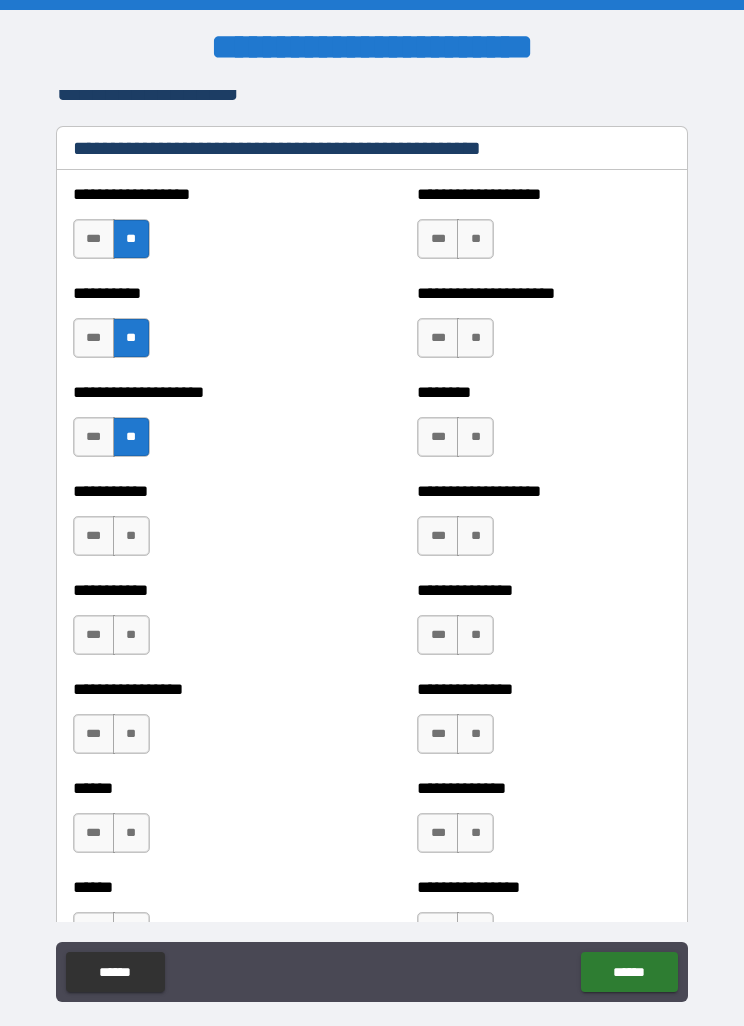 click on "**" at bounding box center (131, 536) 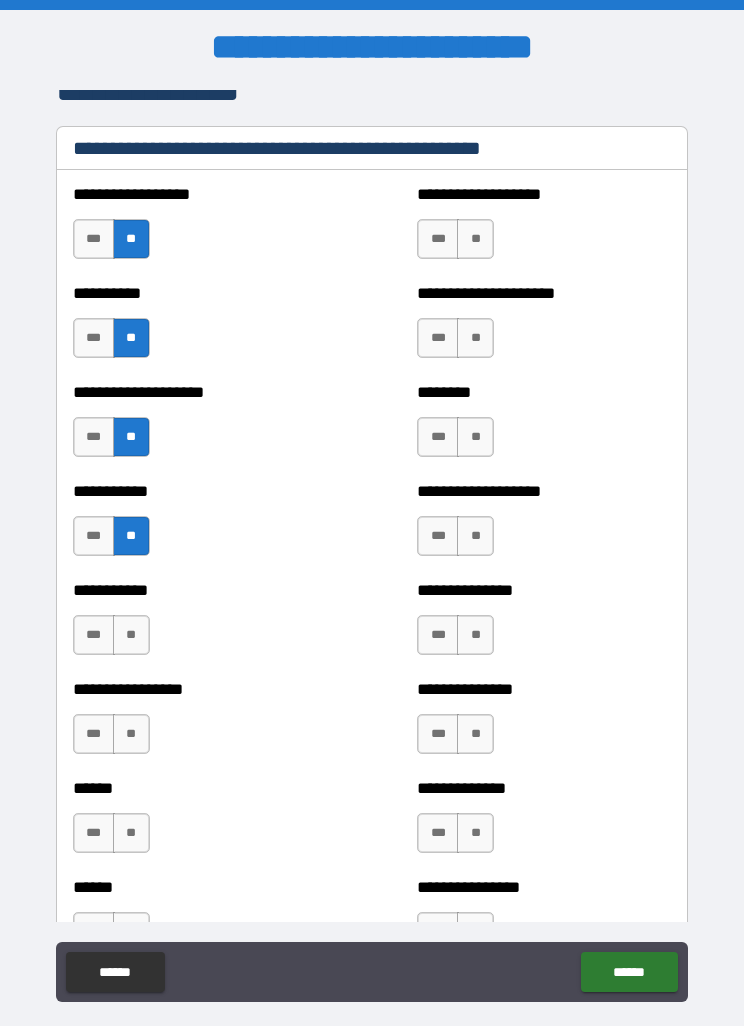 click on "**" at bounding box center (131, 635) 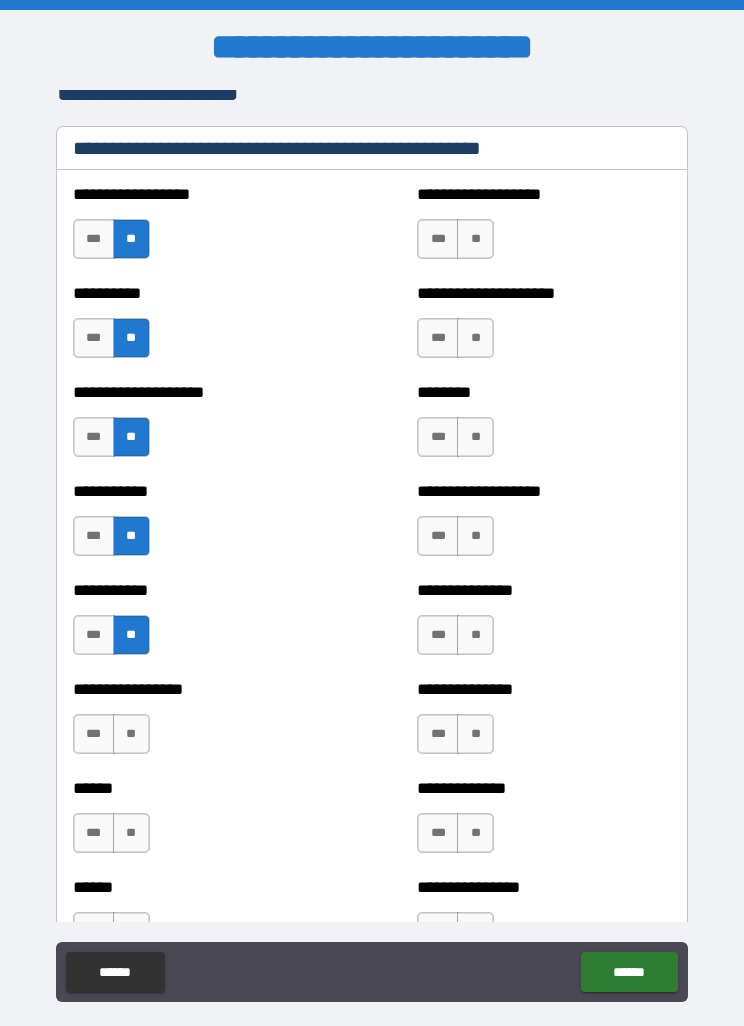 click on "**" at bounding box center [131, 734] 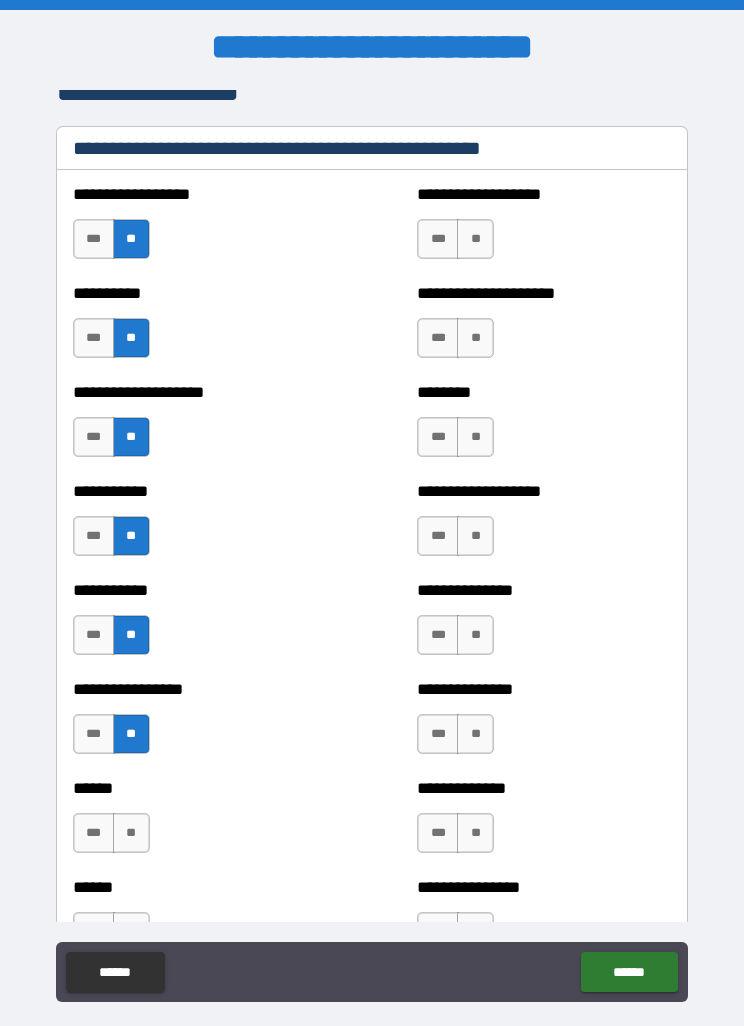 click on "**" at bounding box center (131, 833) 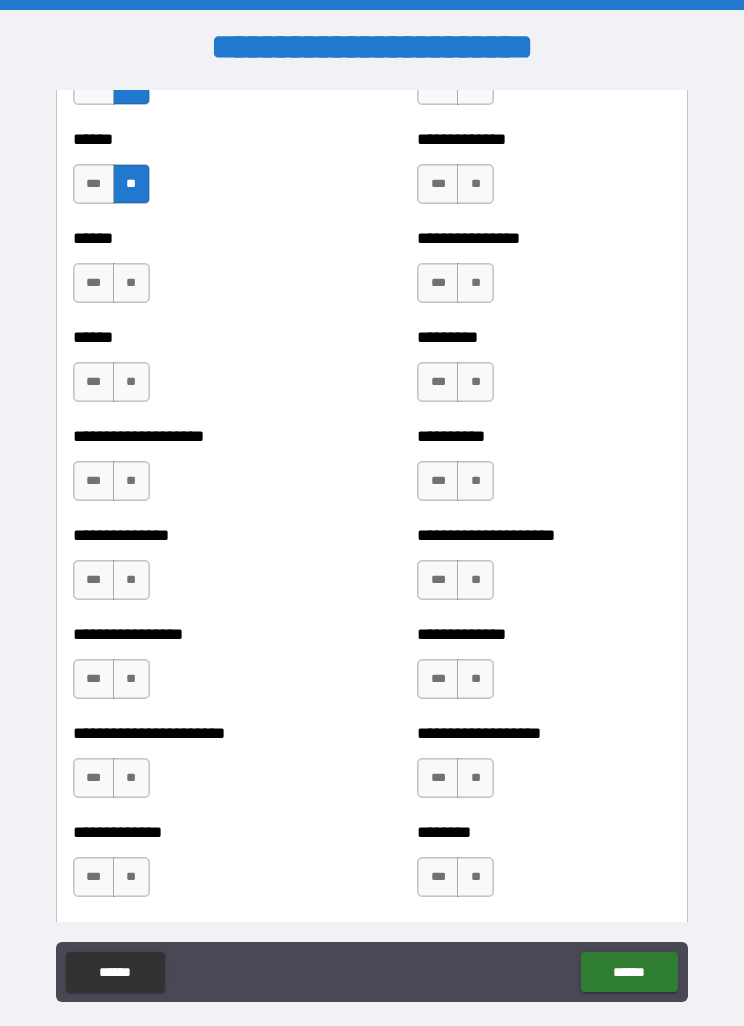 scroll, scrollTop: 3228, scrollLeft: 0, axis: vertical 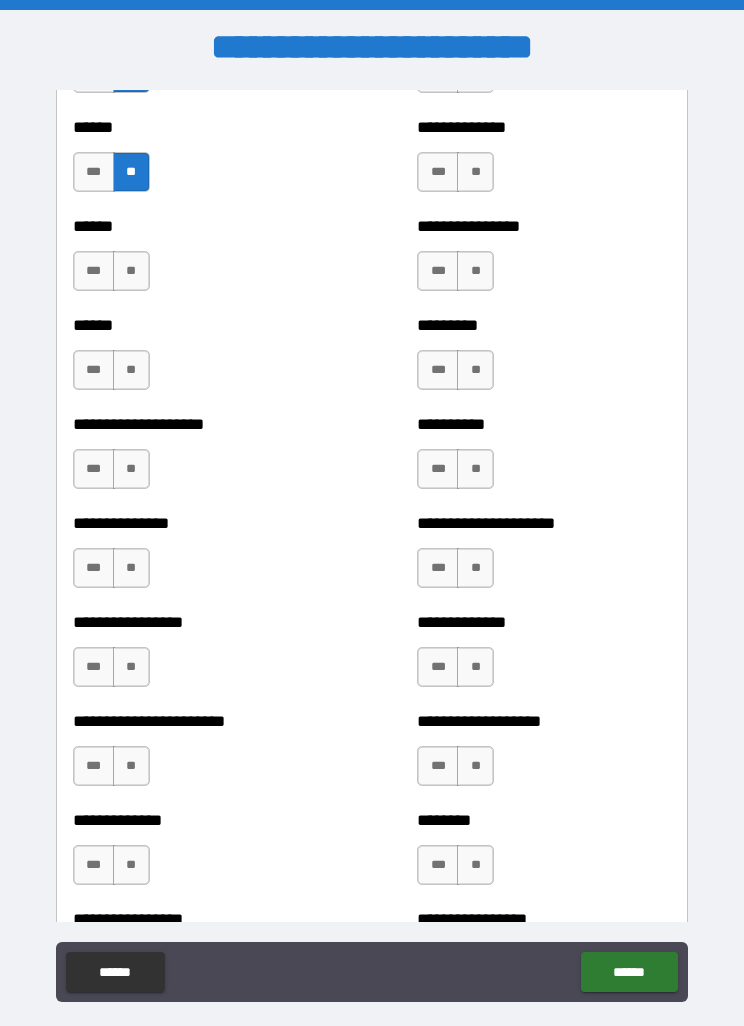 click on "**" at bounding box center (131, 271) 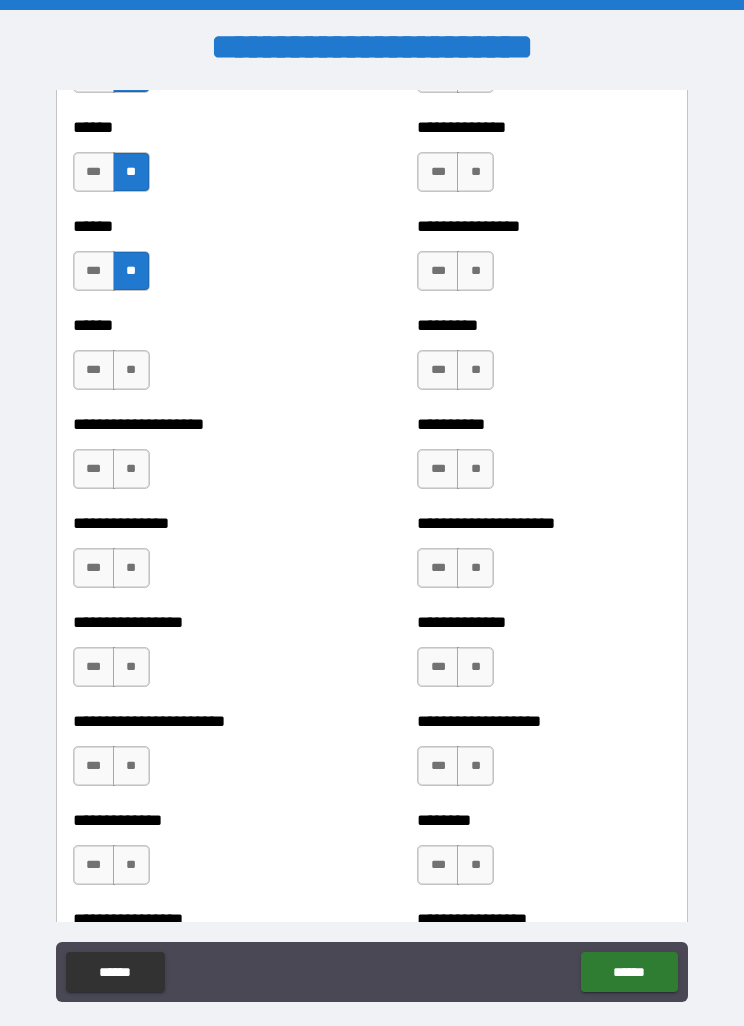 click on "**" at bounding box center [131, 370] 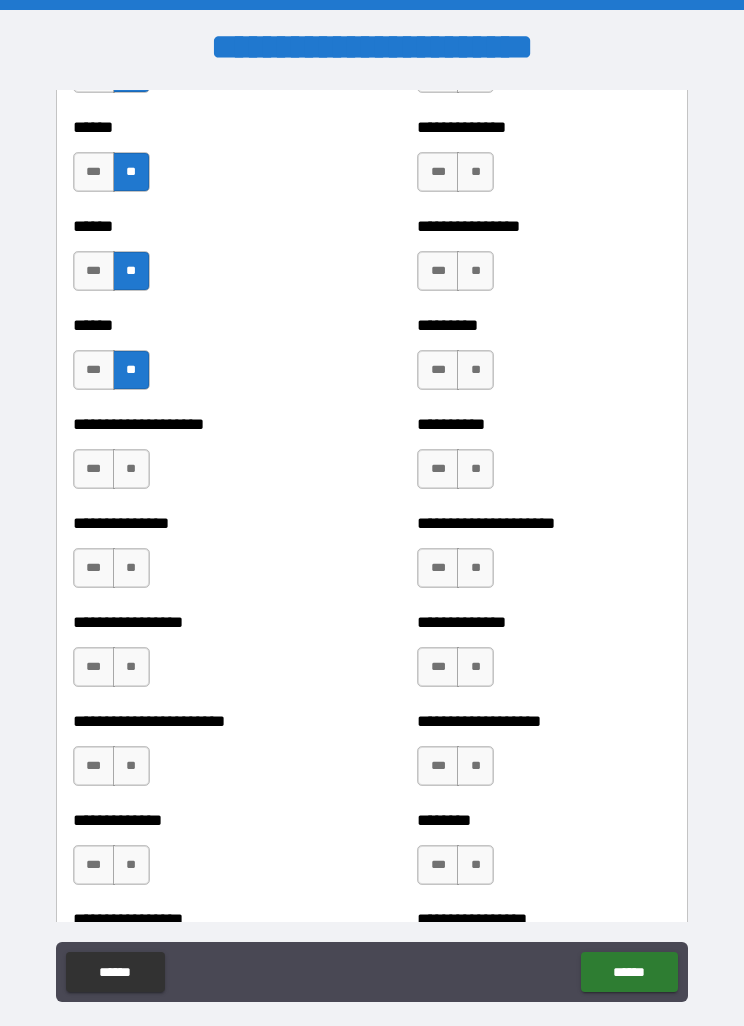 click on "**" at bounding box center (131, 469) 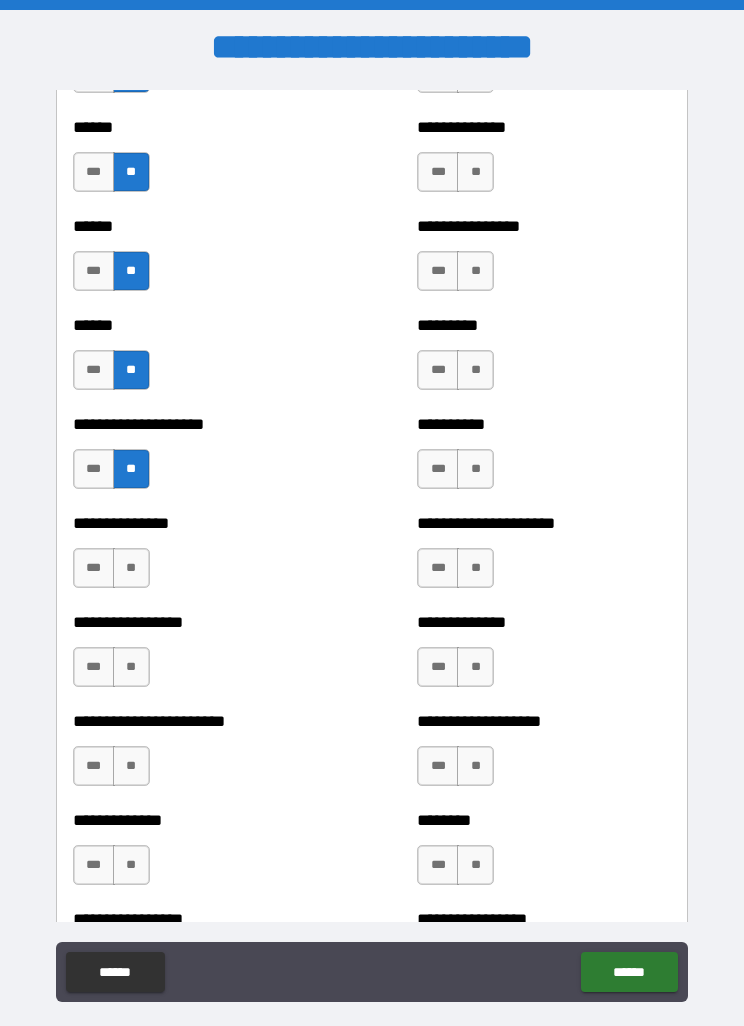 click on "**********" at bounding box center [200, 558] 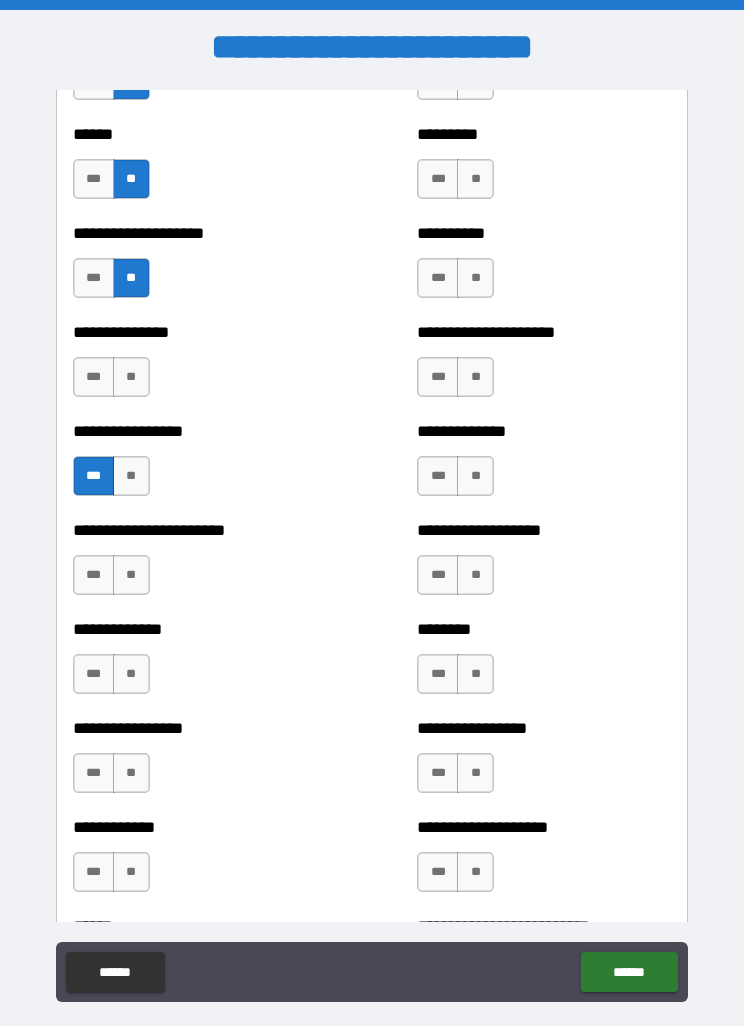 scroll, scrollTop: 3420, scrollLeft: 0, axis: vertical 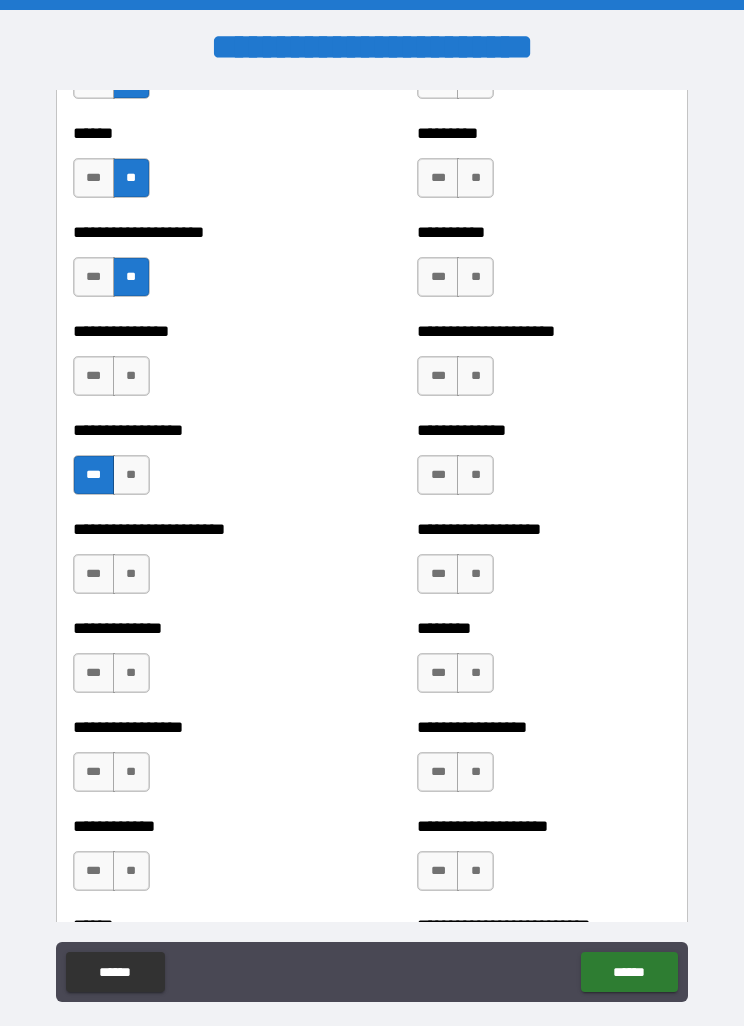 click on "**" at bounding box center (131, 574) 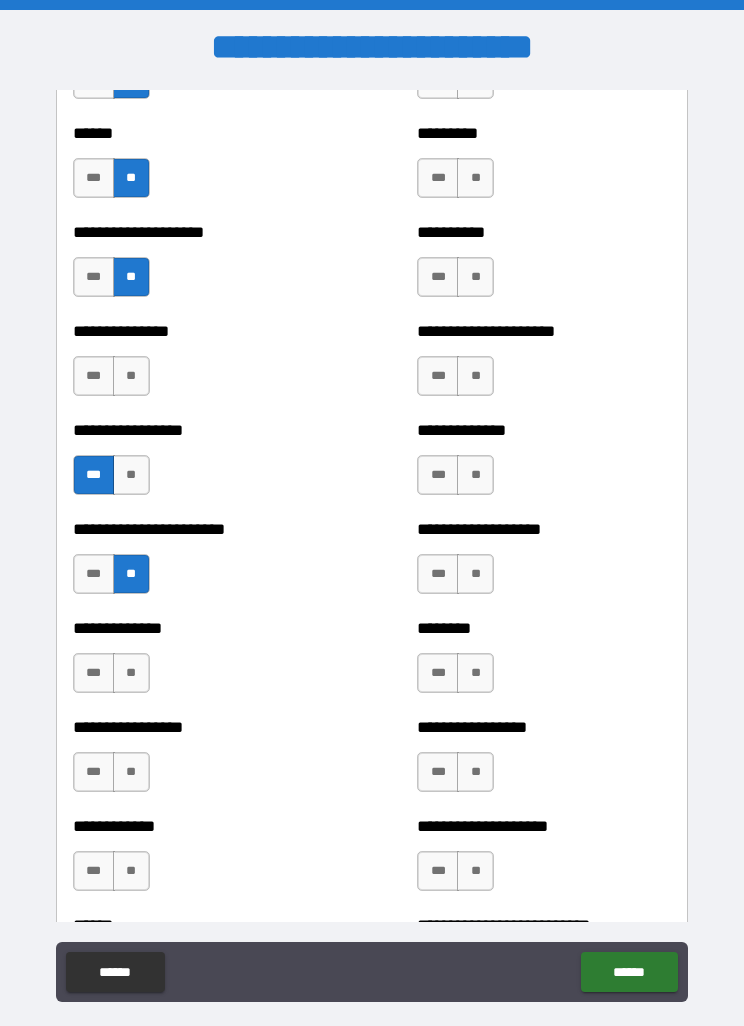 click on "**" at bounding box center (131, 673) 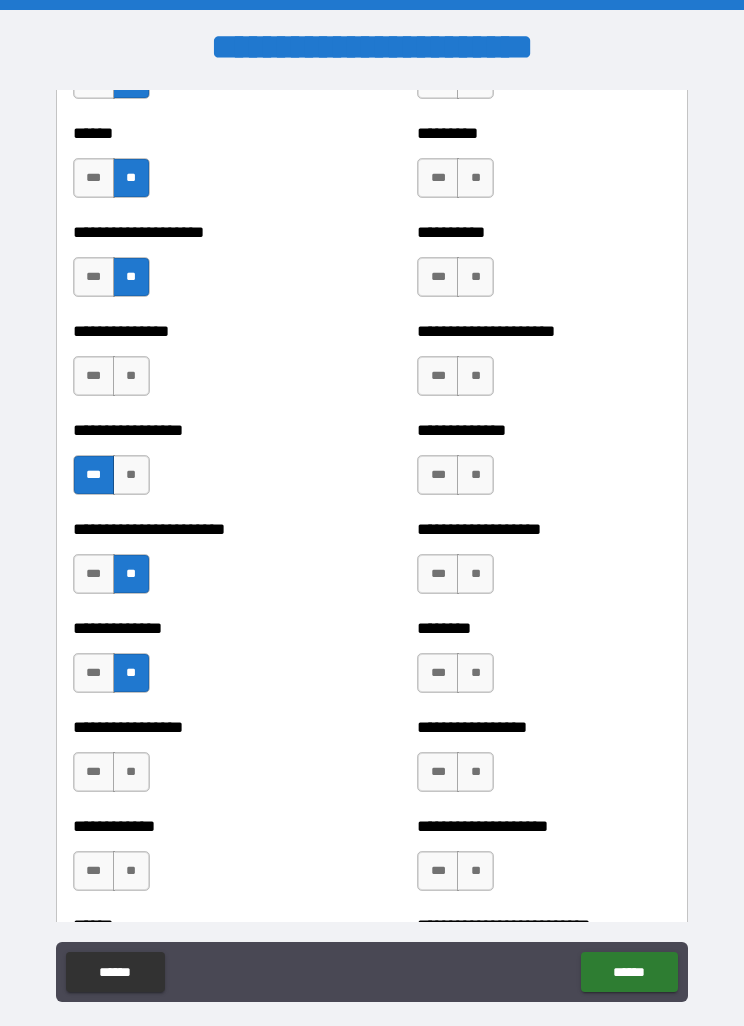 click on "**" at bounding box center [131, 772] 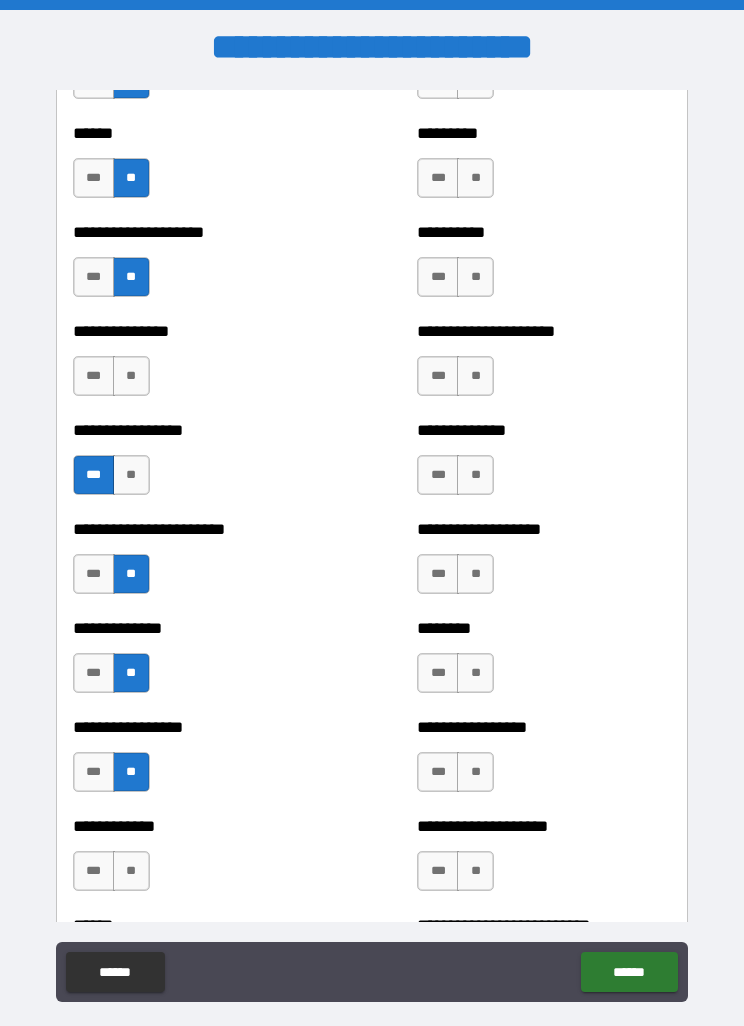 click on "**" at bounding box center [131, 871] 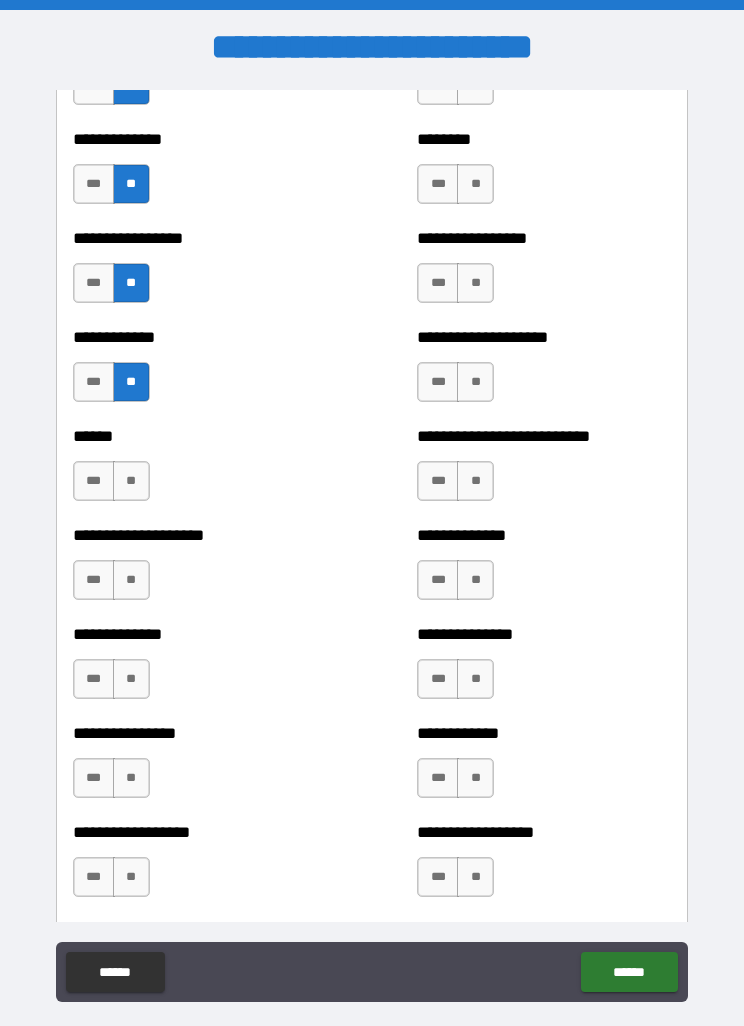 scroll, scrollTop: 3945, scrollLeft: 0, axis: vertical 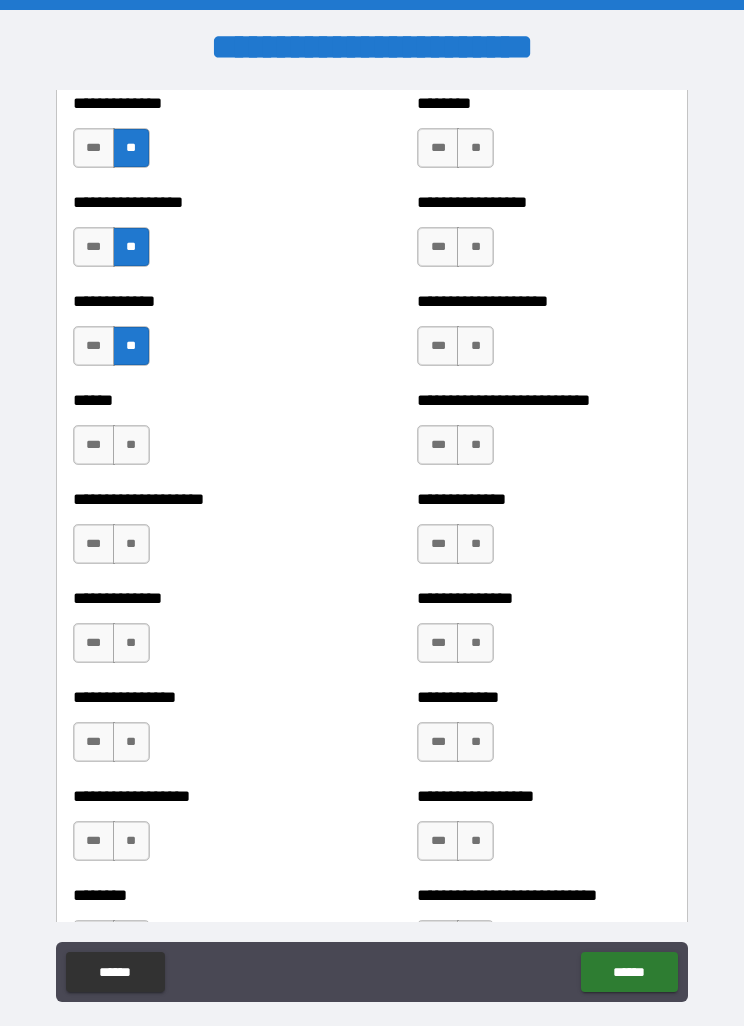 click on "**" at bounding box center [131, 445] 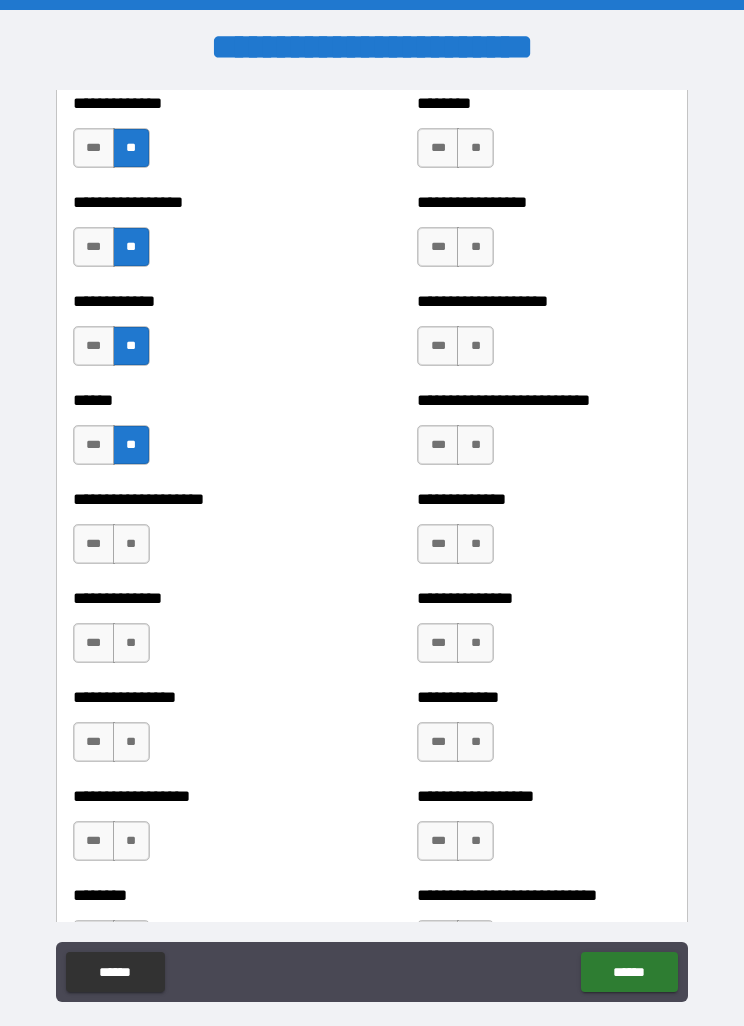 click on "**" at bounding box center (131, 544) 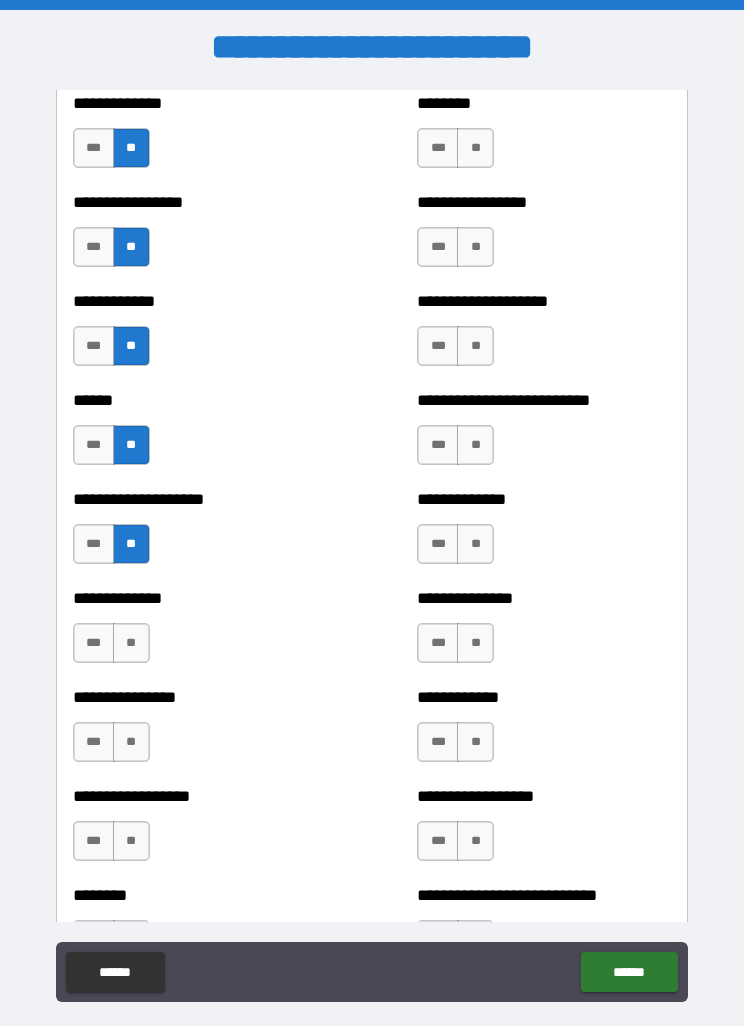 click on "**" at bounding box center (131, 643) 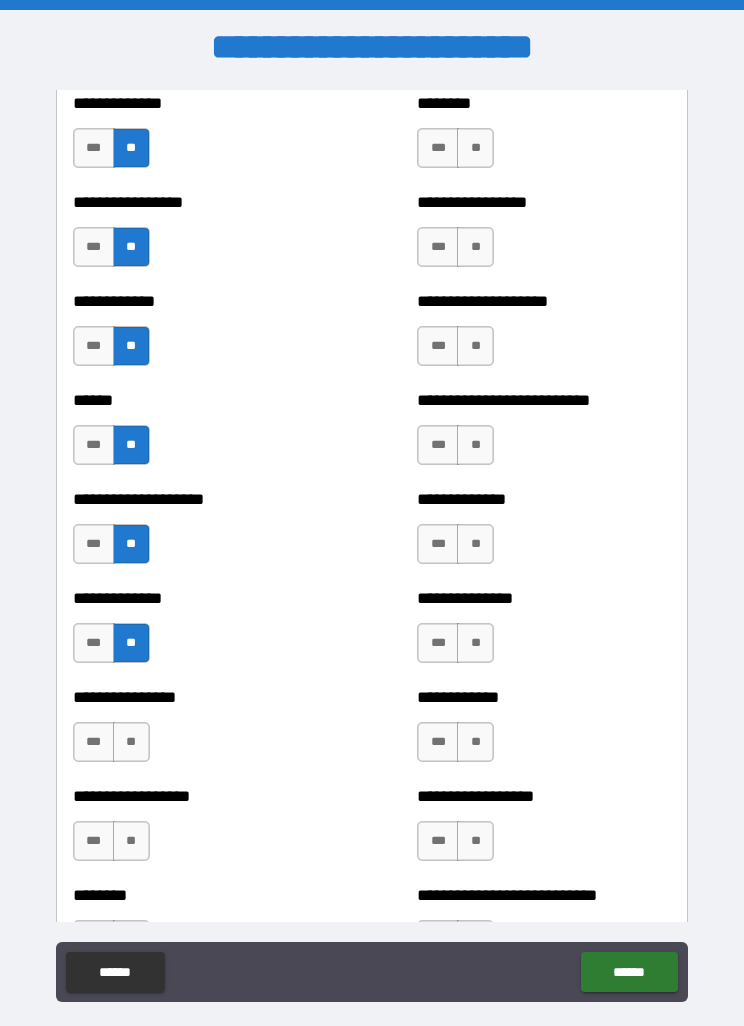 click on "**" at bounding box center [131, 742] 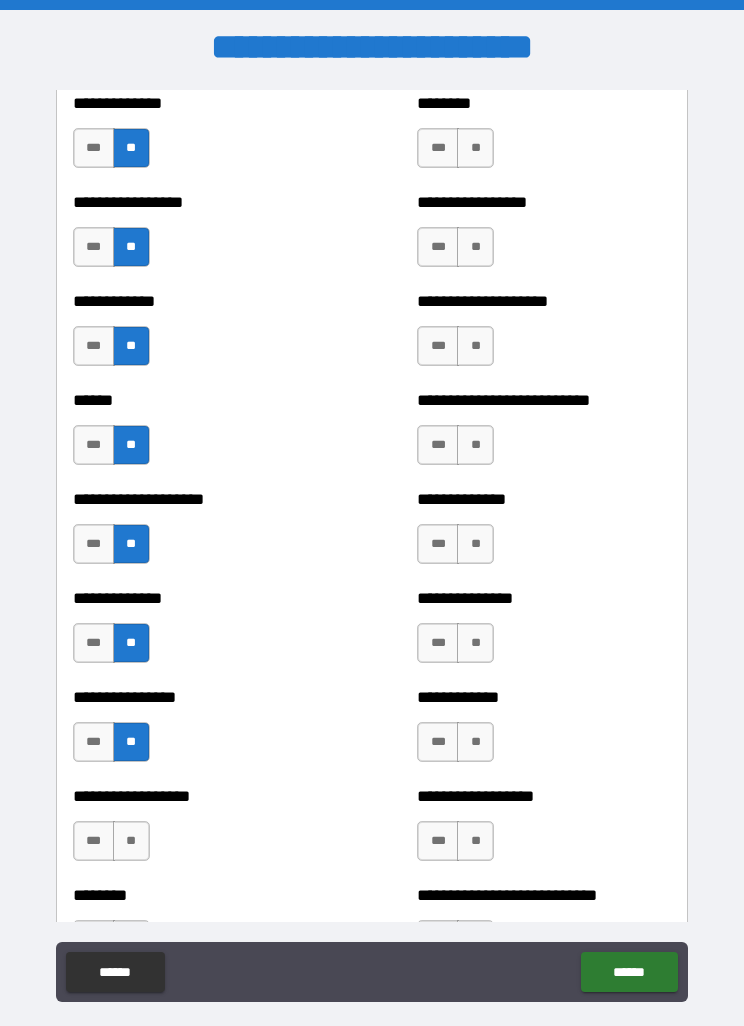 click on "**" at bounding box center (131, 841) 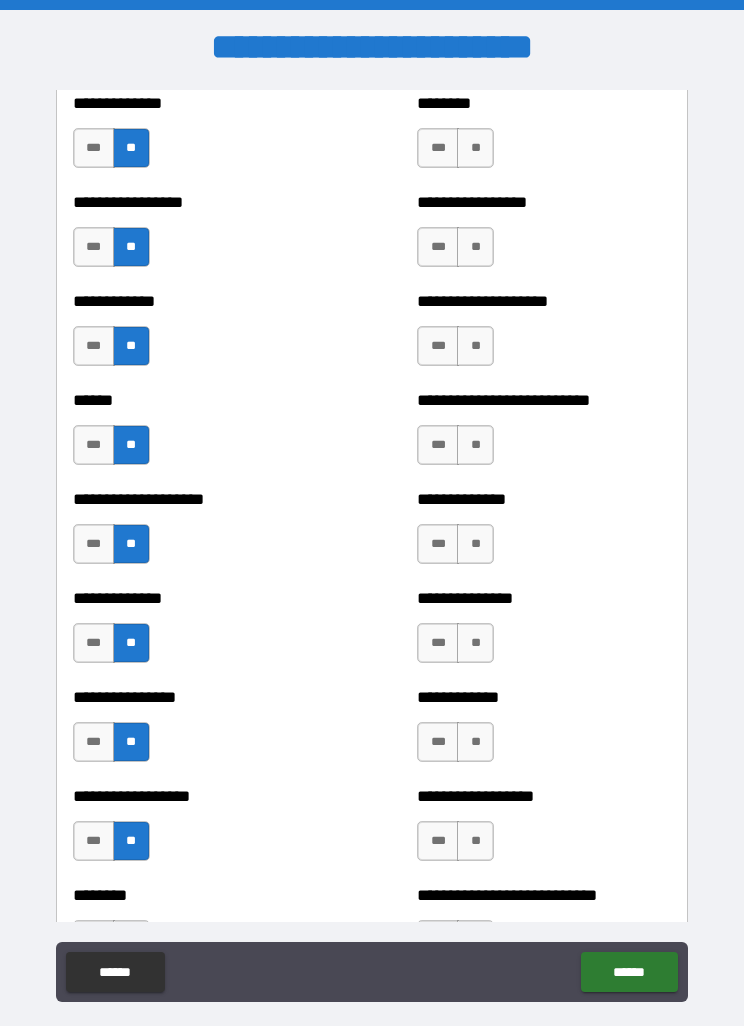 click on "**" at bounding box center [131, 841] 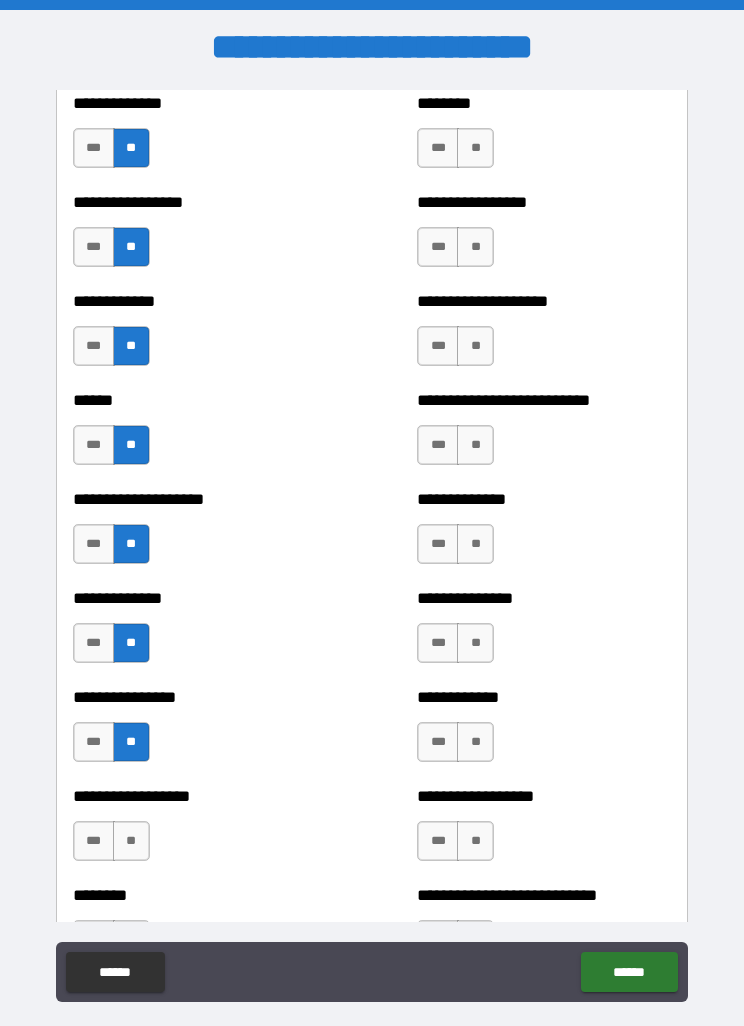 click on "**" at bounding box center [131, 841] 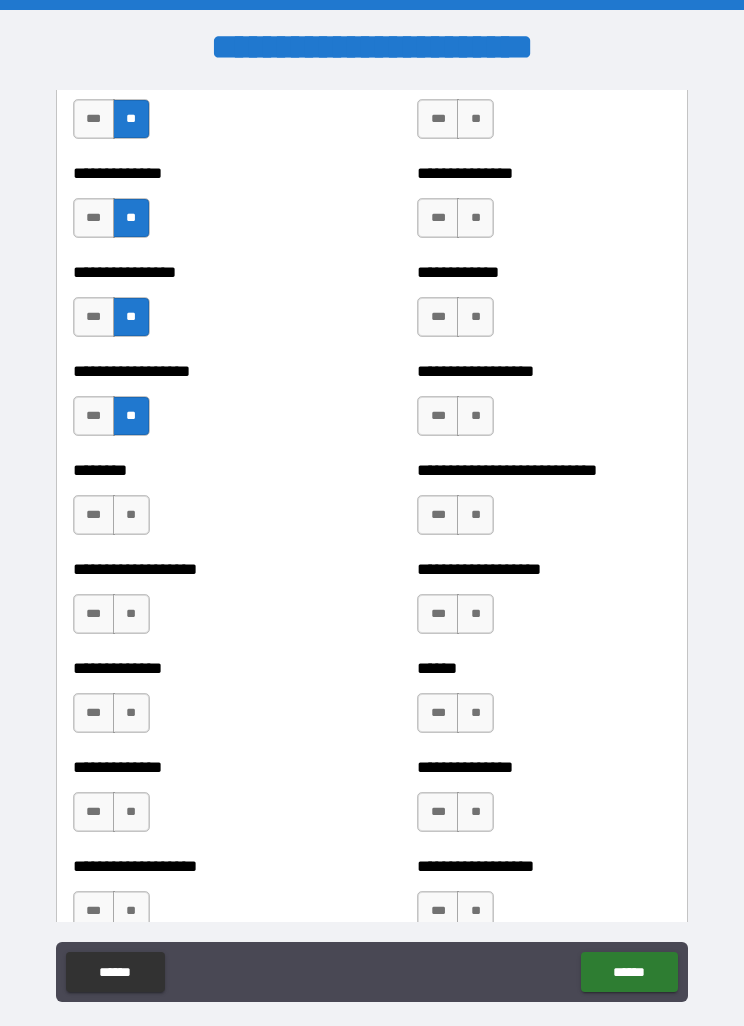 scroll, scrollTop: 4379, scrollLeft: 0, axis: vertical 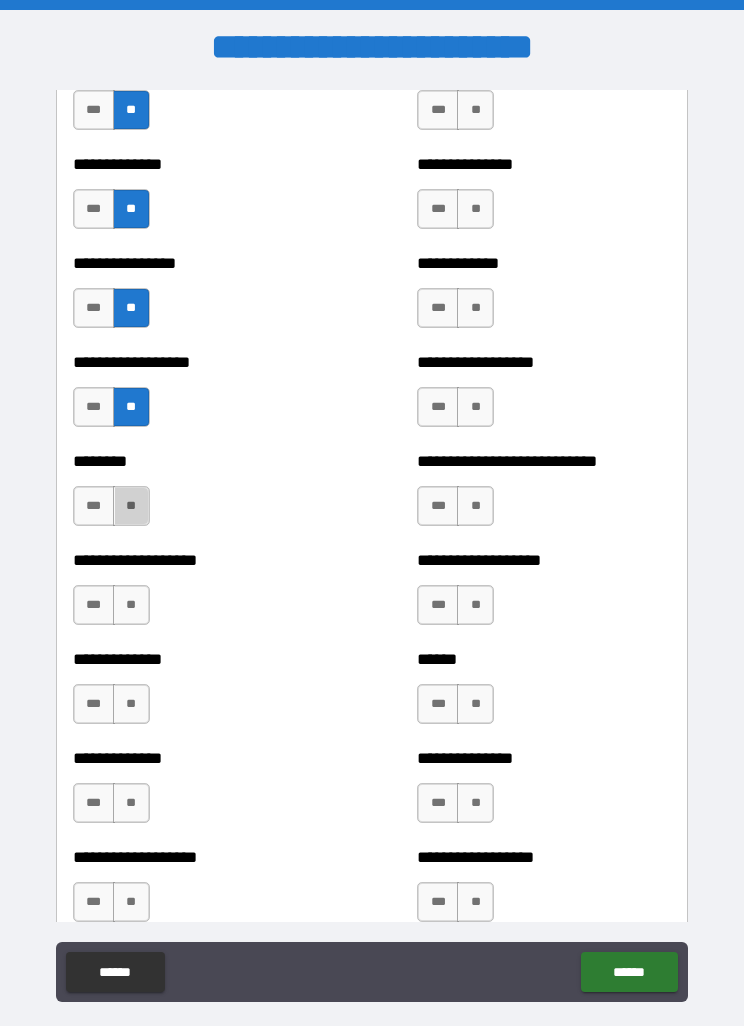 click on "**" at bounding box center (131, 506) 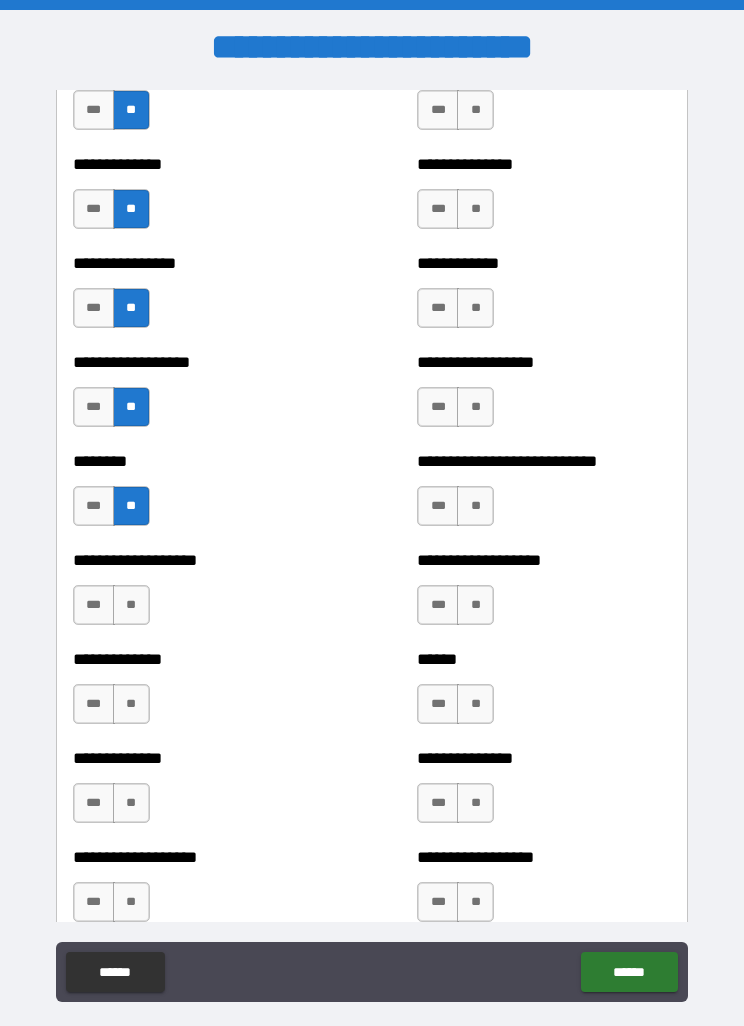 click on "**" at bounding box center [131, 605] 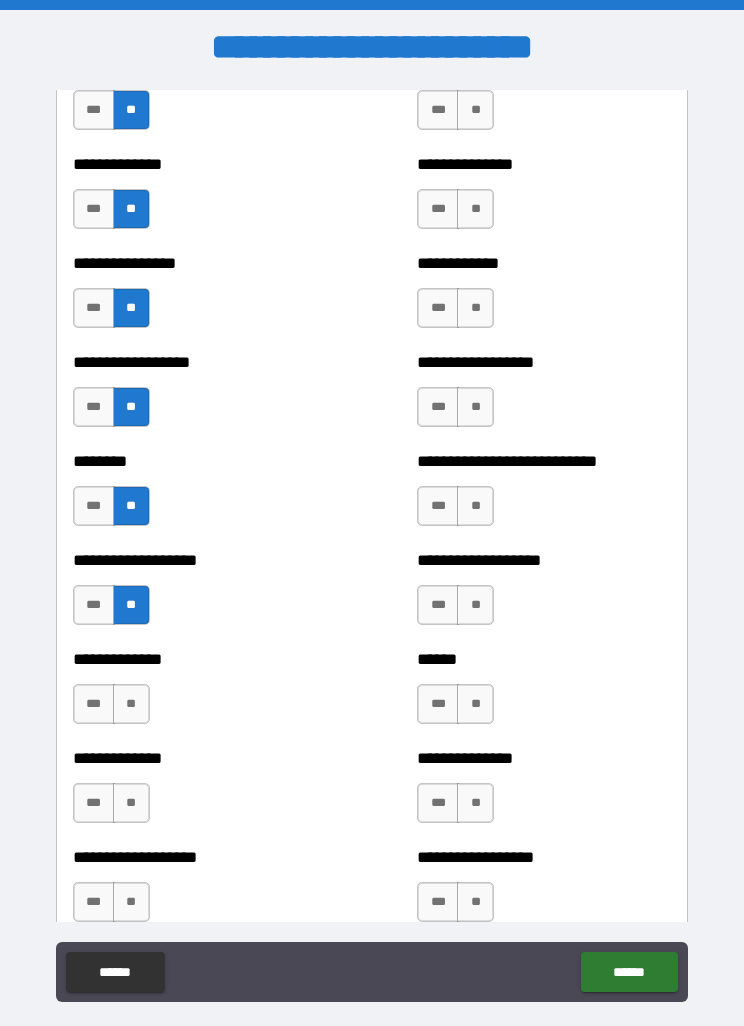 click on "**" at bounding box center [131, 704] 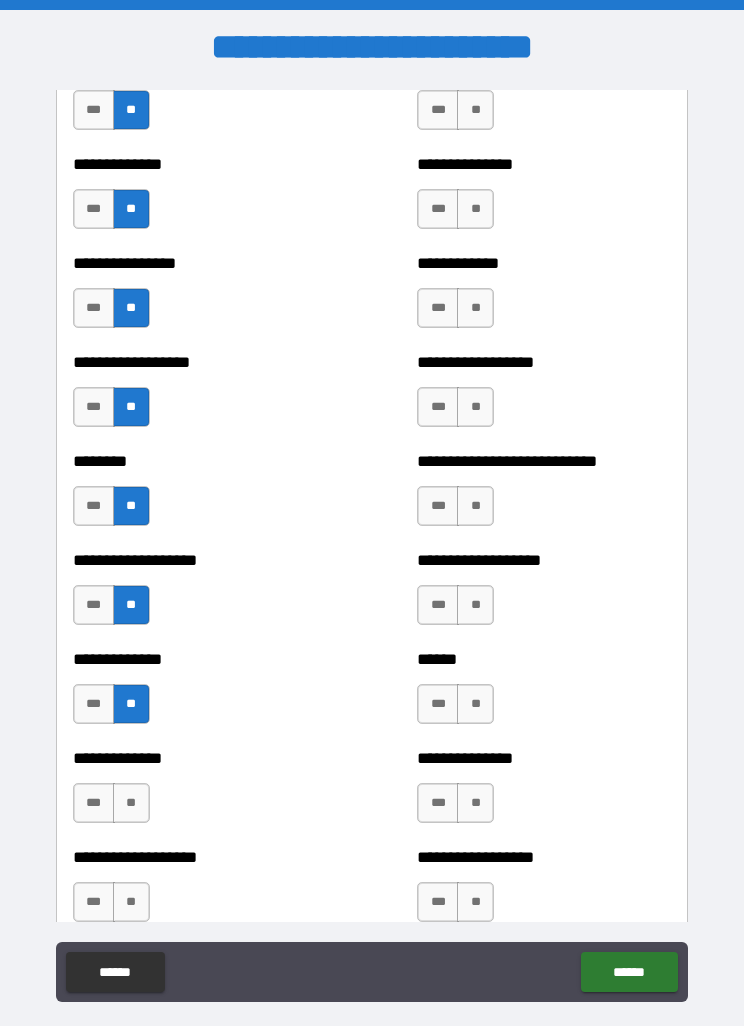 click on "**" at bounding box center (131, 803) 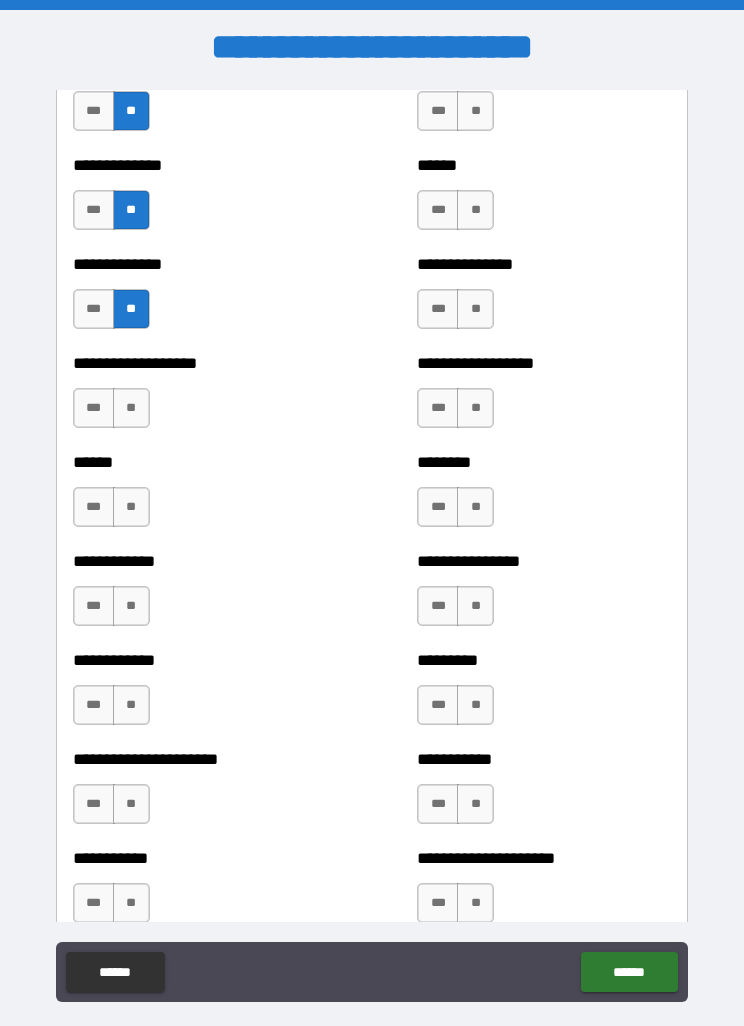 scroll, scrollTop: 4877, scrollLeft: 0, axis: vertical 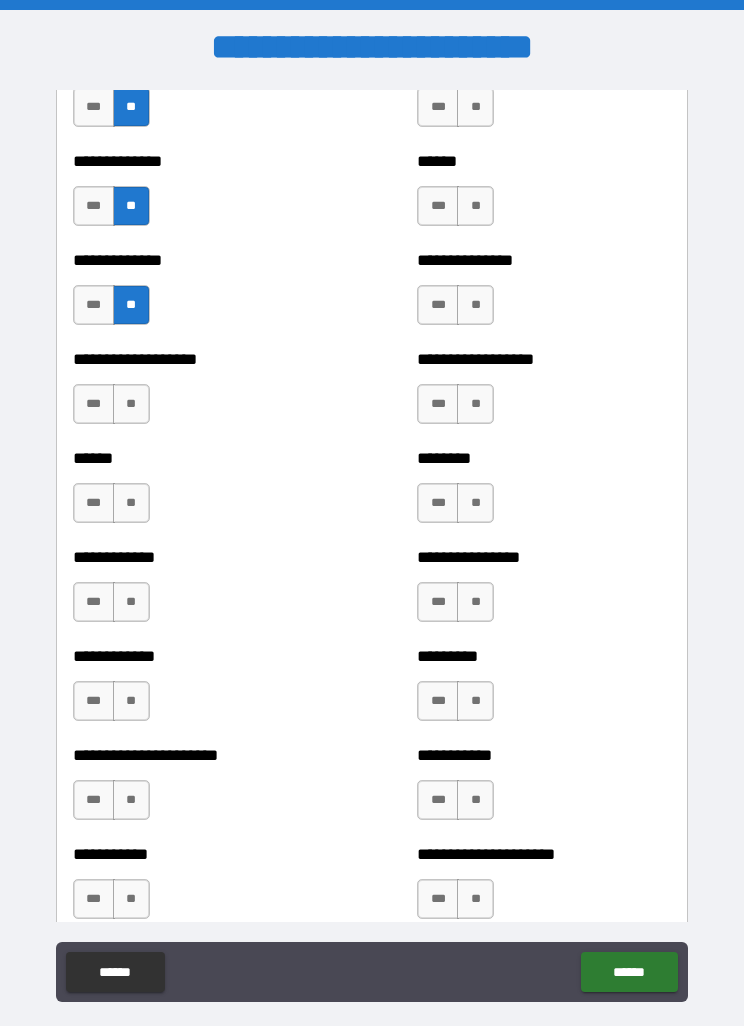 click on "**" at bounding box center (131, 404) 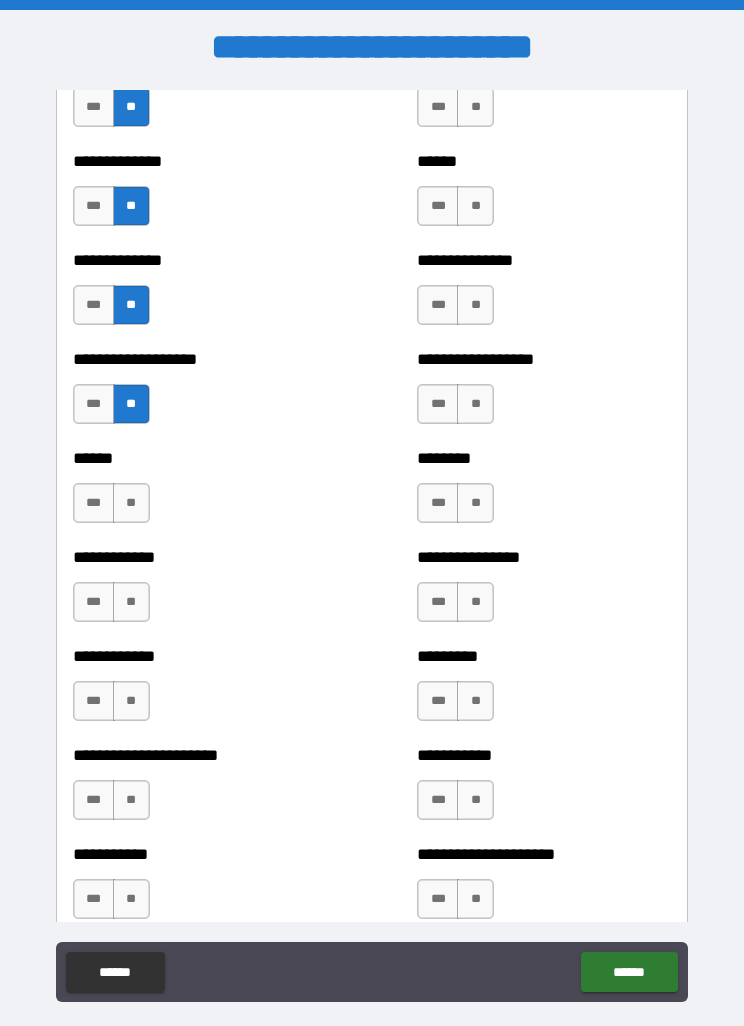 click on "**" at bounding box center [131, 503] 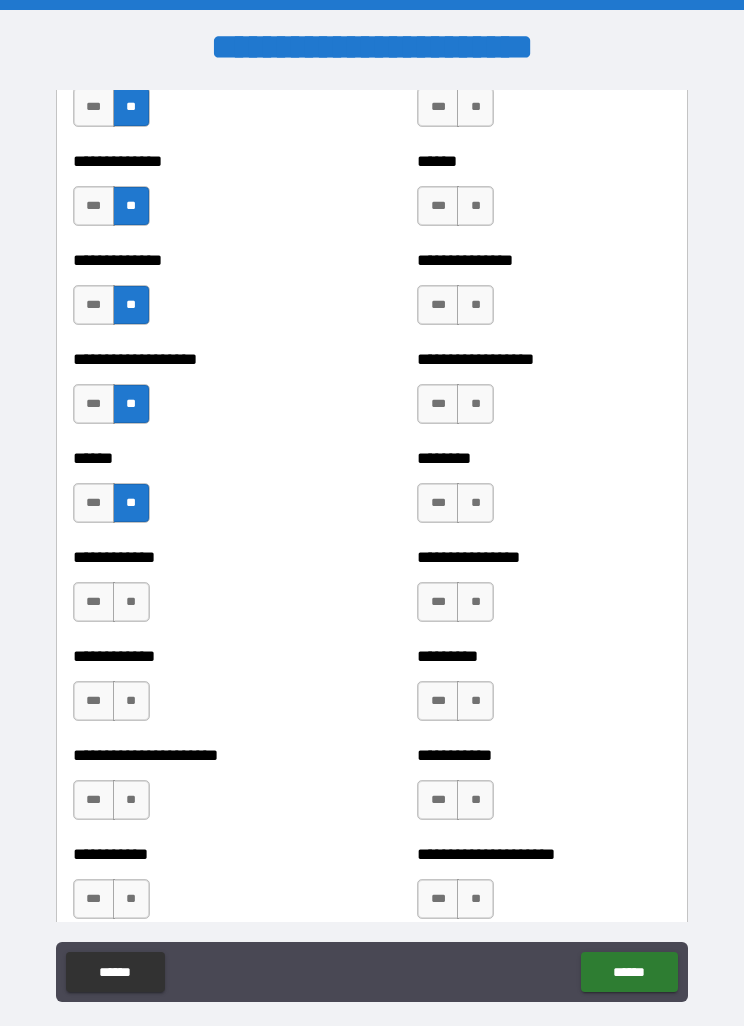 click on "**" at bounding box center (131, 602) 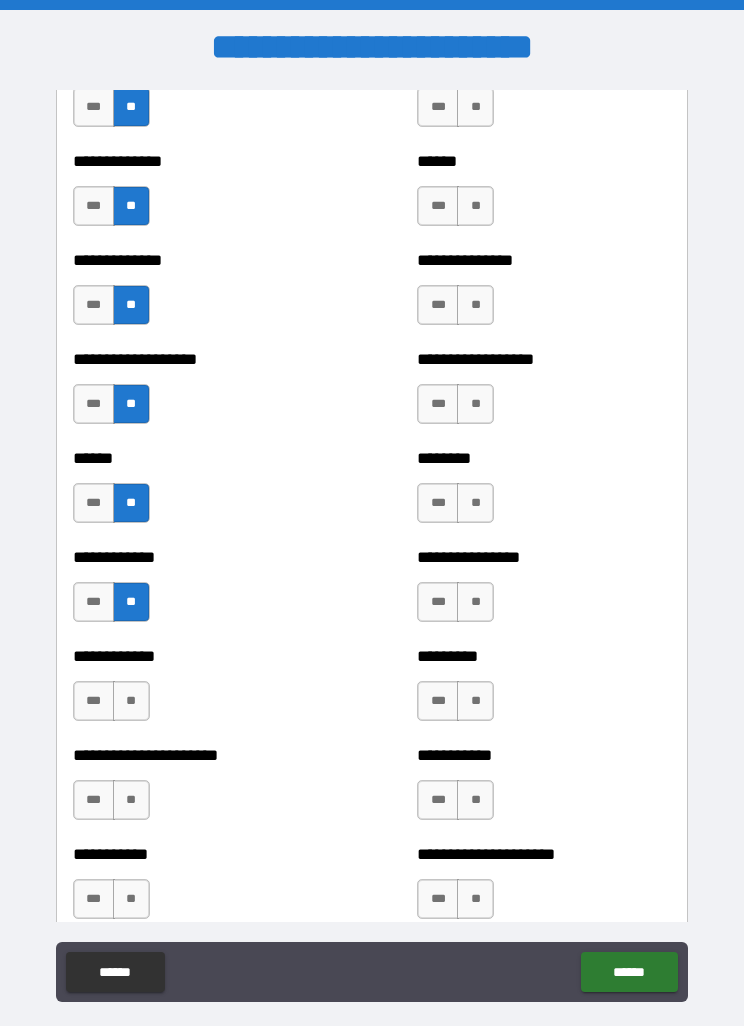 click on "**" at bounding box center (131, 701) 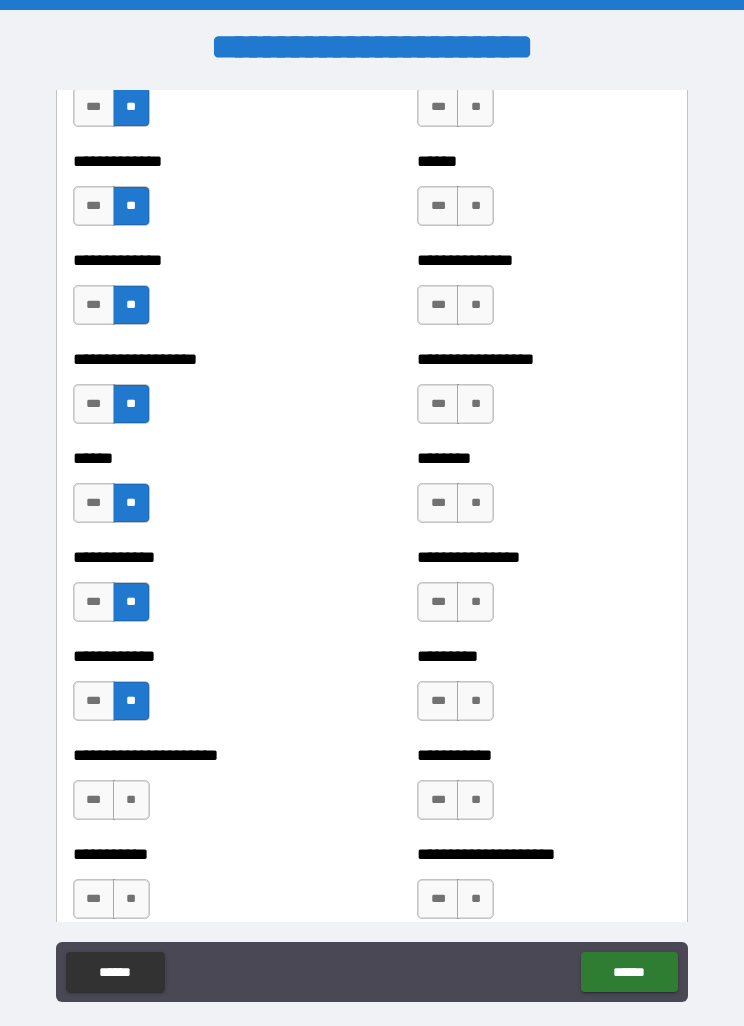 click on "**" at bounding box center (131, 800) 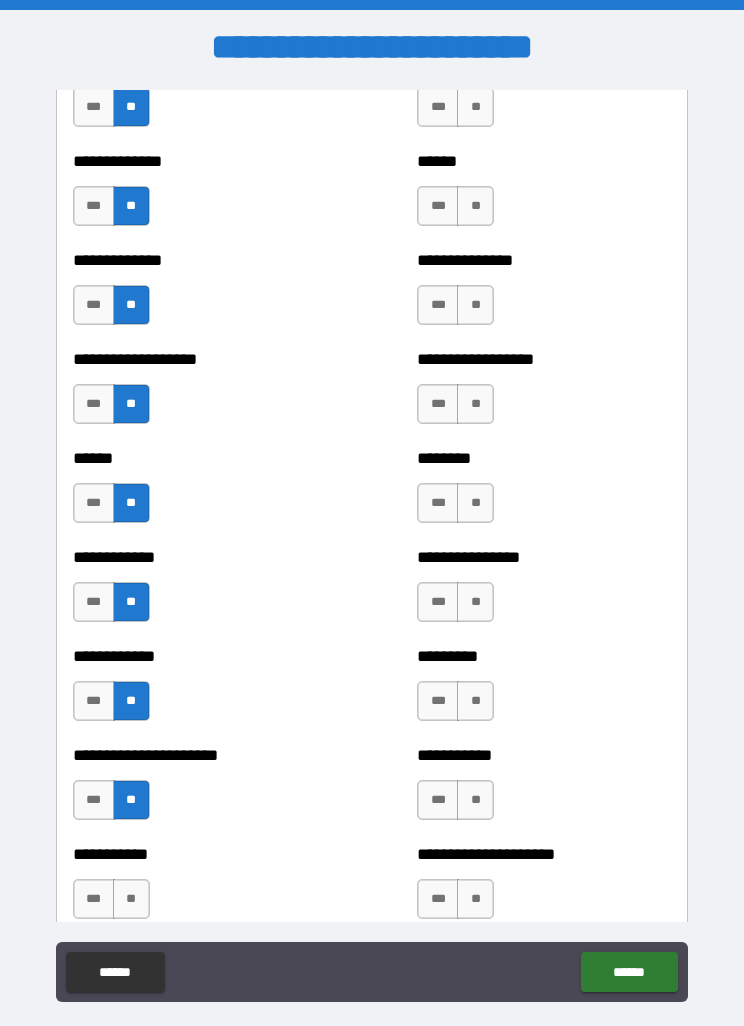 click on "**" at bounding box center (131, 899) 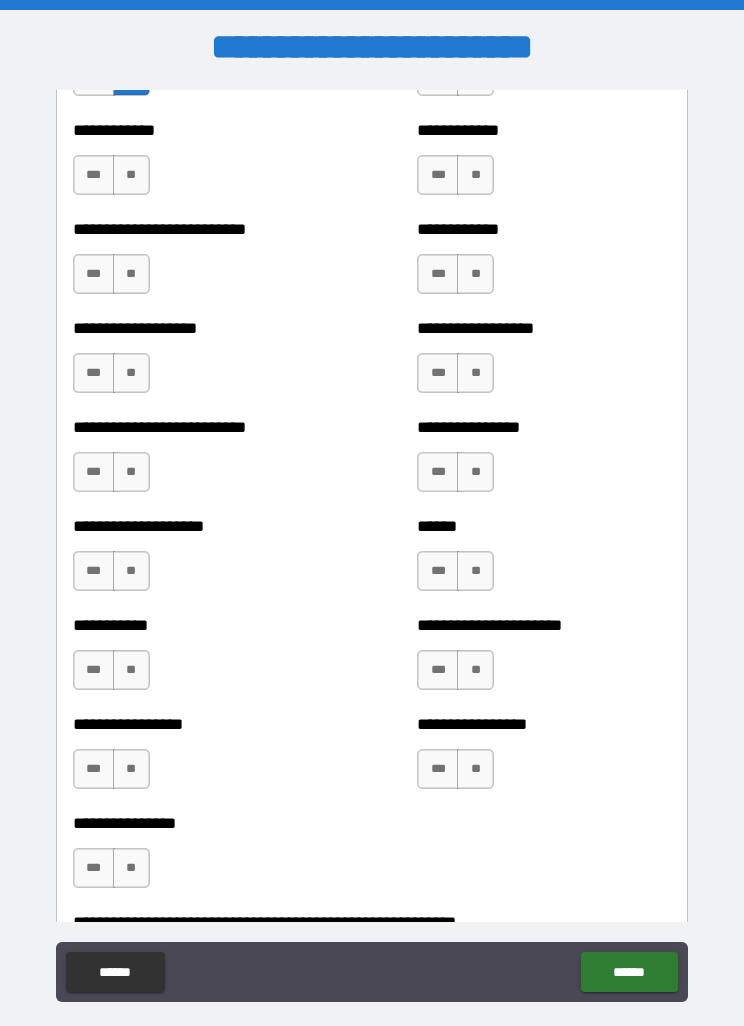 scroll, scrollTop: 5701, scrollLeft: 0, axis: vertical 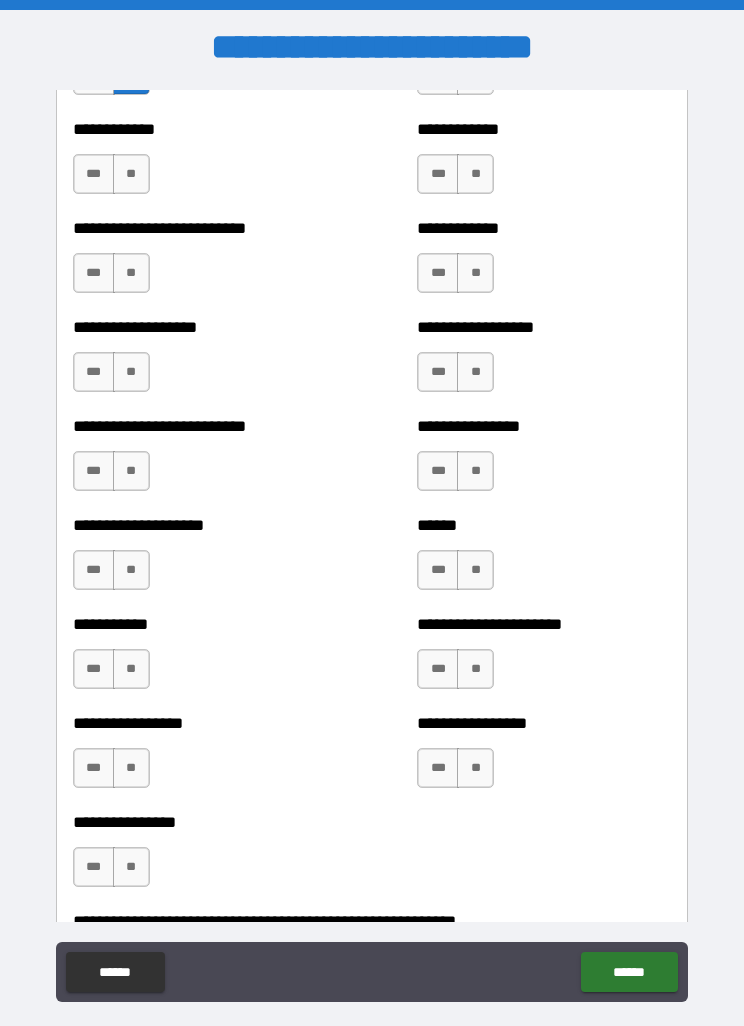 click on "**" at bounding box center (131, 174) 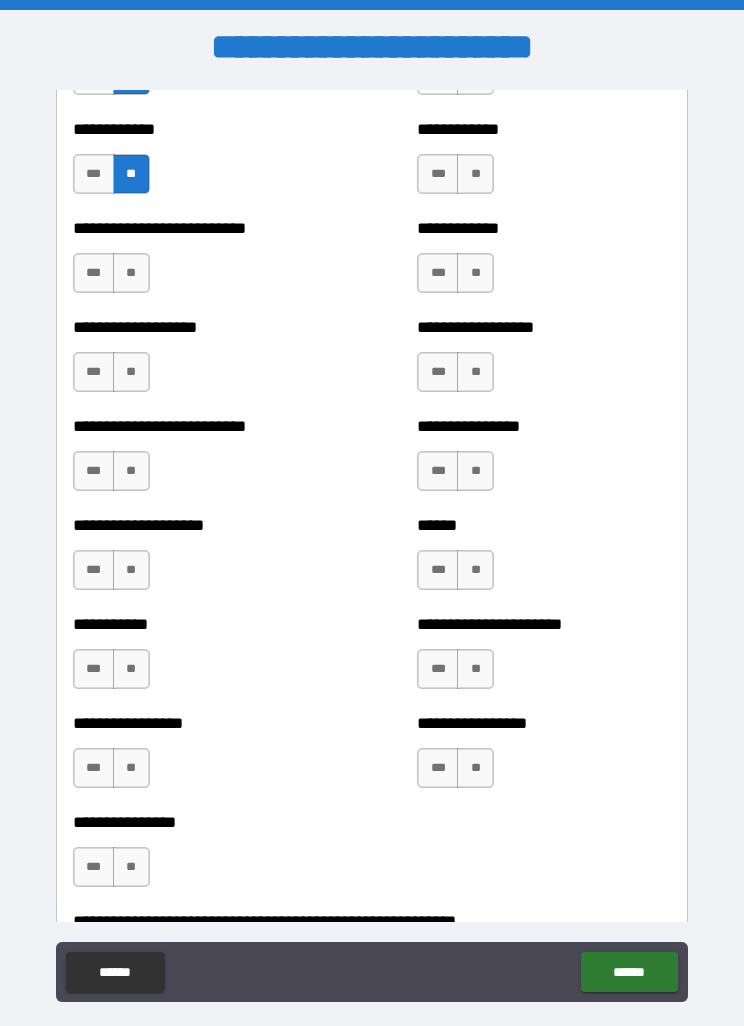 click on "**" at bounding box center (131, 273) 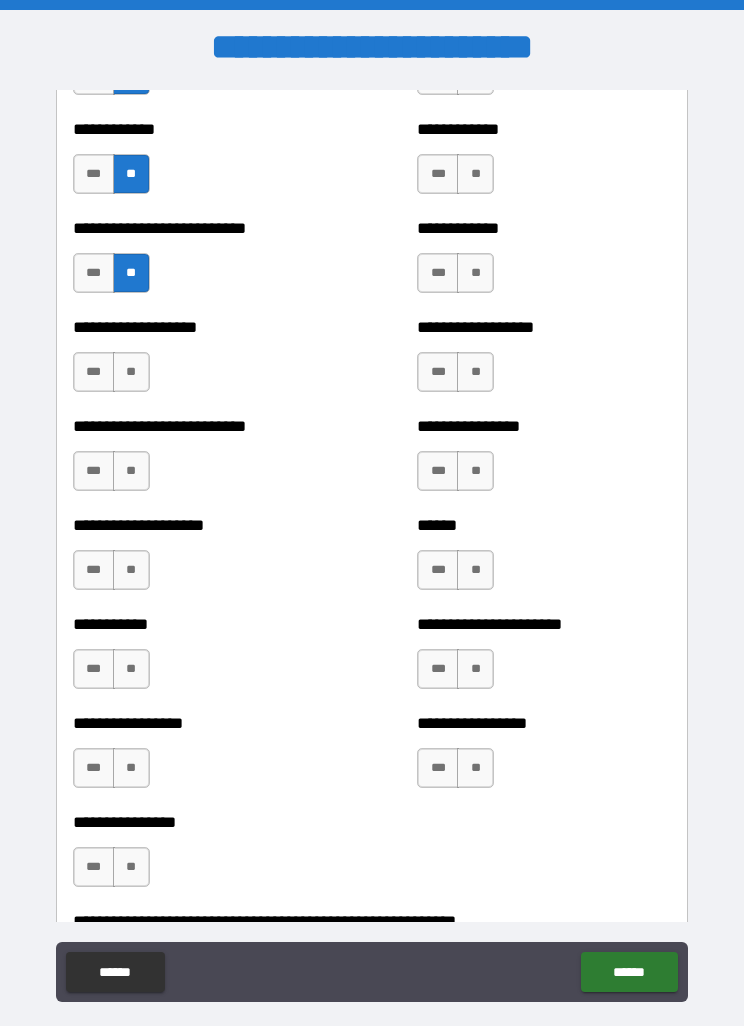 click on "**" at bounding box center (131, 372) 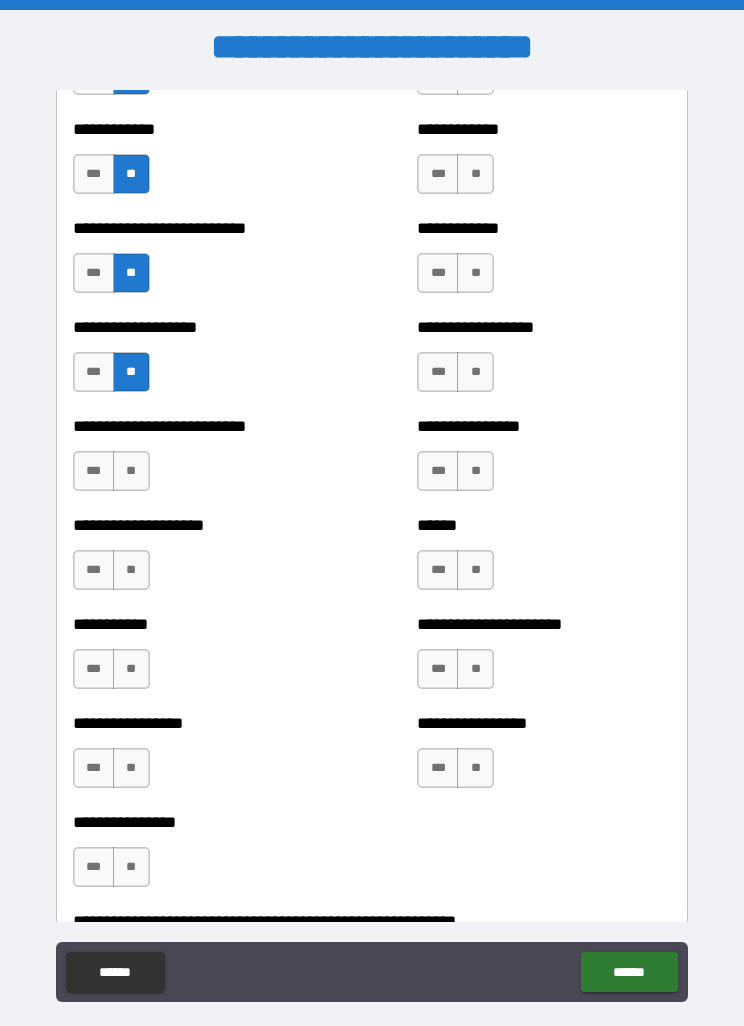 click on "**" at bounding box center [131, 471] 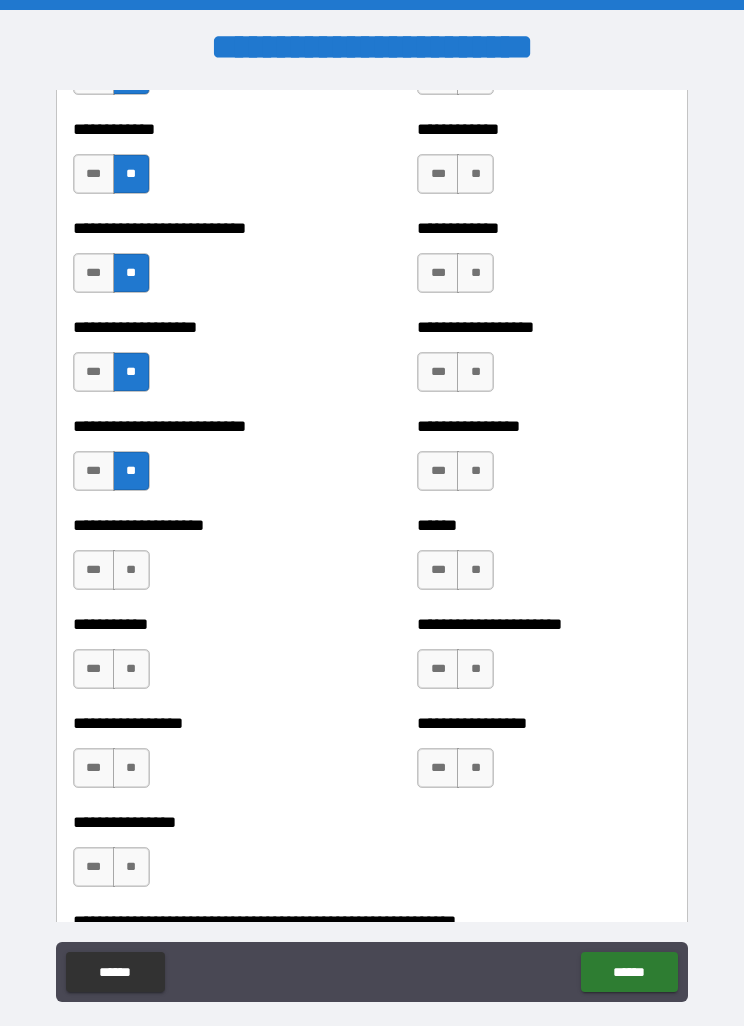 click on "**" at bounding box center (131, 570) 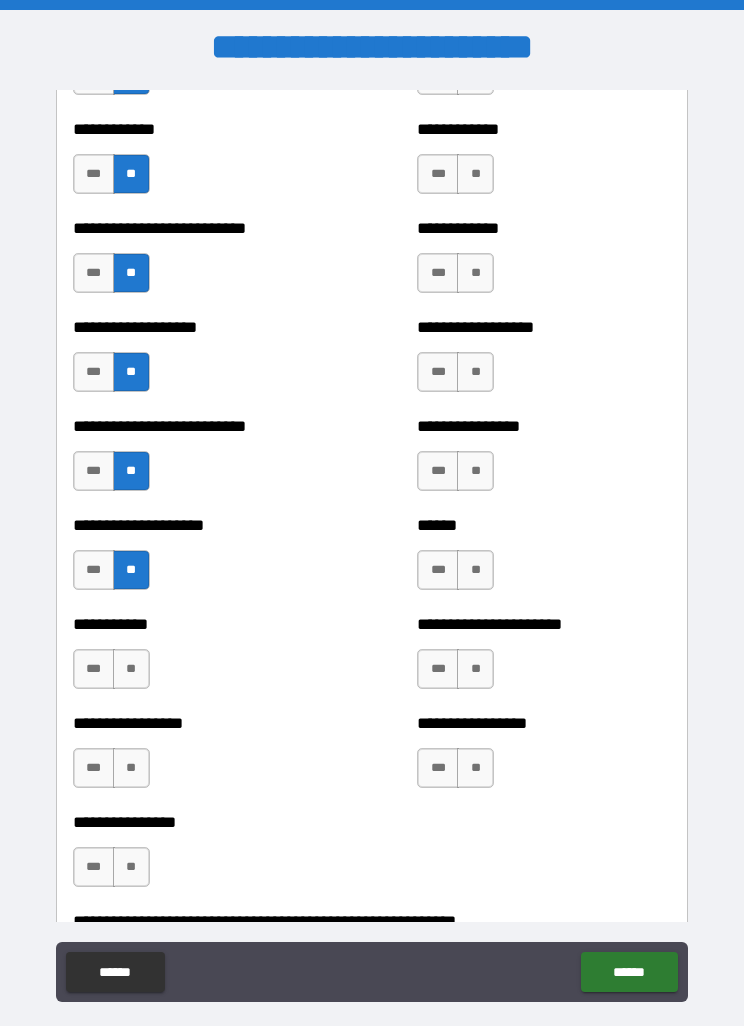 click on "**" at bounding box center [131, 669] 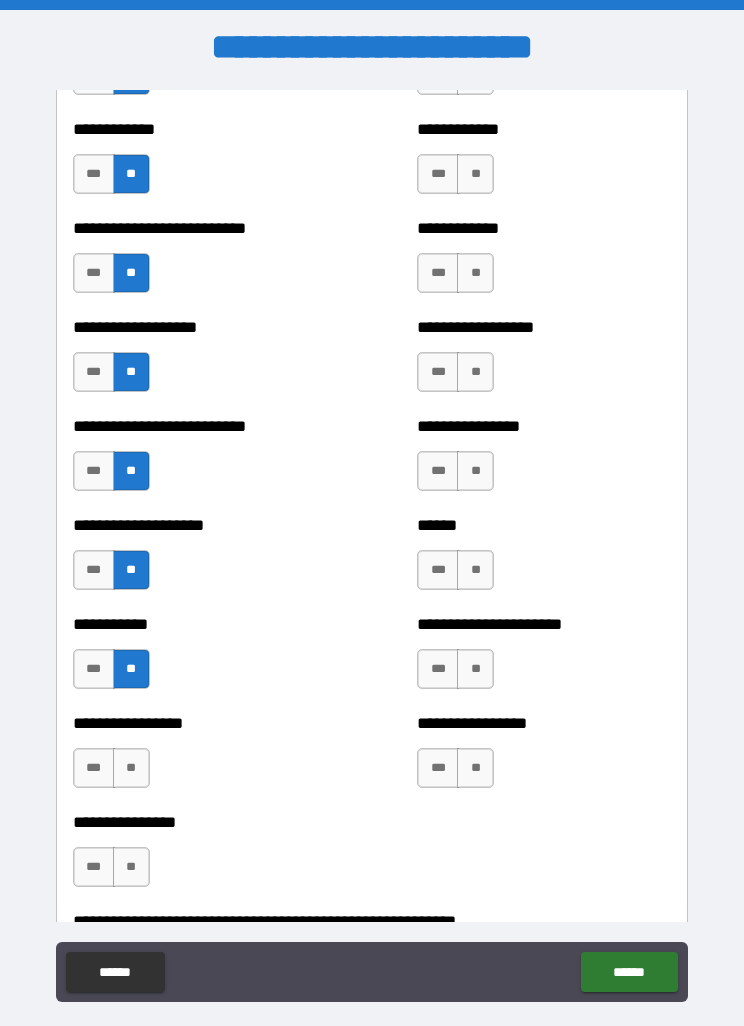 click on "**" at bounding box center [131, 768] 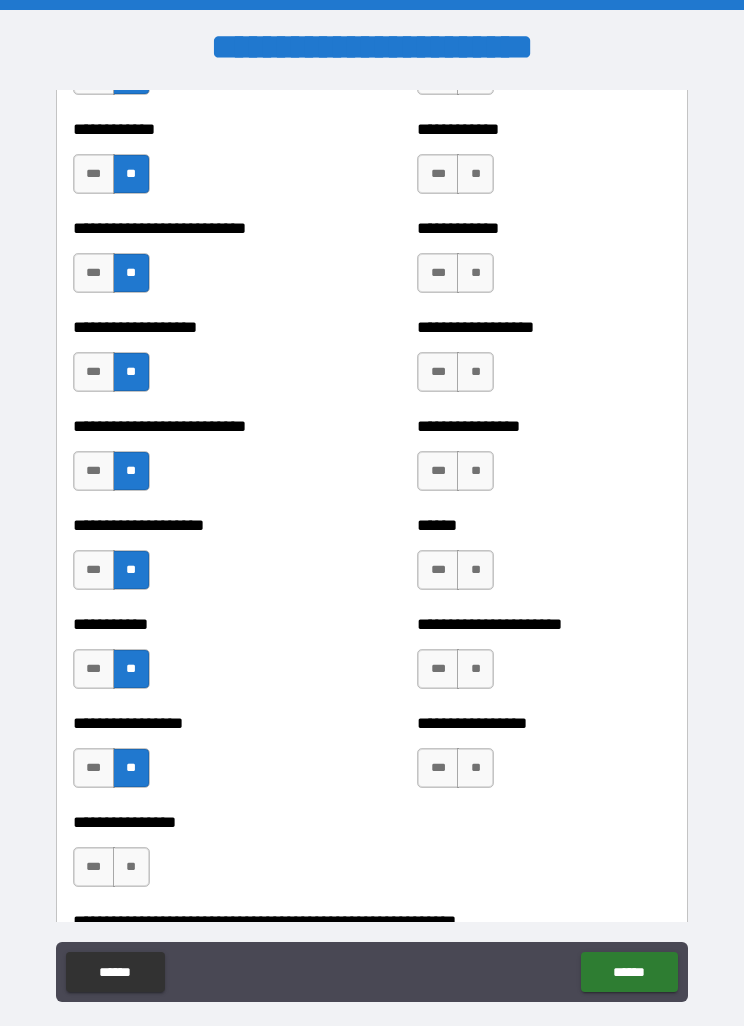 click on "**" at bounding box center [131, 867] 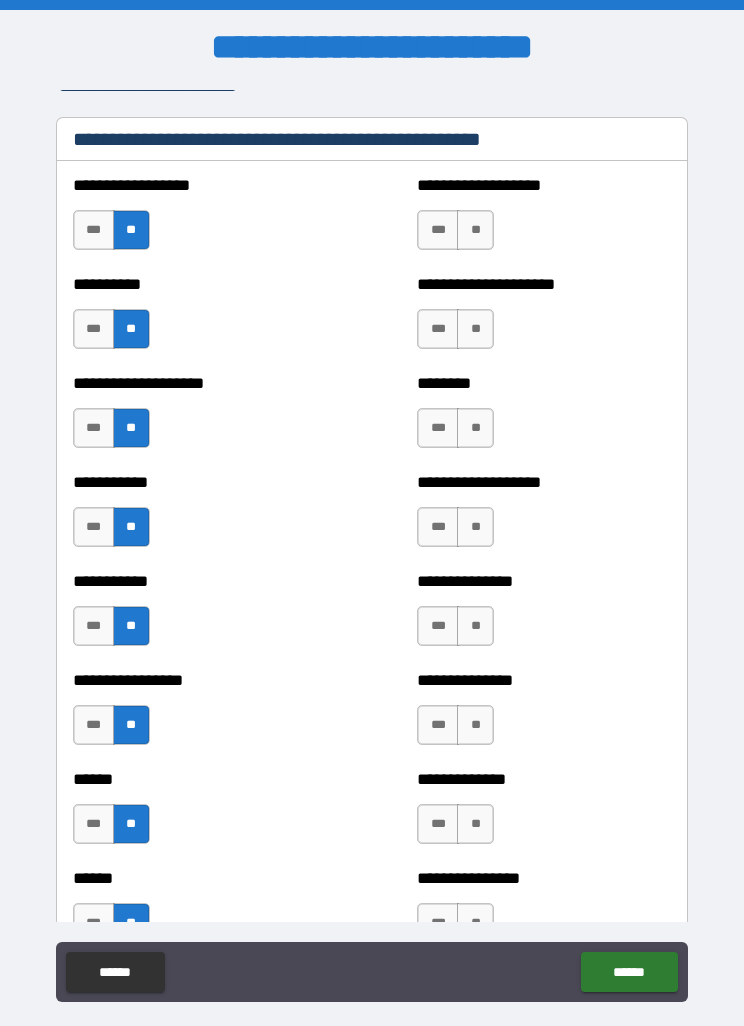scroll, scrollTop: 2623, scrollLeft: 0, axis: vertical 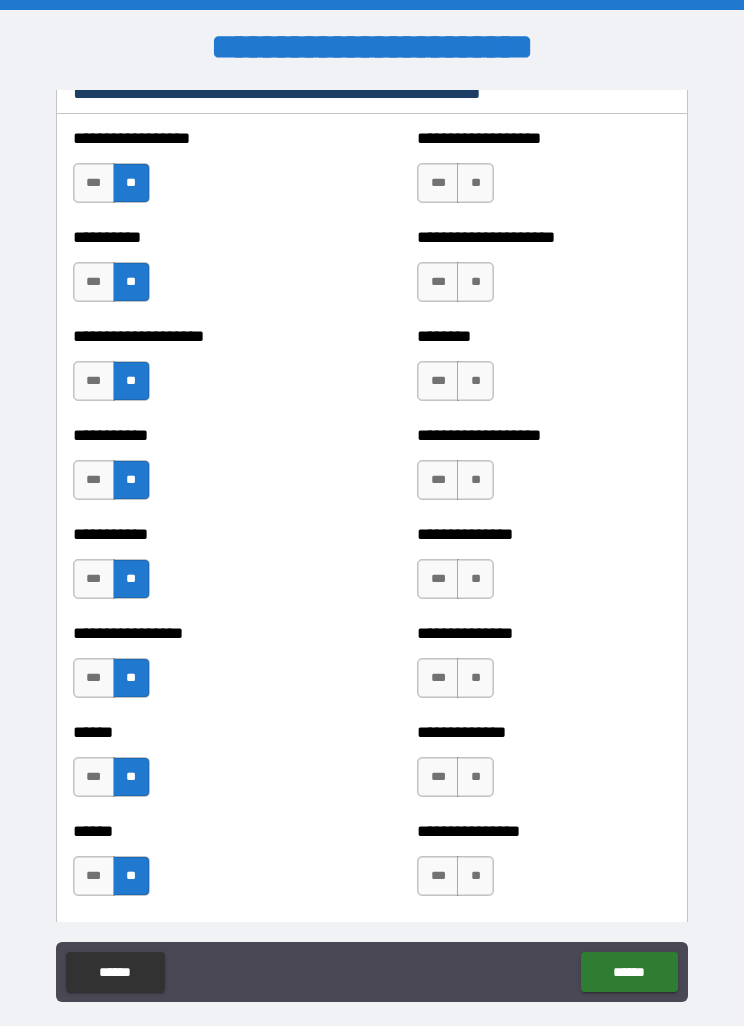 click on "**" at bounding box center (475, 183) 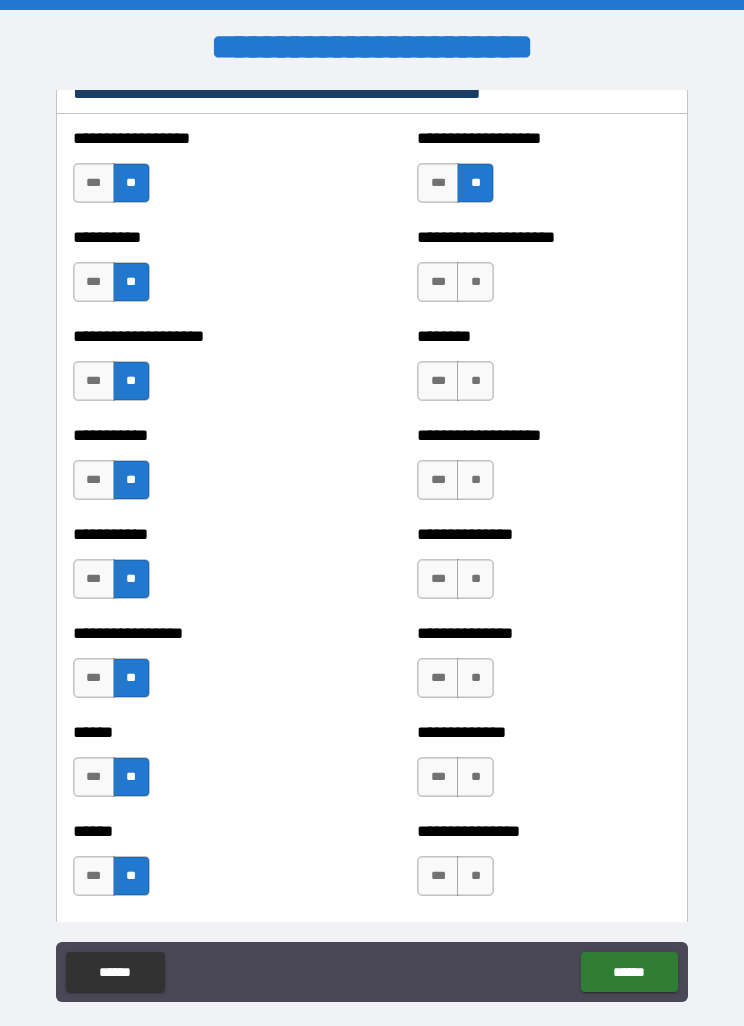 click on "**" at bounding box center (475, 282) 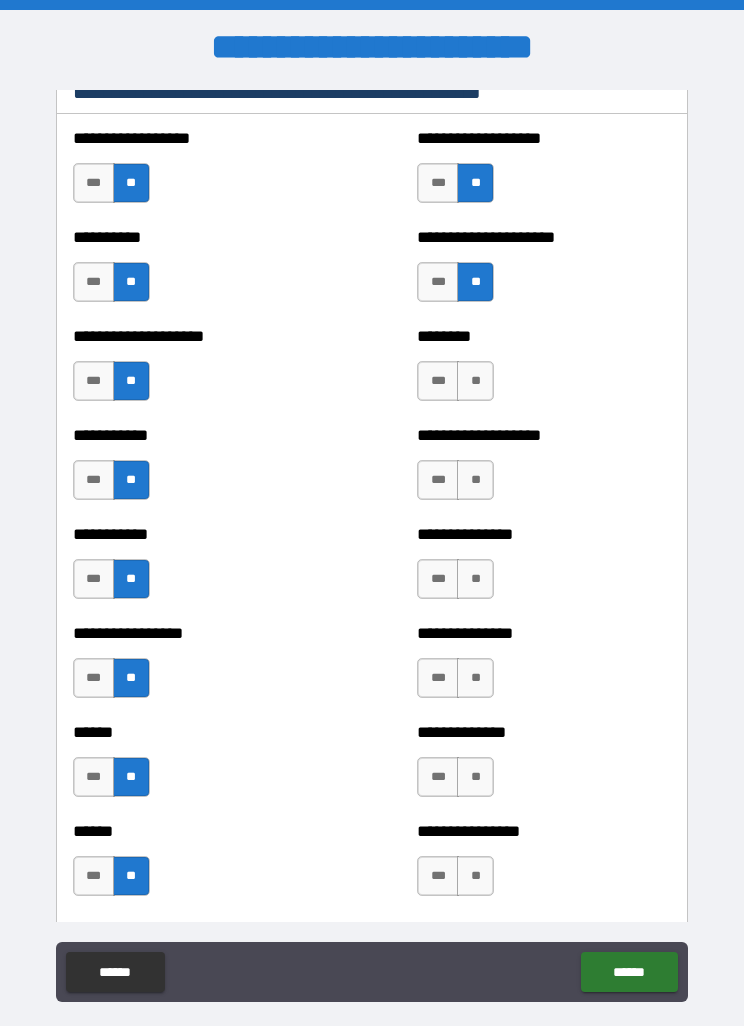 click on "**" at bounding box center [475, 381] 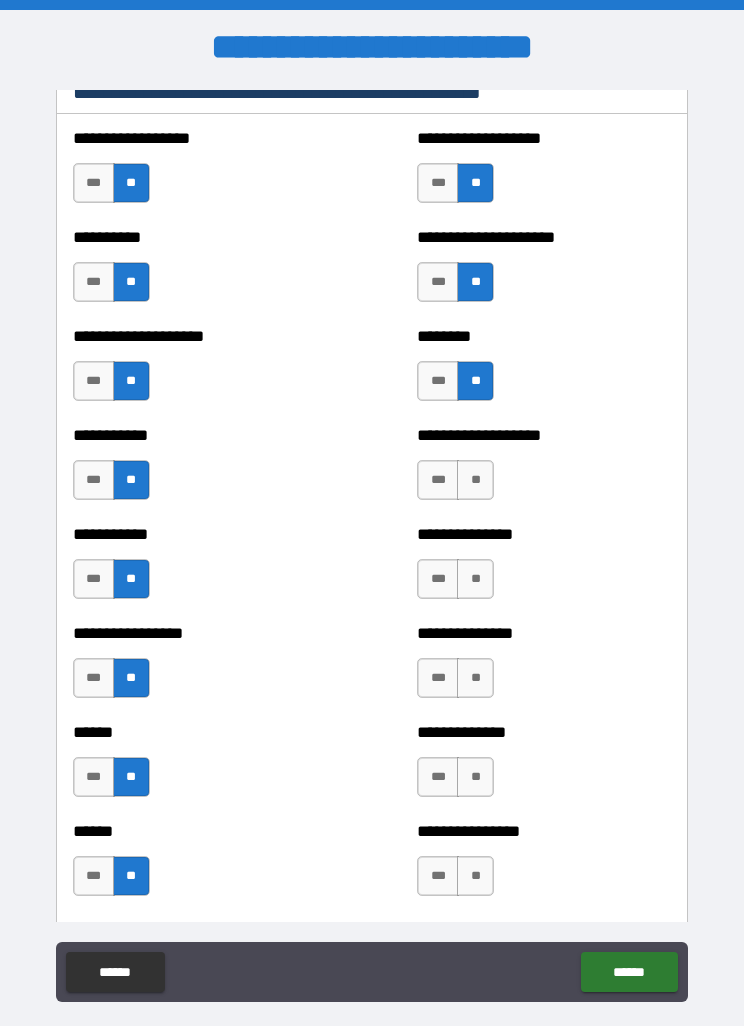 click on "**" at bounding box center [475, 480] 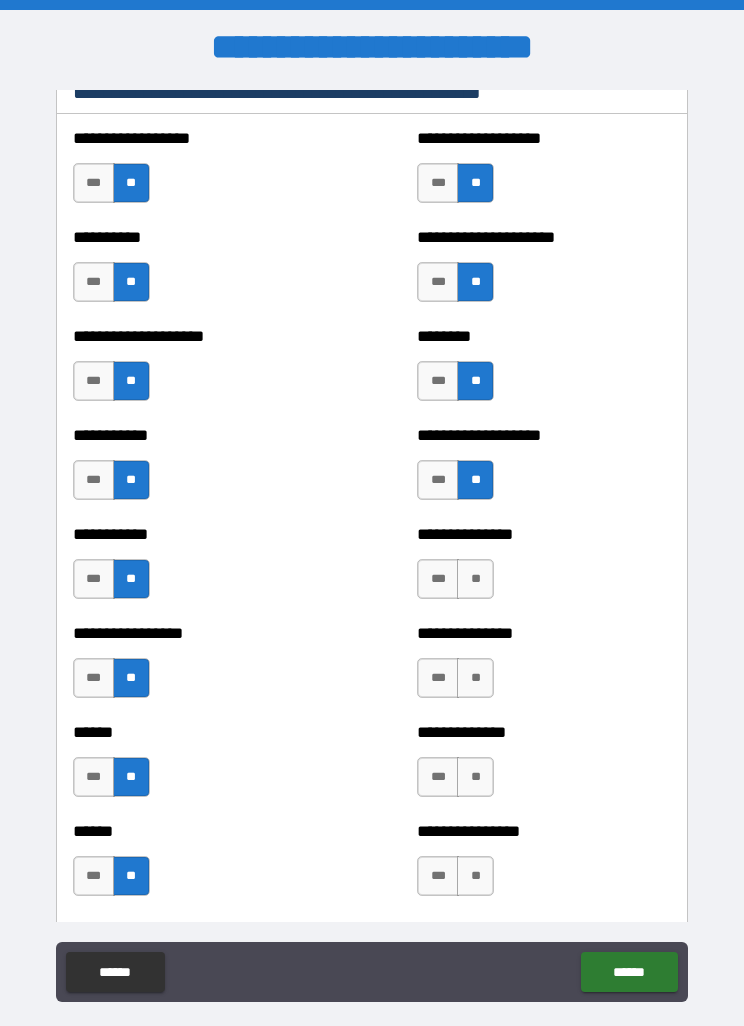 click on "**" at bounding box center [475, 579] 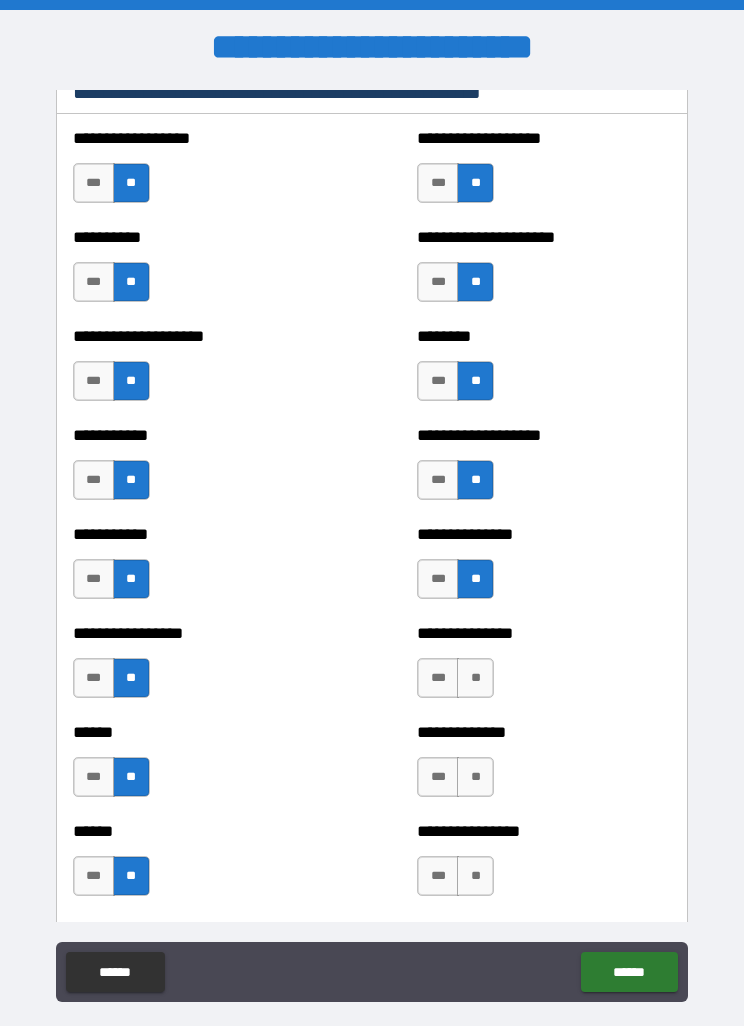 click on "**" at bounding box center [475, 678] 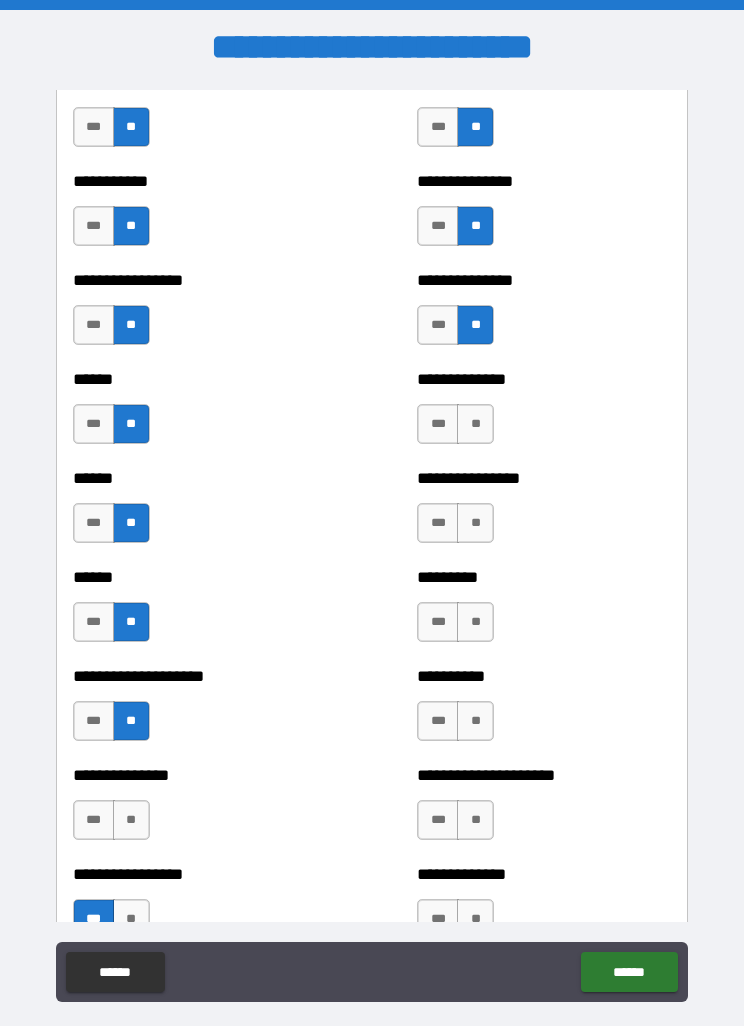 scroll, scrollTop: 3016, scrollLeft: 0, axis: vertical 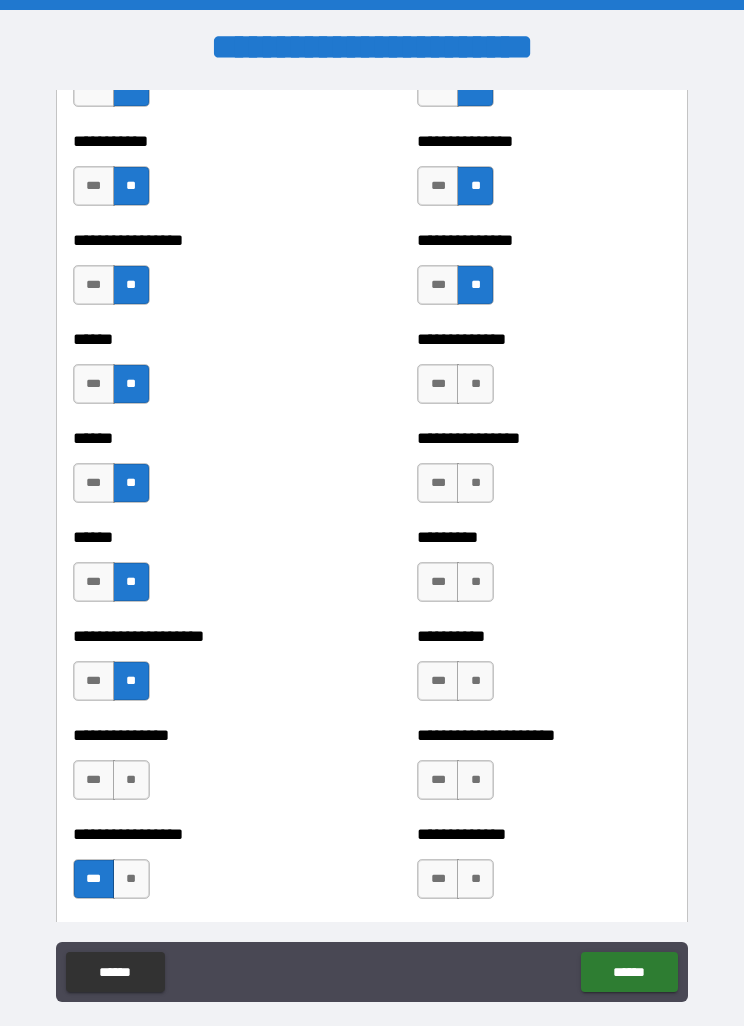 click on "**" at bounding box center [475, 384] 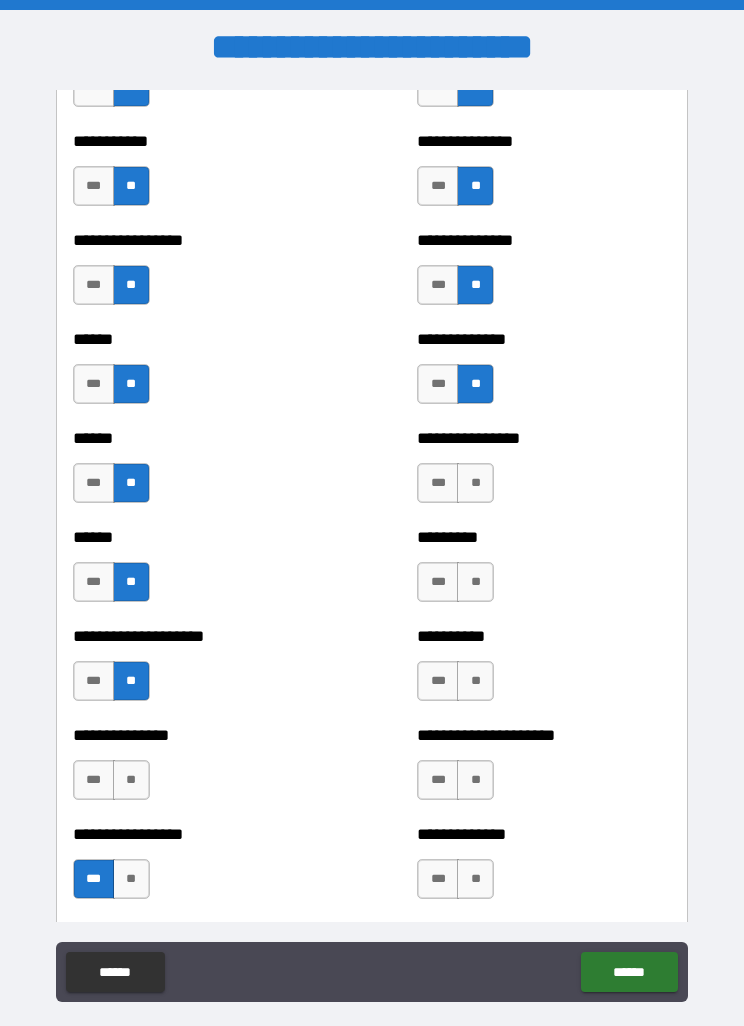 click on "**" at bounding box center (475, 483) 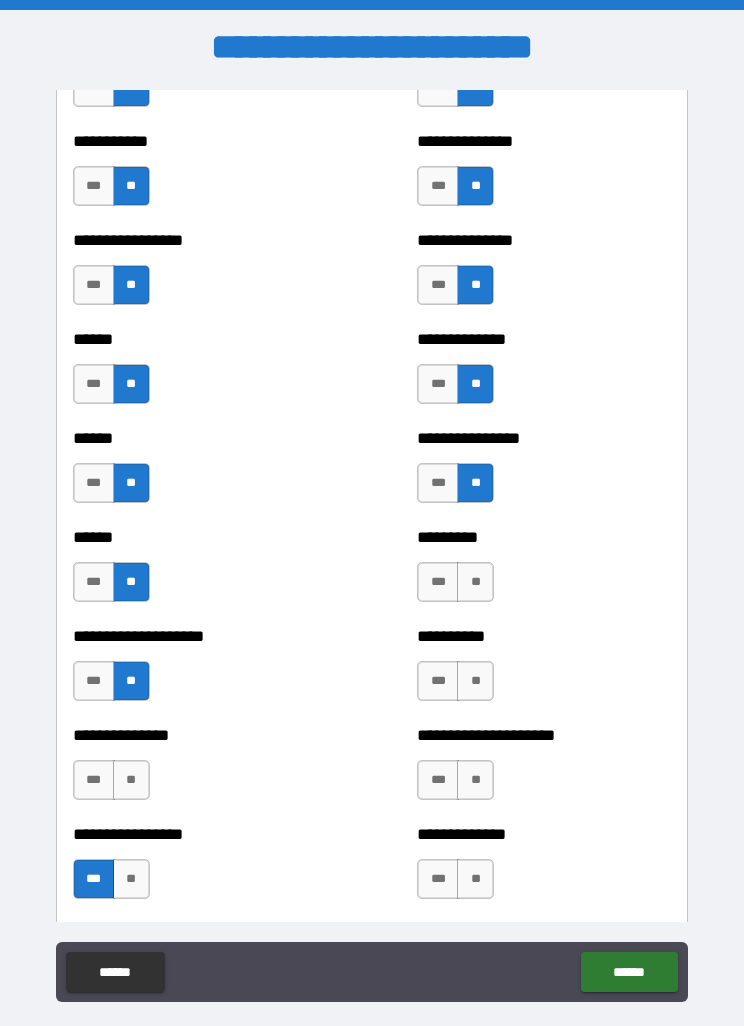 click on "**" at bounding box center (475, 582) 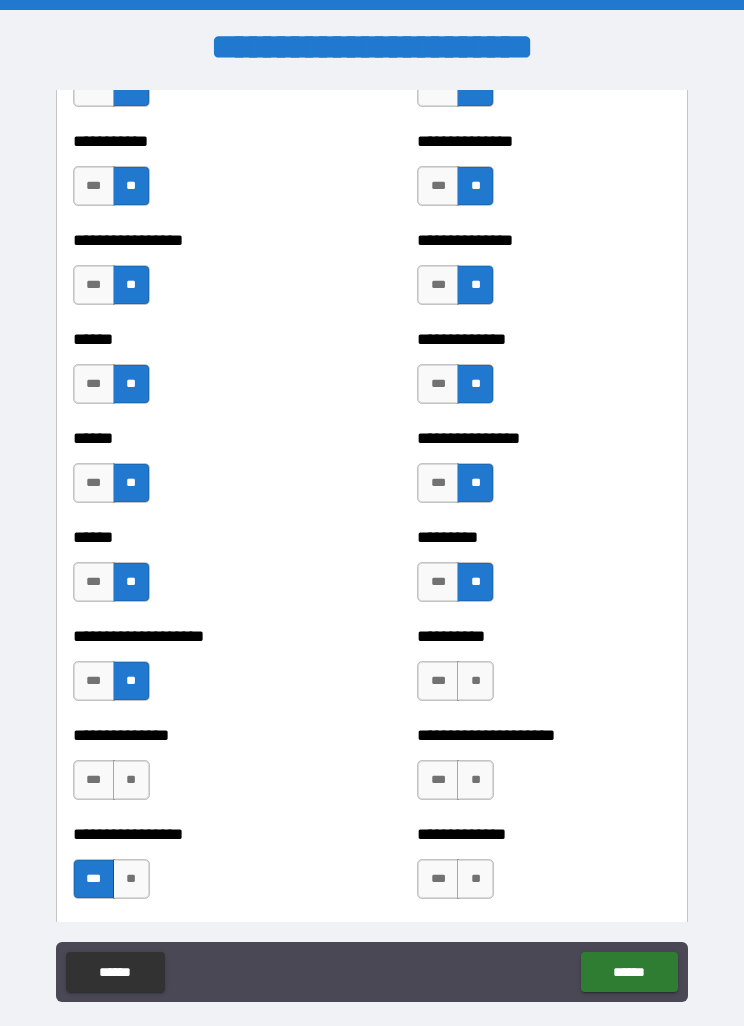 click on "**" at bounding box center (475, 681) 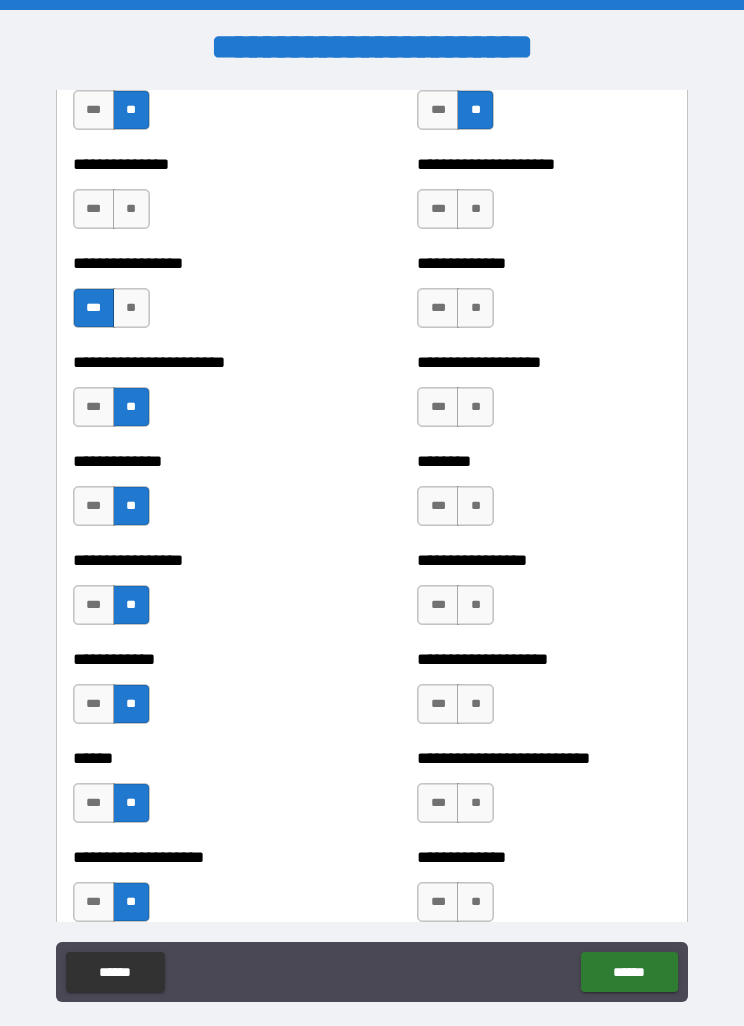 scroll, scrollTop: 3659, scrollLeft: 0, axis: vertical 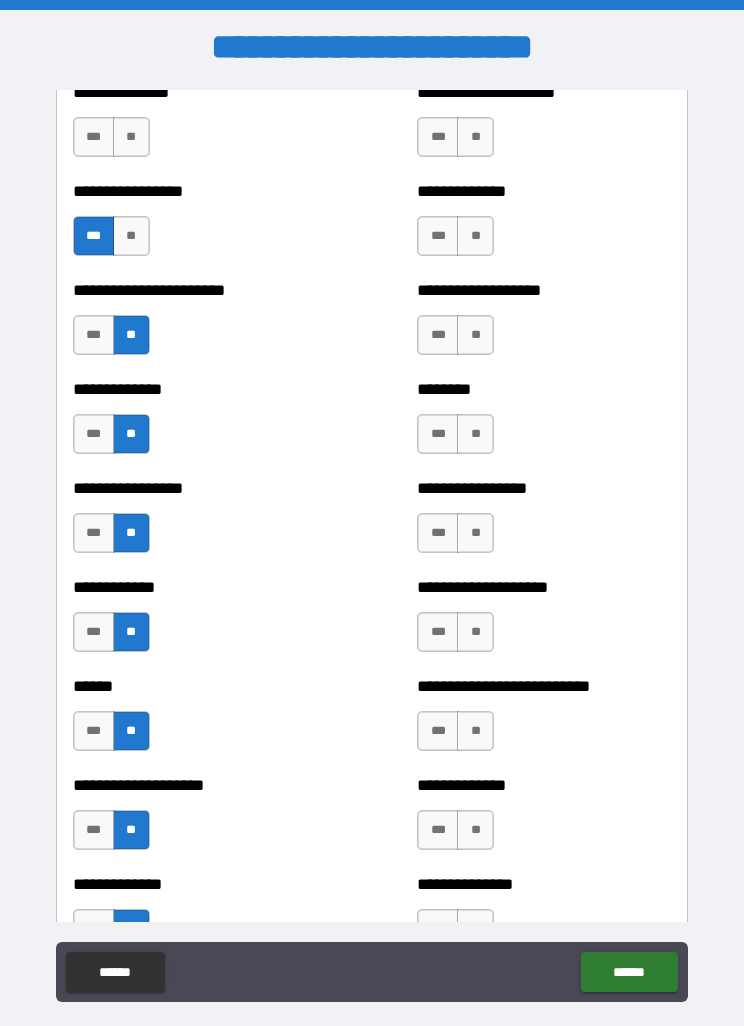 click on "**" at bounding box center [475, 137] 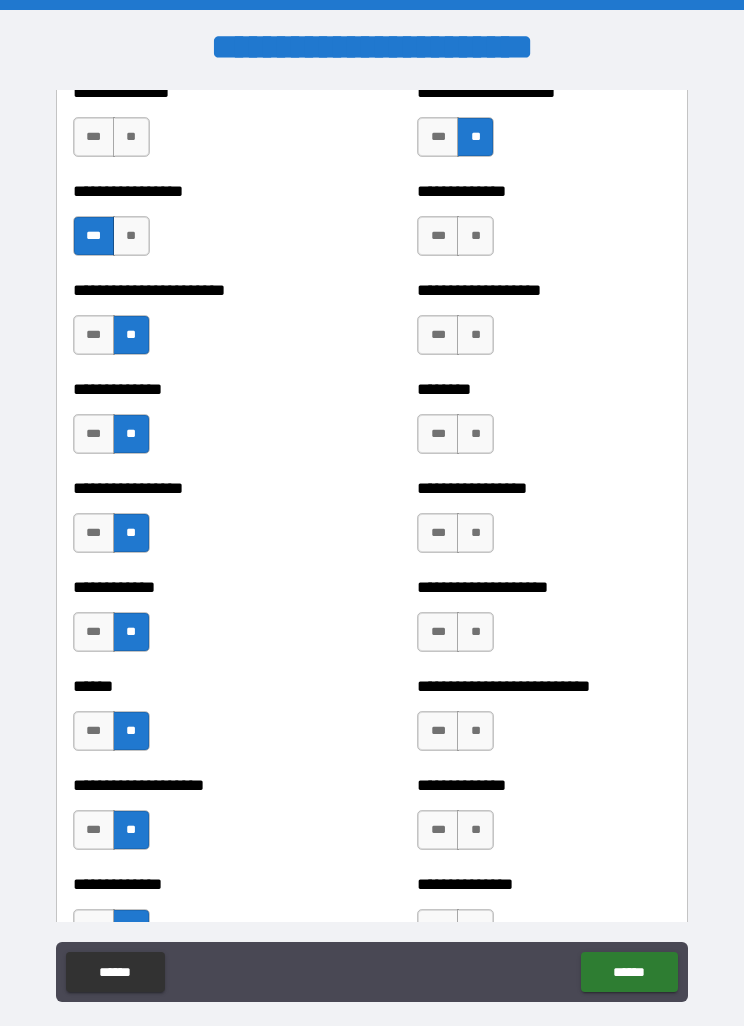 click on "**" at bounding box center [475, 236] 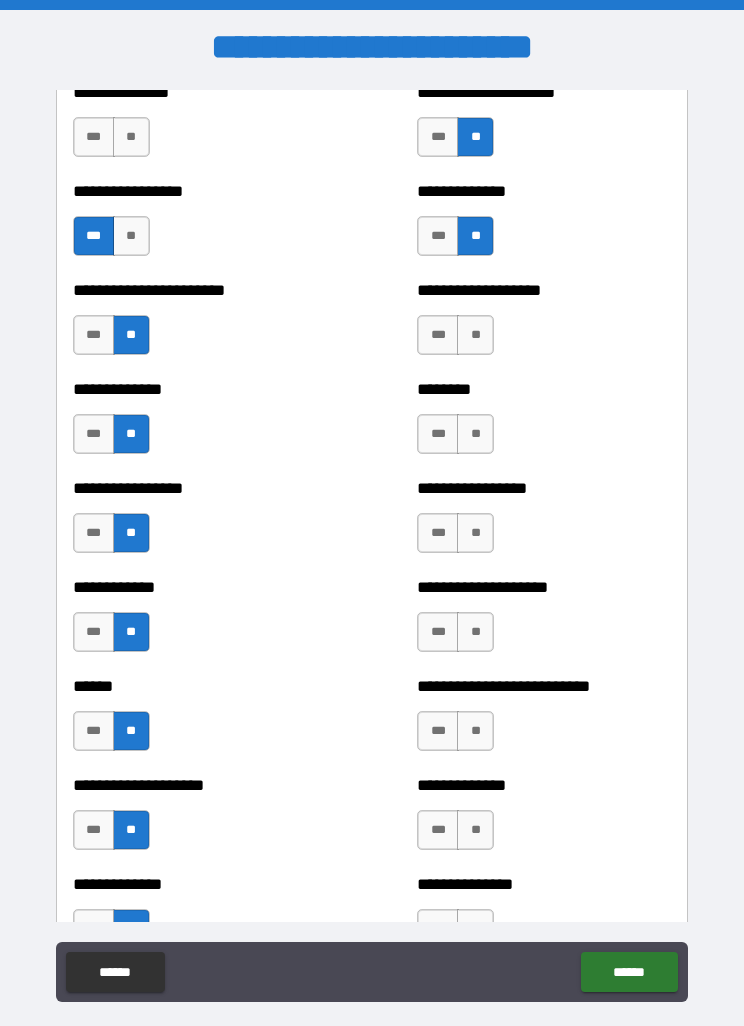 click on "**" at bounding box center (475, 335) 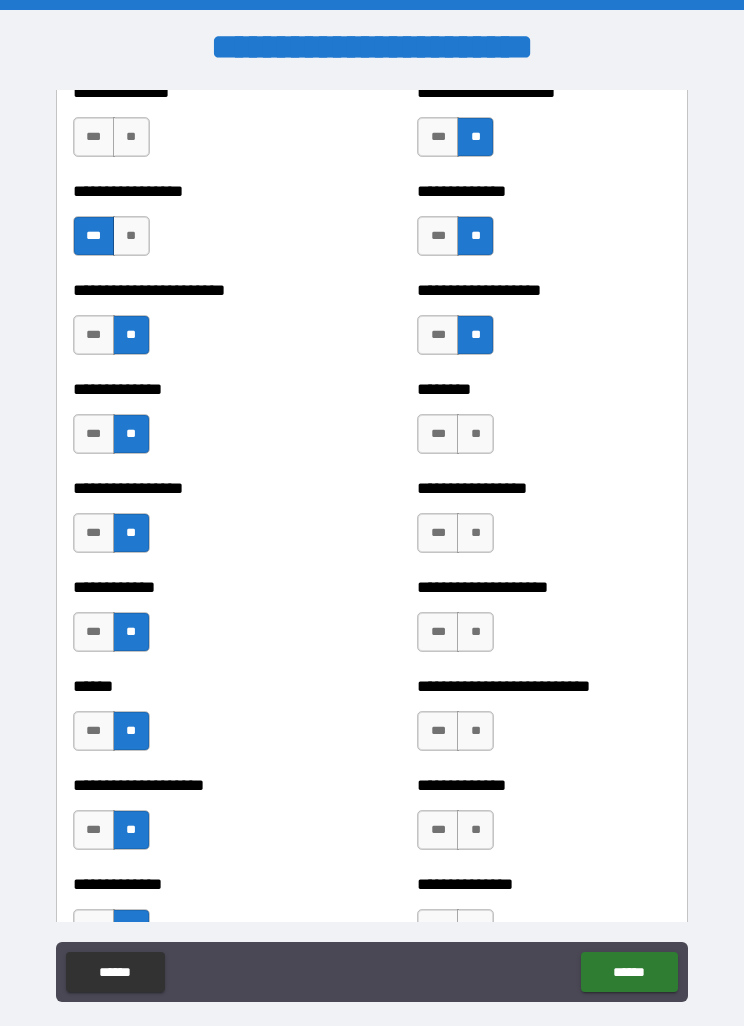 click on "**" at bounding box center [475, 434] 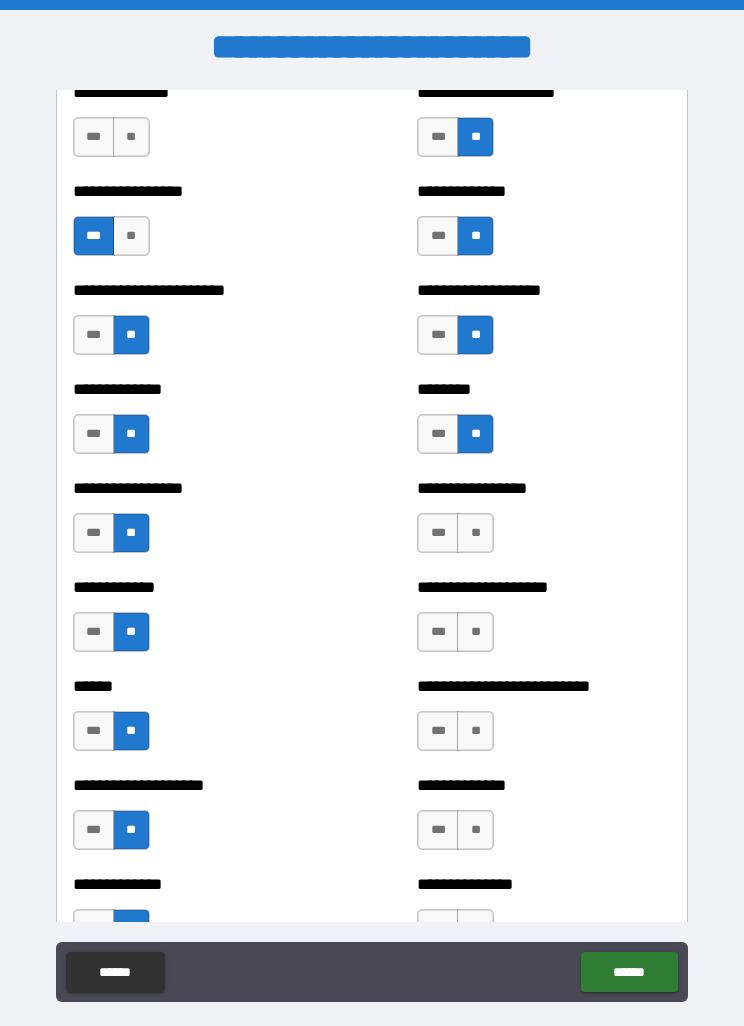 click on "**" at bounding box center (475, 533) 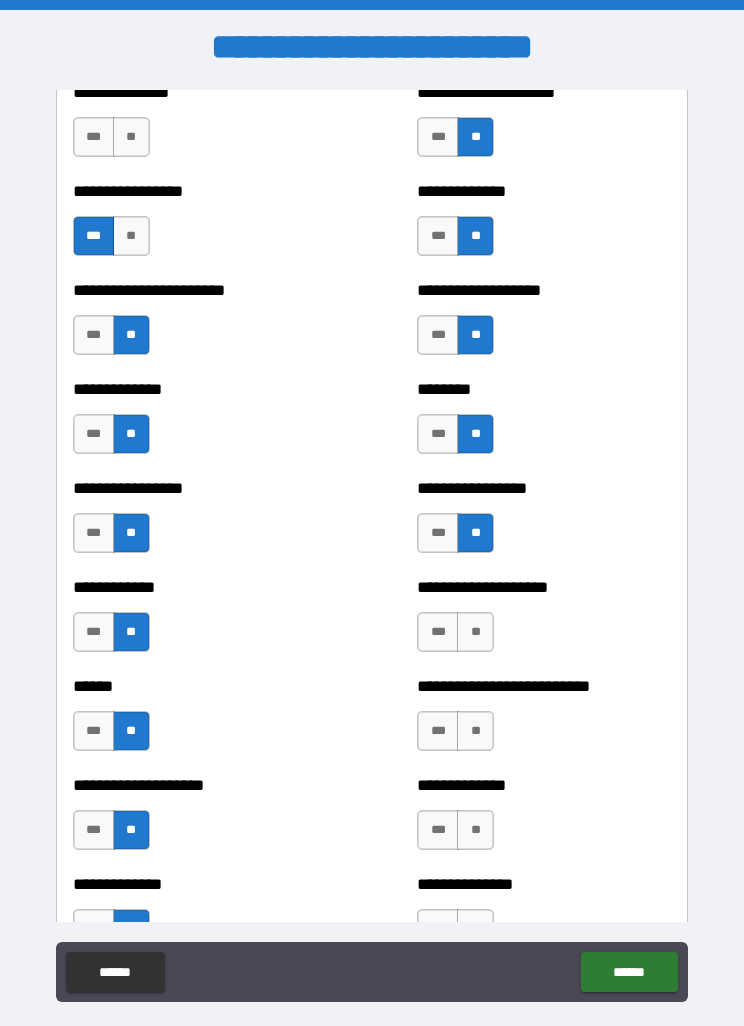 click on "**" at bounding box center [475, 632] 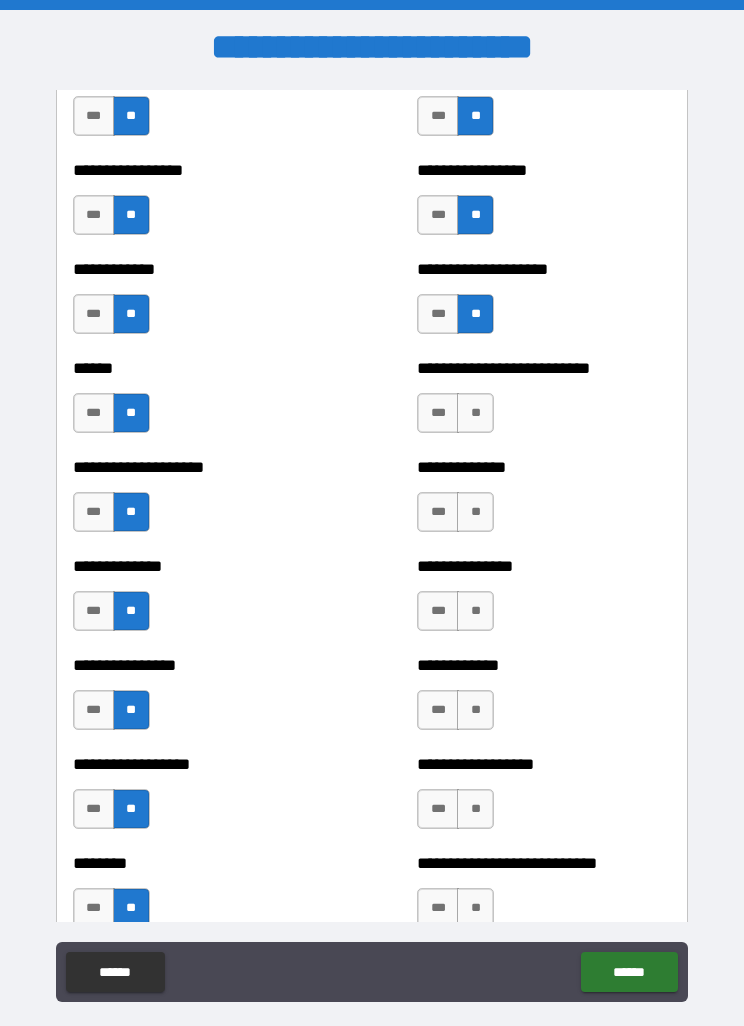 scroll, scrollTop: 4022, scrollLeft: 0, axis: vertical 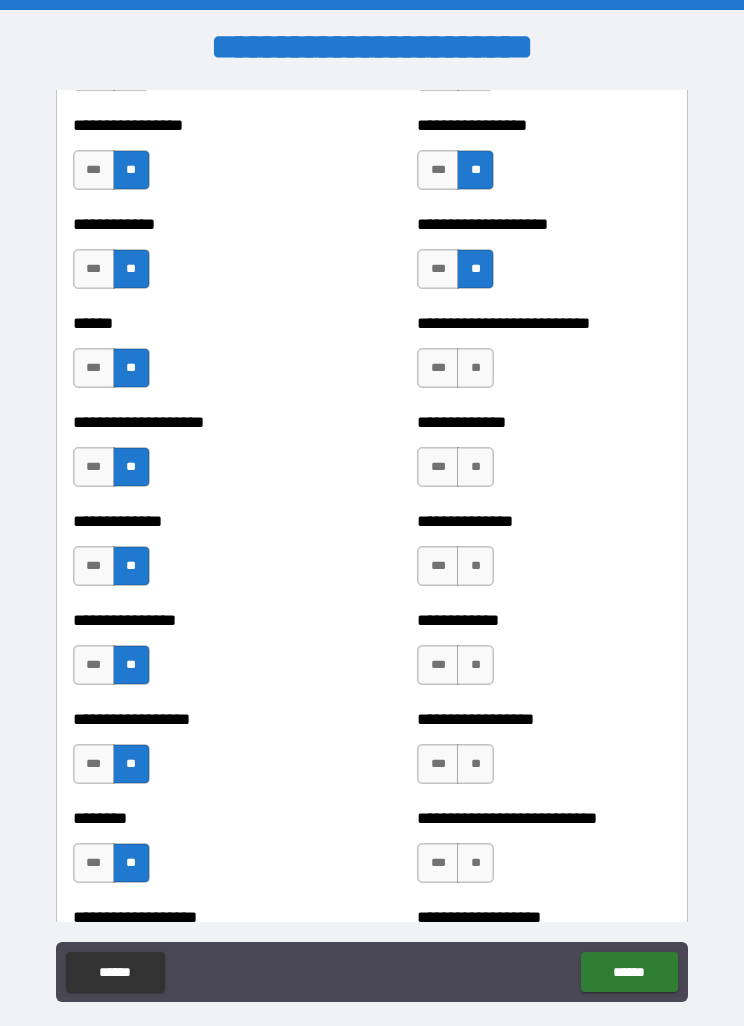 click on "**" at bounding box center [475, 368] 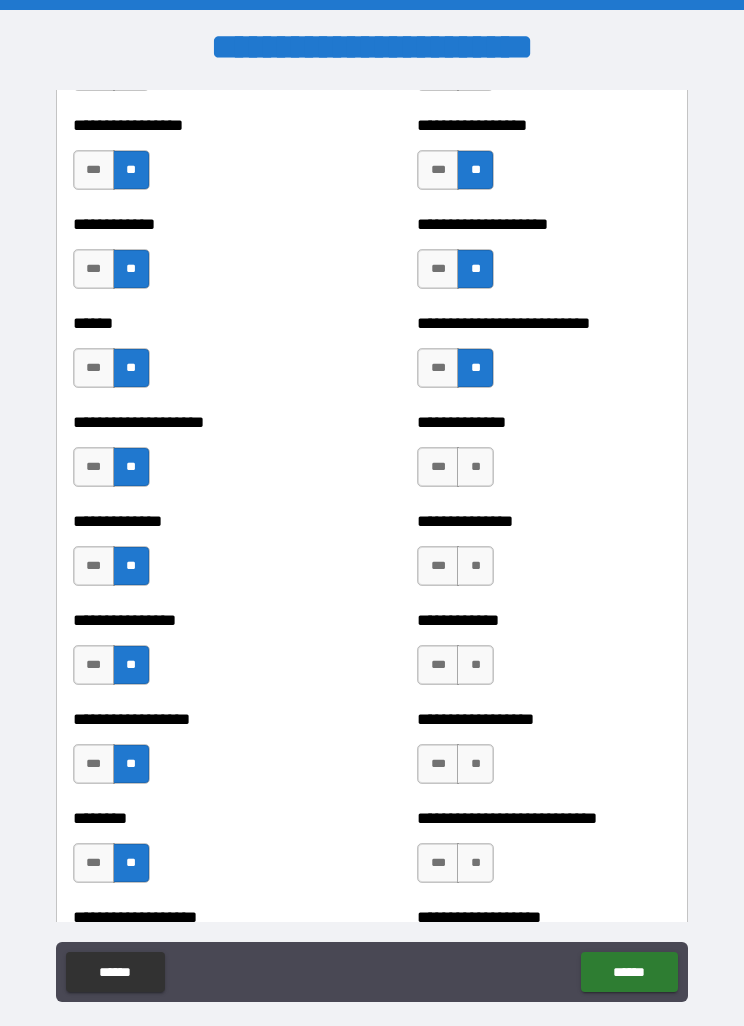 click on "**" at bounding box center (475, 467) 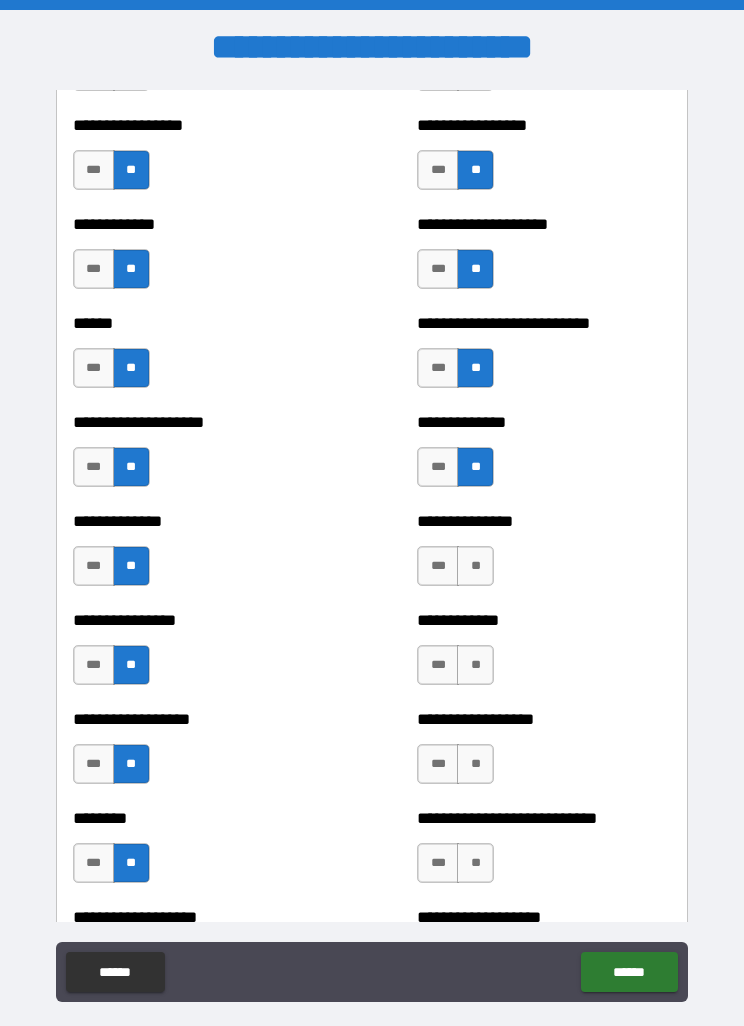 click on "**" at bounding box center (475, 566) 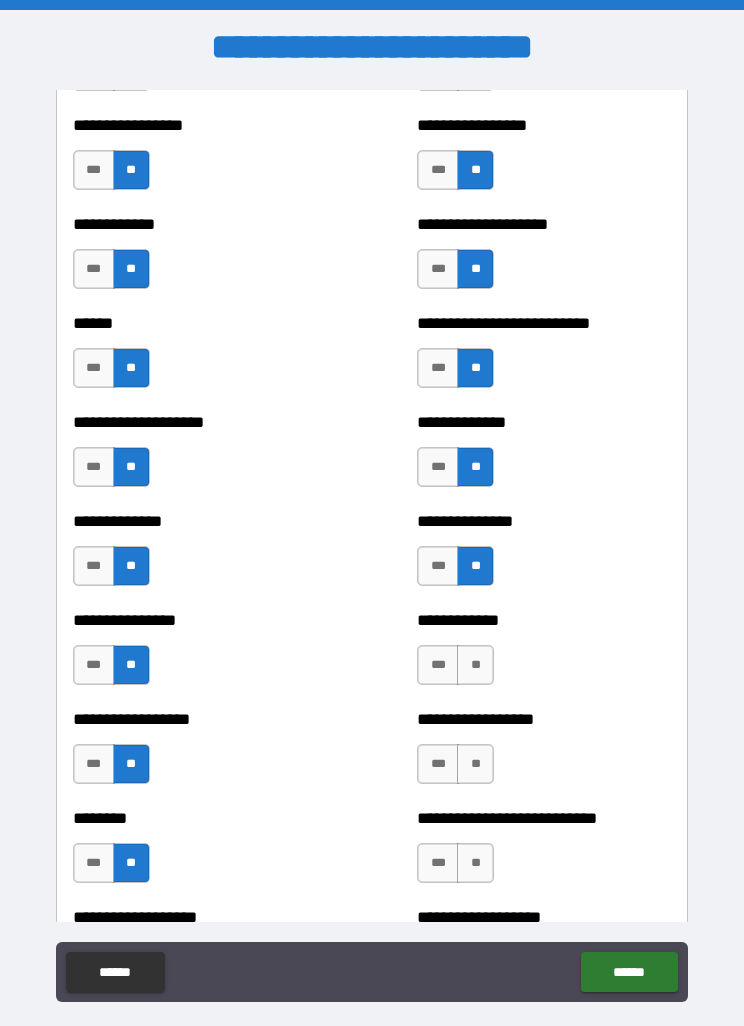 click on "**" at bounding box center [475, 665] 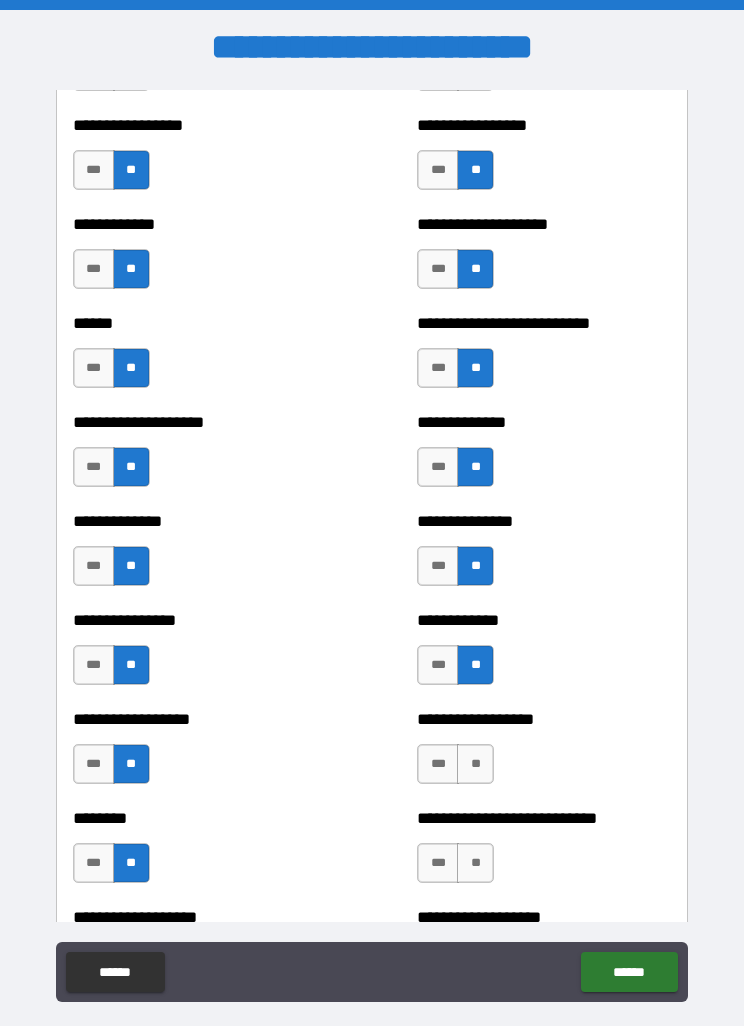 click on "**" at bounding box center [475, 764] 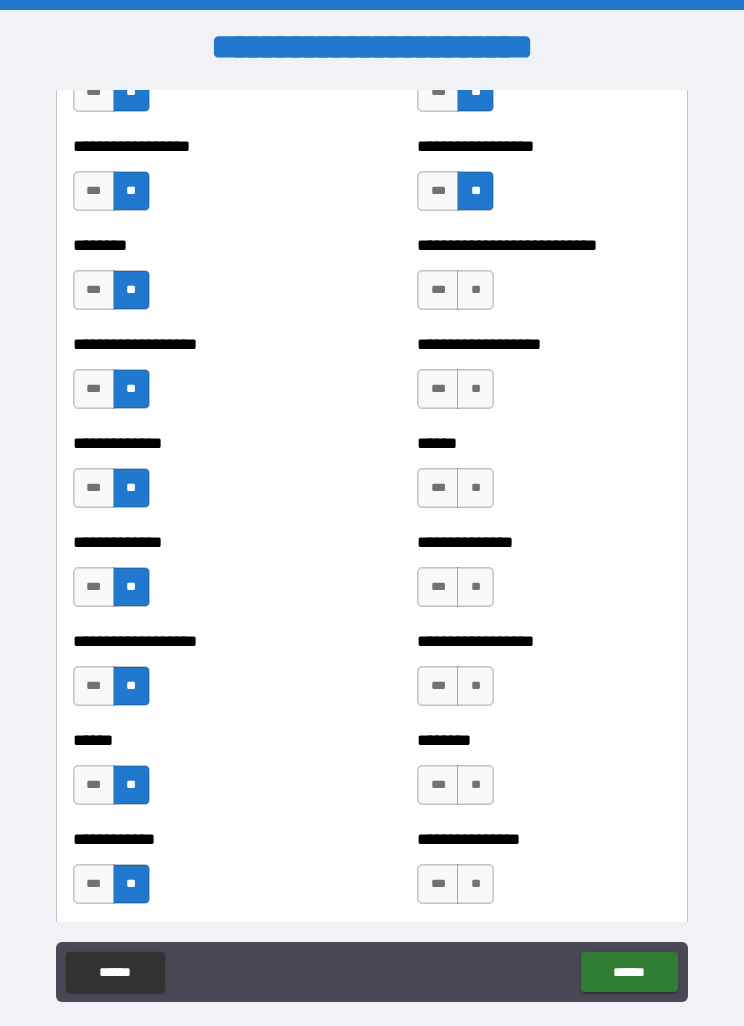 scroll, scrollTop: 4596, scrollLeft: 0, axis: vertical 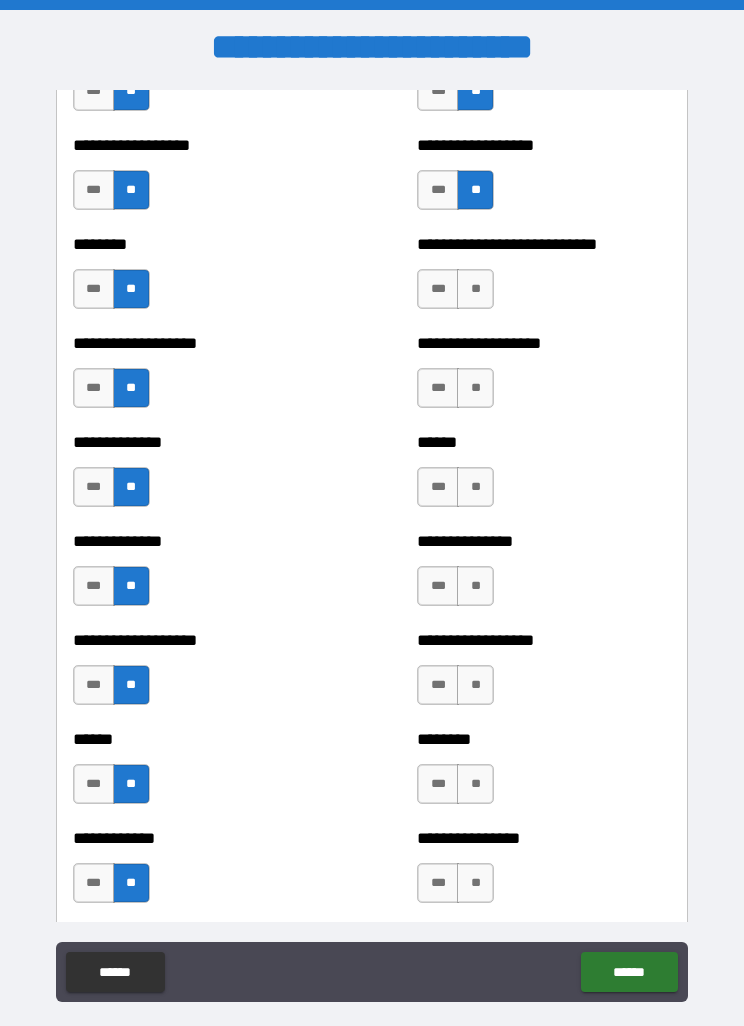 click on "**" at bounding box center (475, 388) 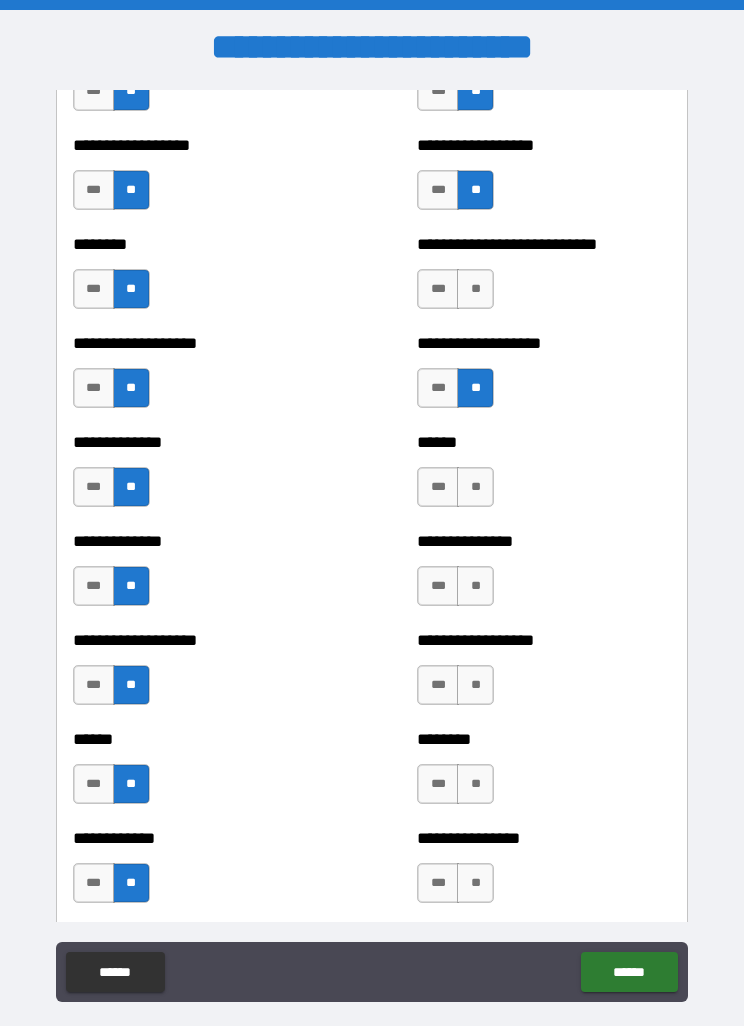 click on "**" at bounding box center [475, 289] 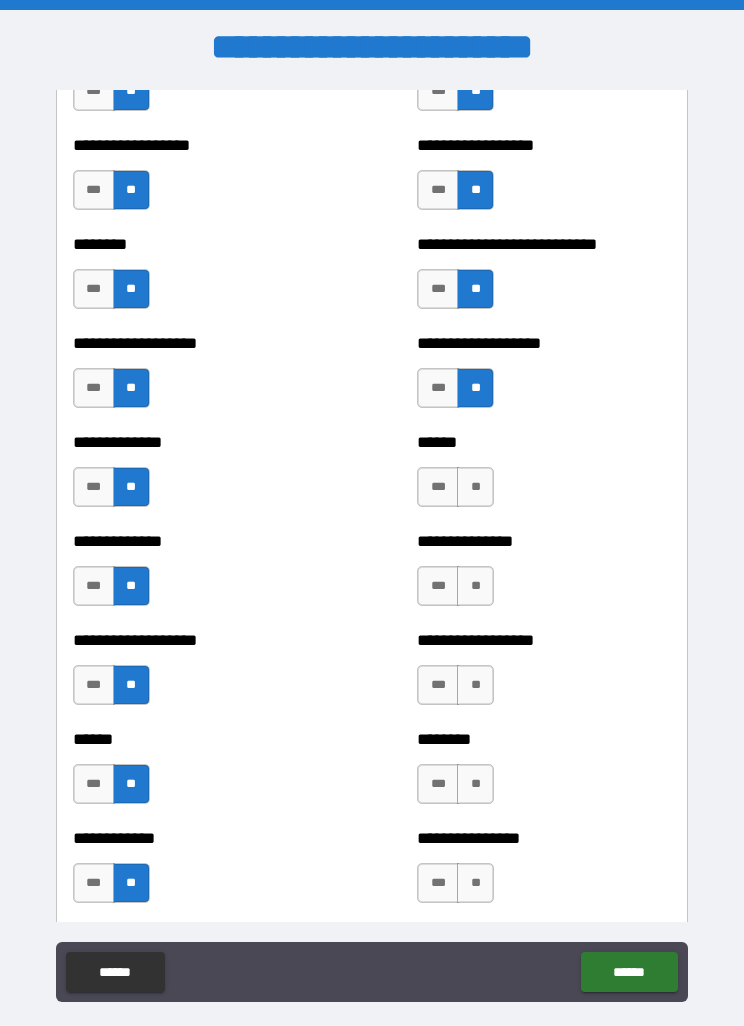 click on "**" at bounding box center (475, 487) 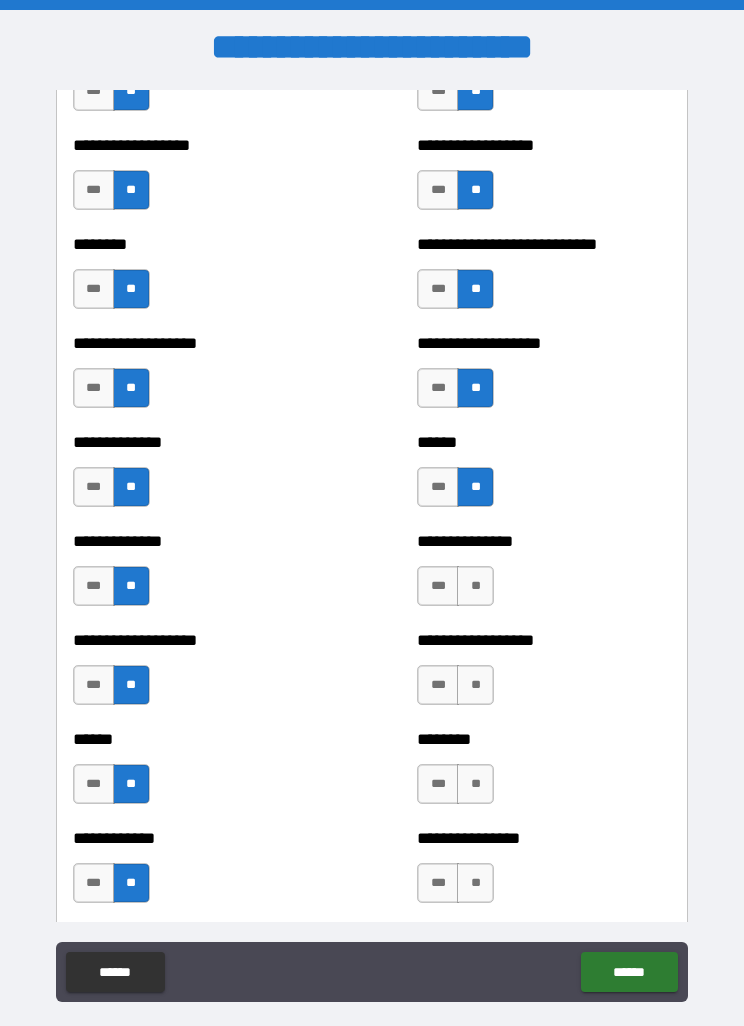 click on "**" at bounding box center [475, 586] 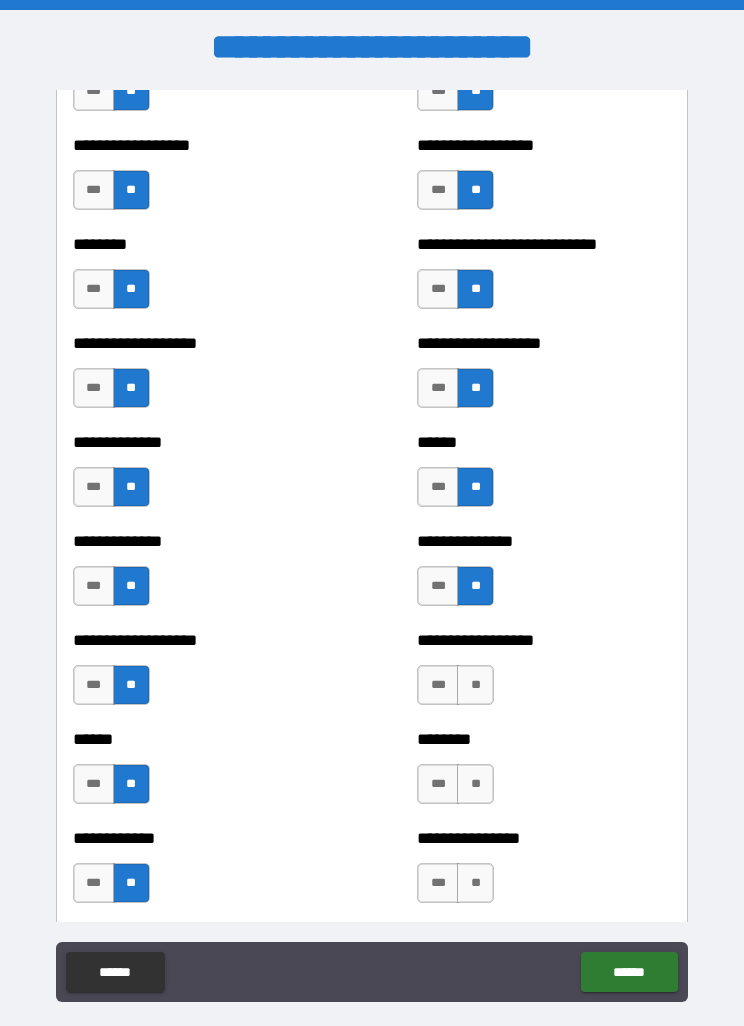 click on "**" at bounding box center [475, 685] 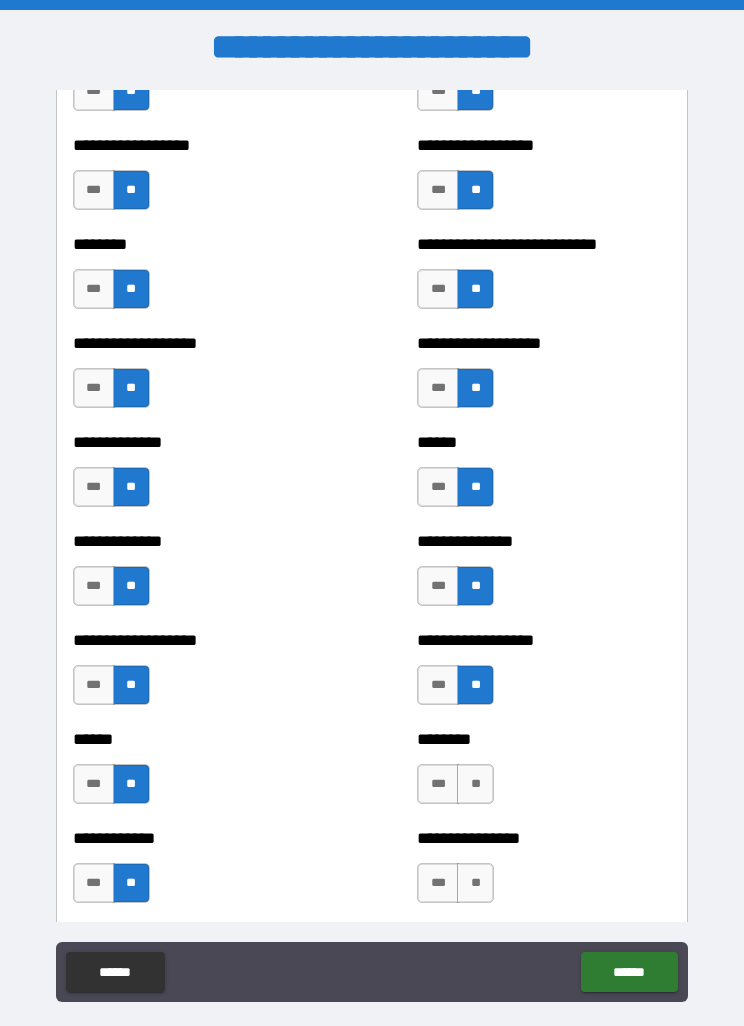 click on "**" at bounding box center [475, 784] 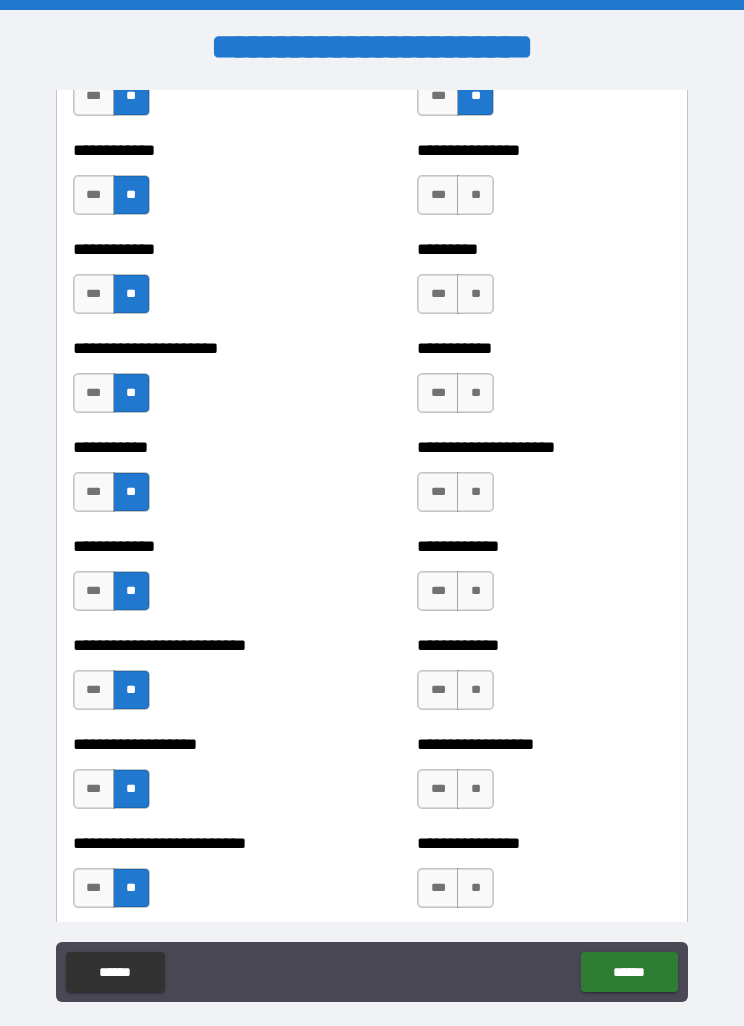 scroll, scrollTop: 5307, scrollLeft: 0, axis: vertical 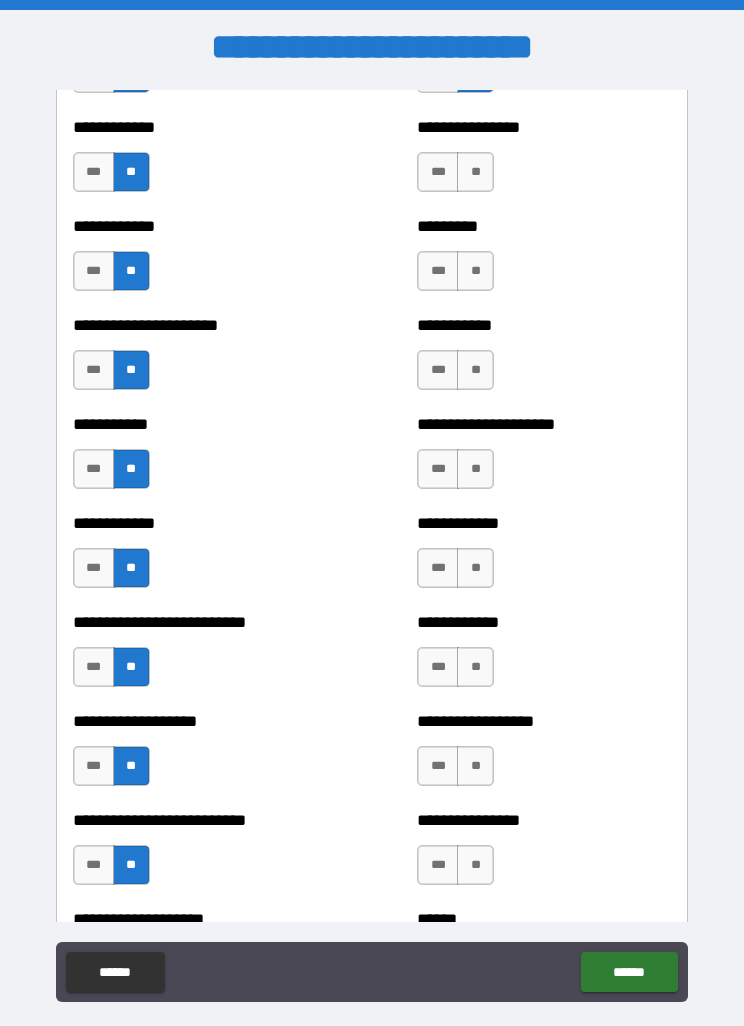 click on "**" at bounding box center (475, 172) 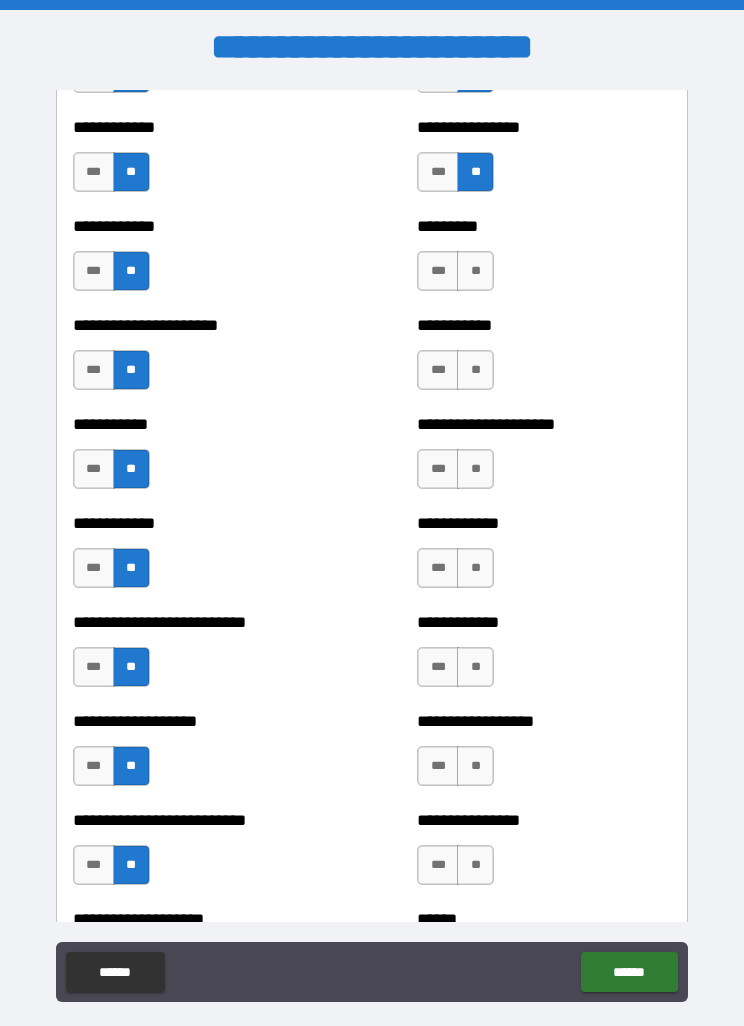 click on "**" at bounding box center [475, 271] 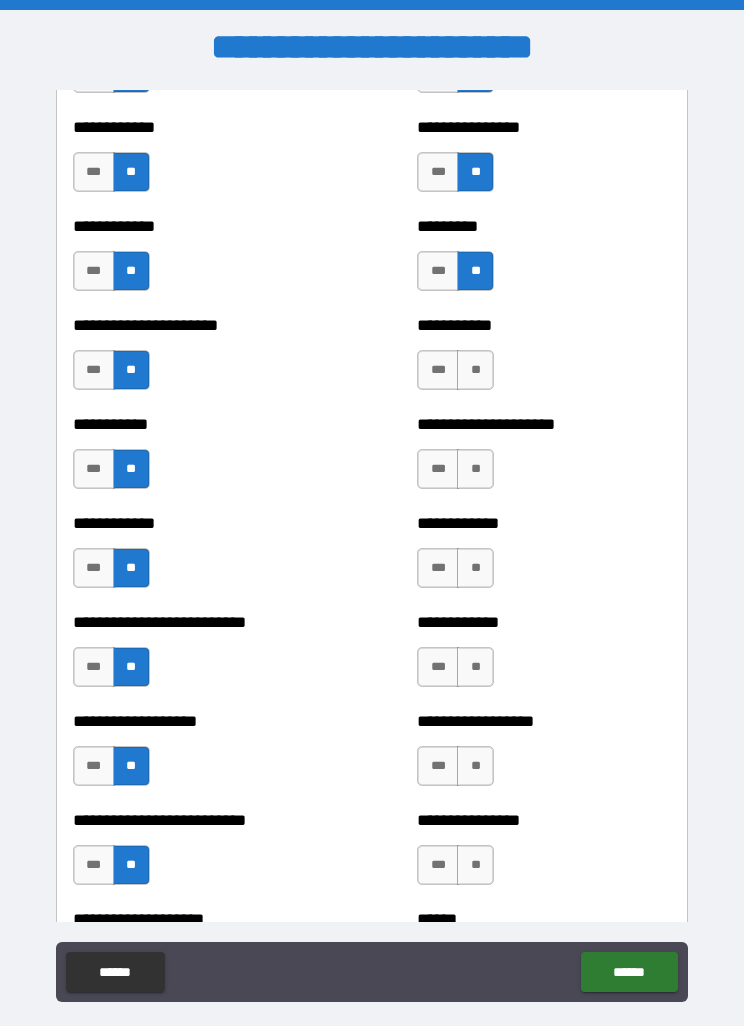 click on "**" at bounding box center (475, 370) 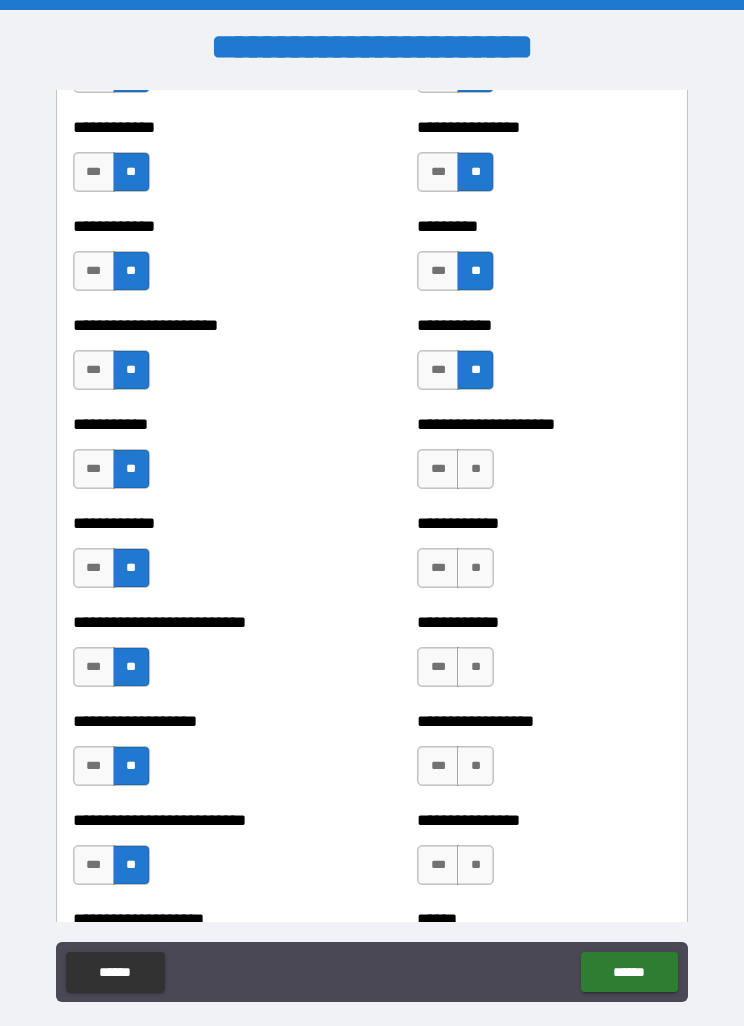click on "**" at bounding box center [475, 469] 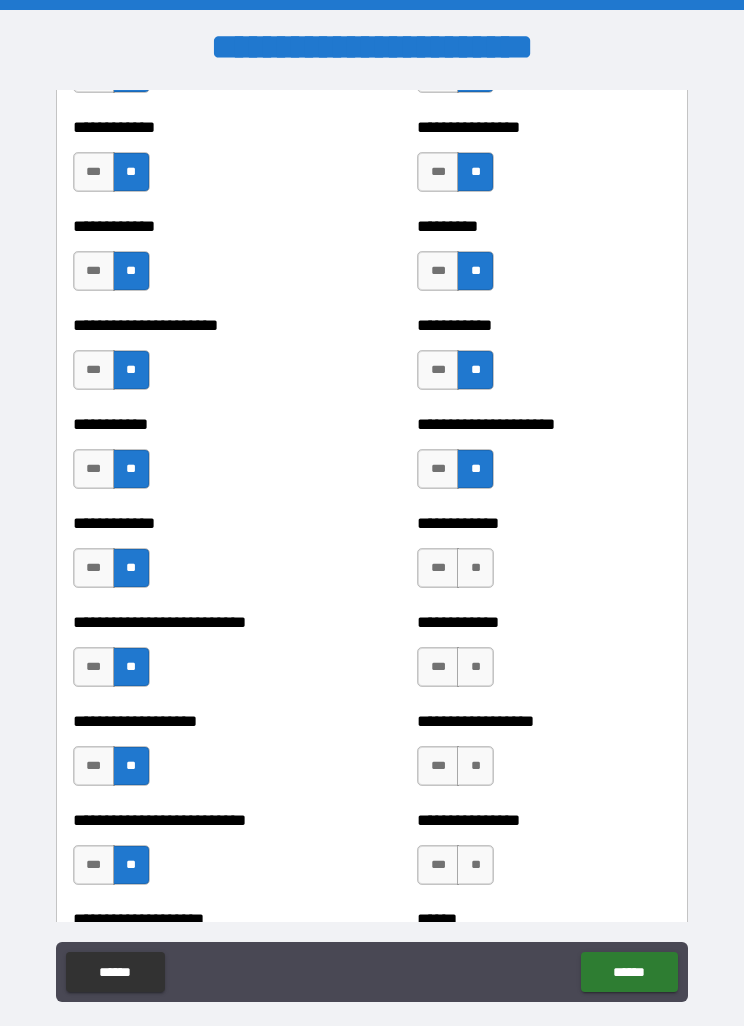 click on "**" at bounding box center (475, 568) 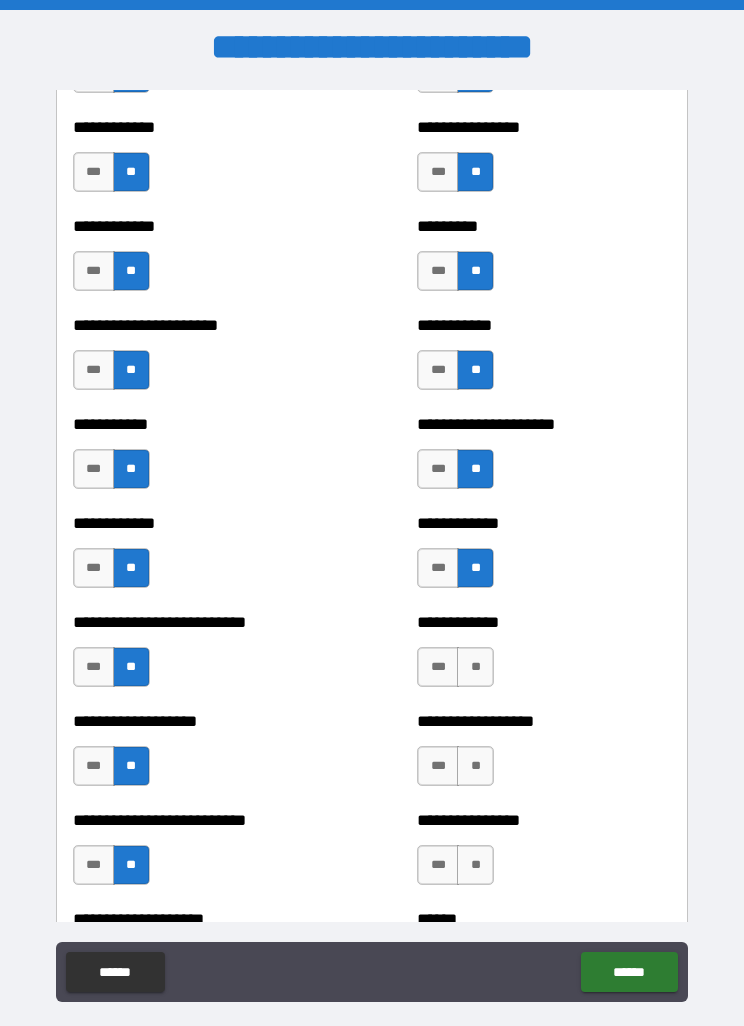 click on "**" at bounding box center (475, 667) 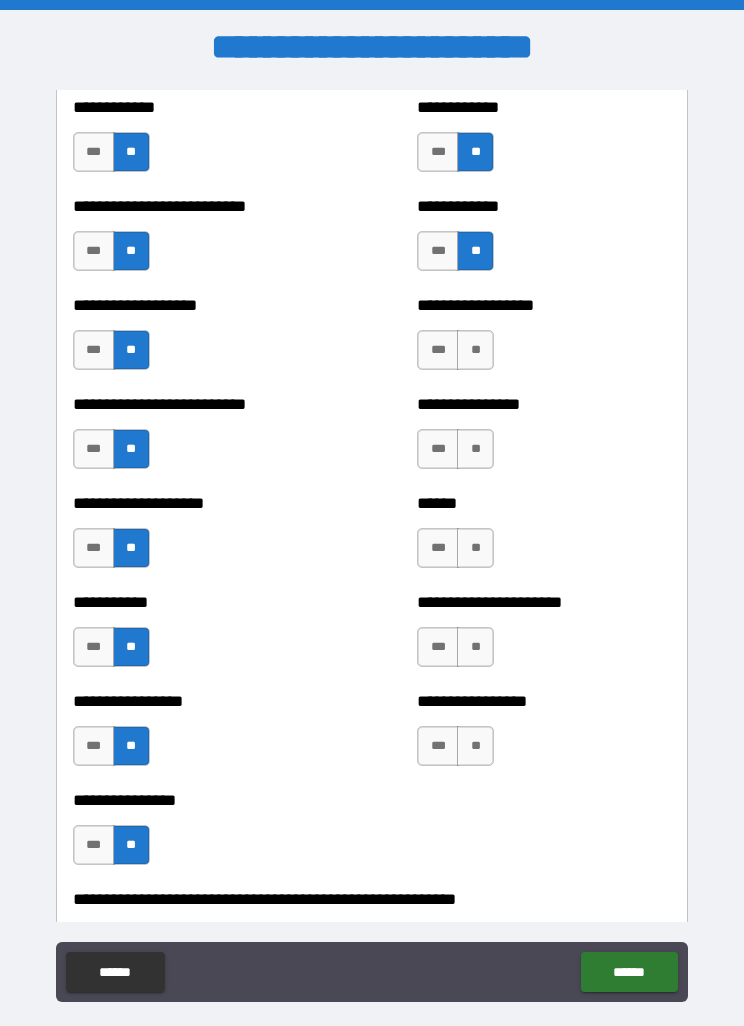 scroll, scrollTop: 5804, scrollLeft: 0, axis: vertical 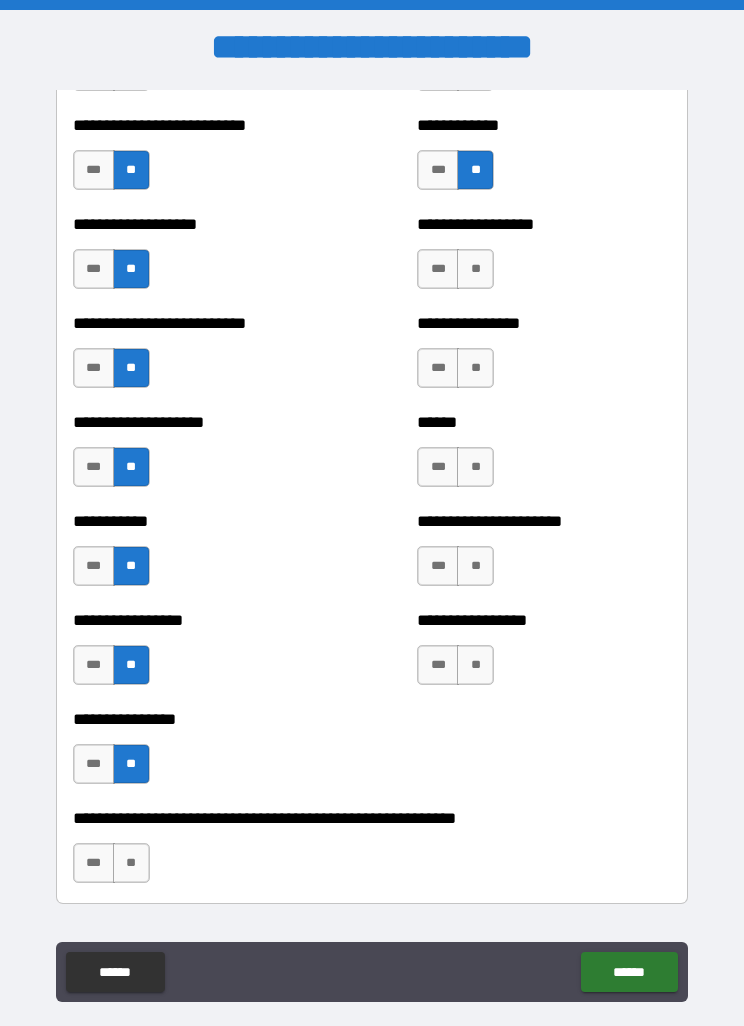 click on "**" at bounding box center [475, 269] 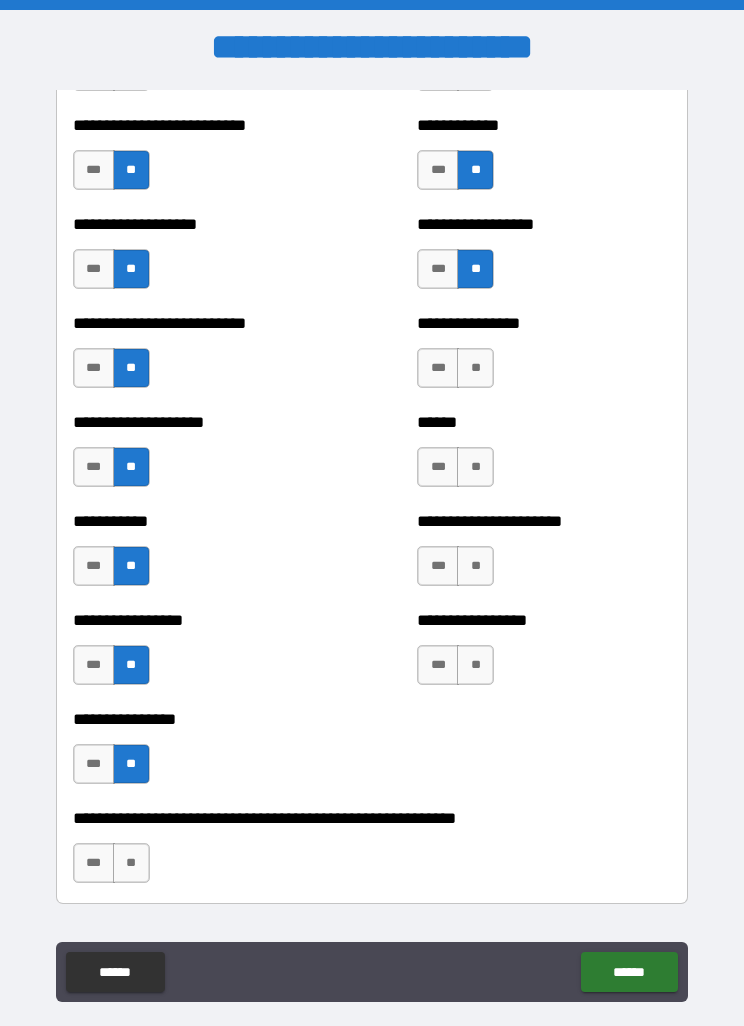 click on "**" at bounding box center (475, 368) 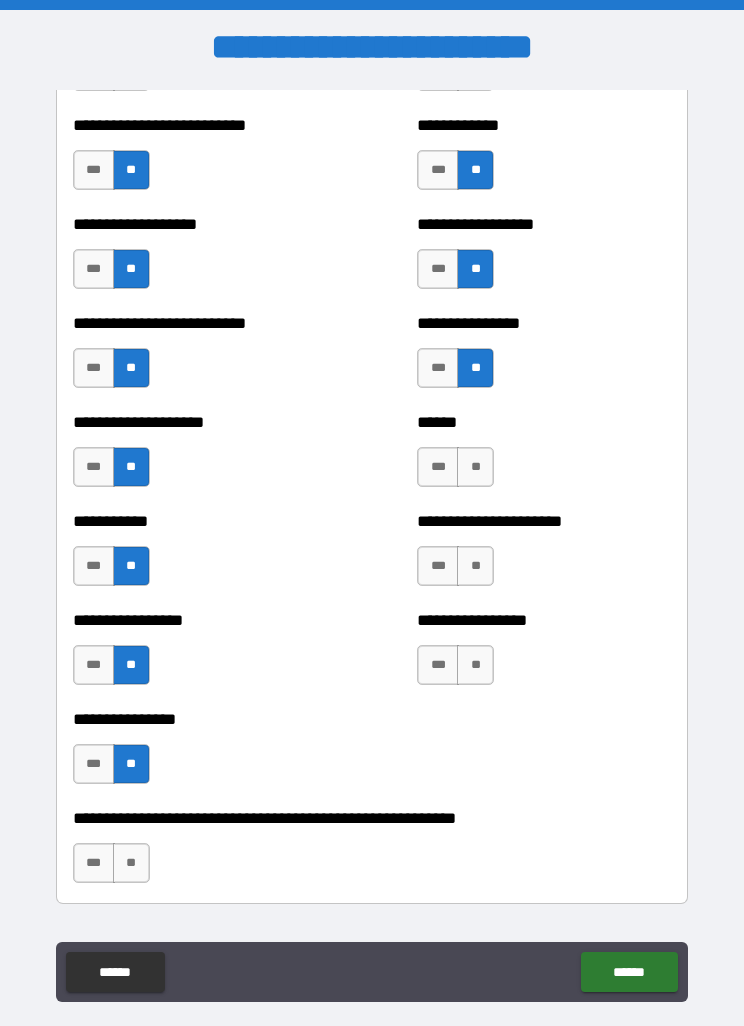 click on "**" at bounding box center [475, 467] 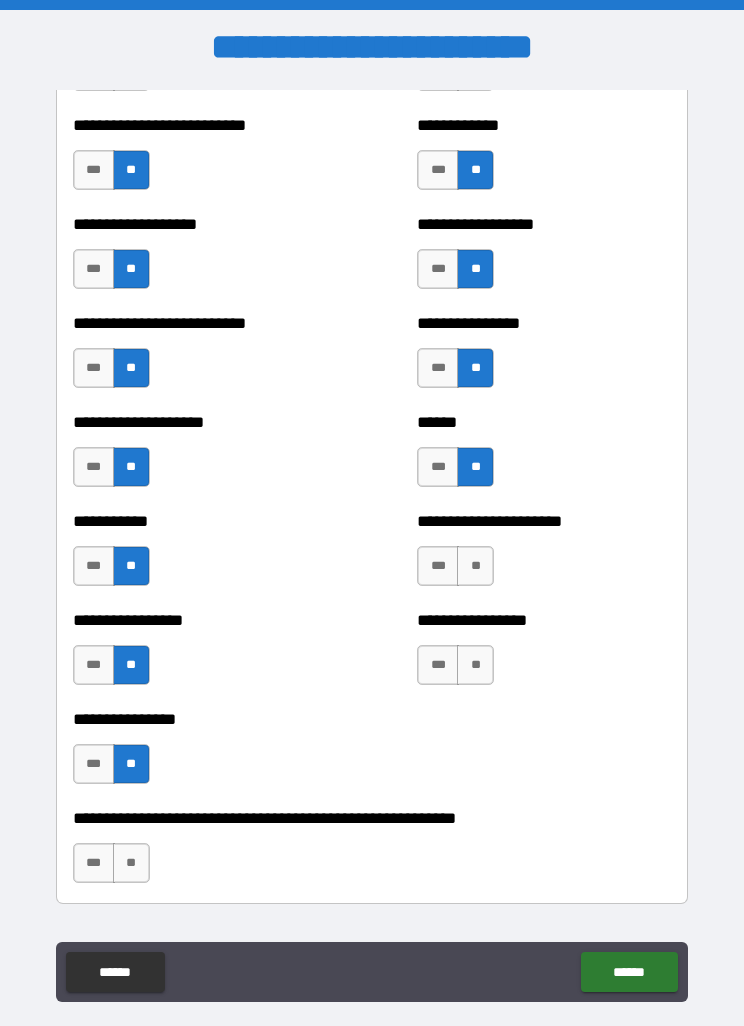 click on "**" at bounding box center (475, 566) 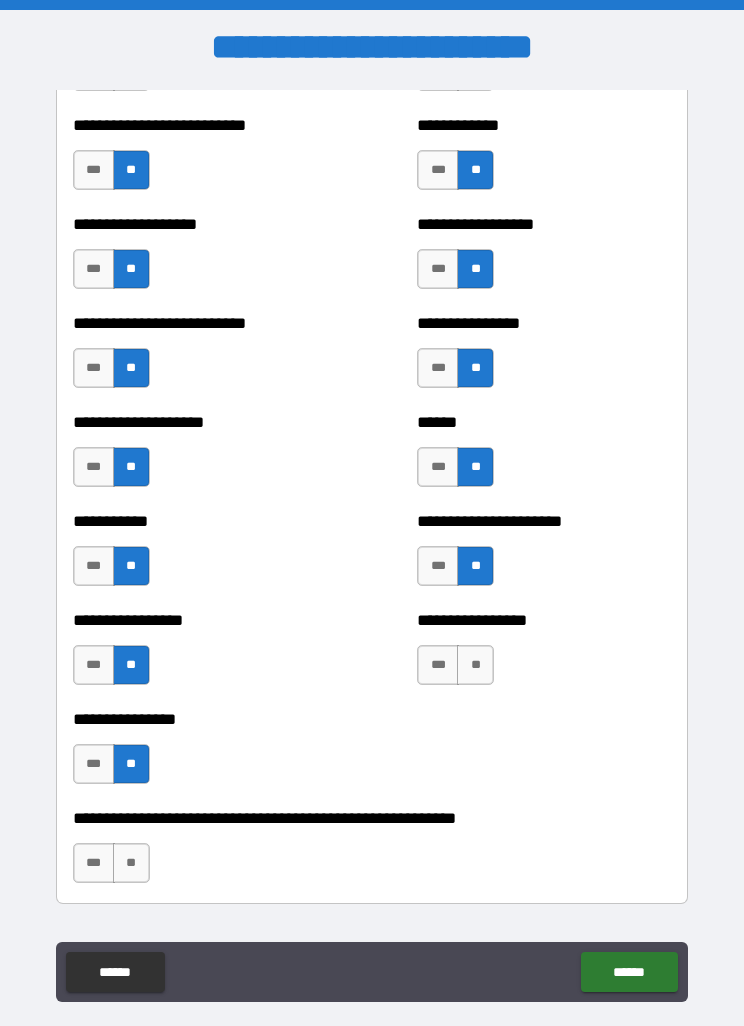 click on "**" at bounding box center (475, 665) 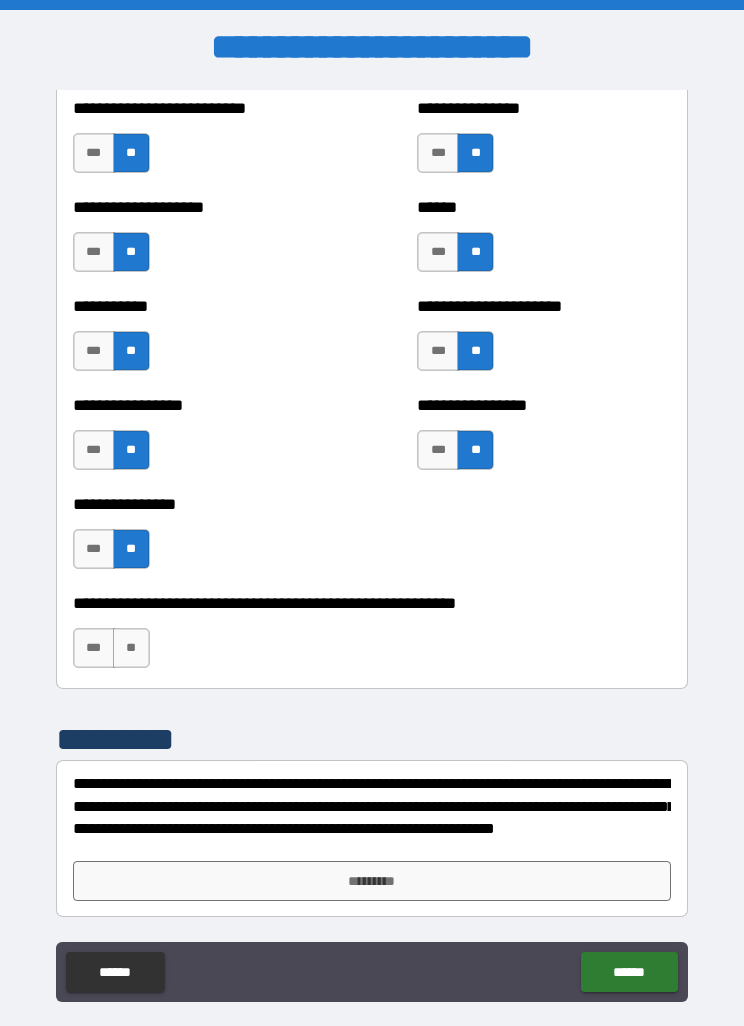 scroll, scrollTop: 6019, scrollLeft: 0, axis: vertical 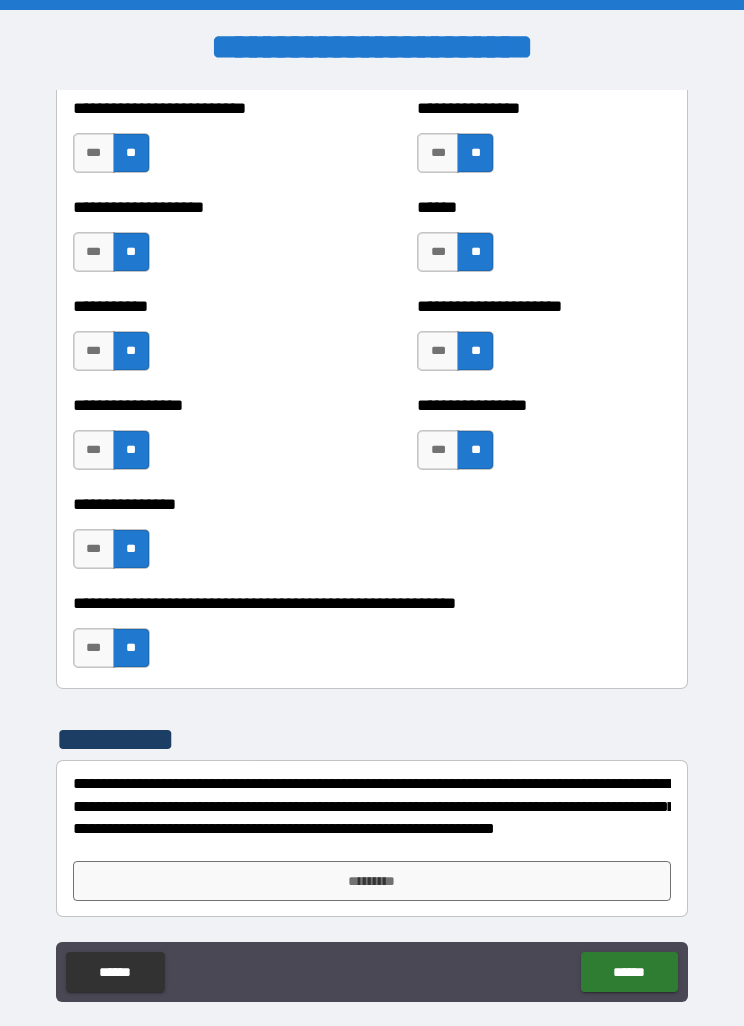 click on "*********" at bounding box center [372, 881] 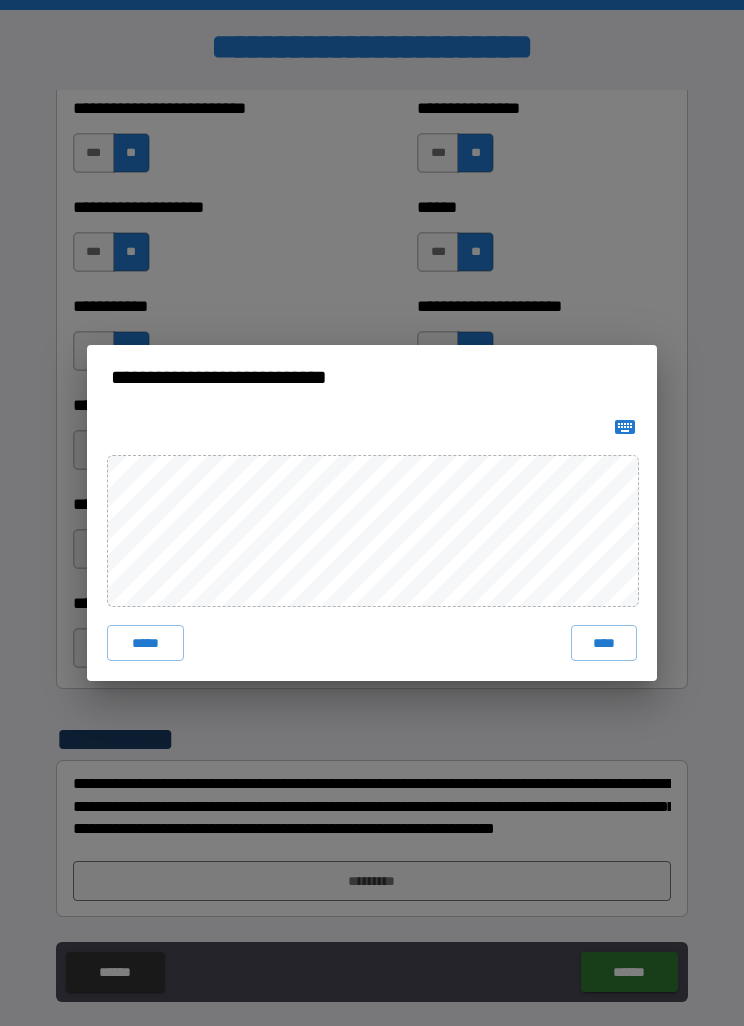 click on "****" at bounding box center (604, 643) 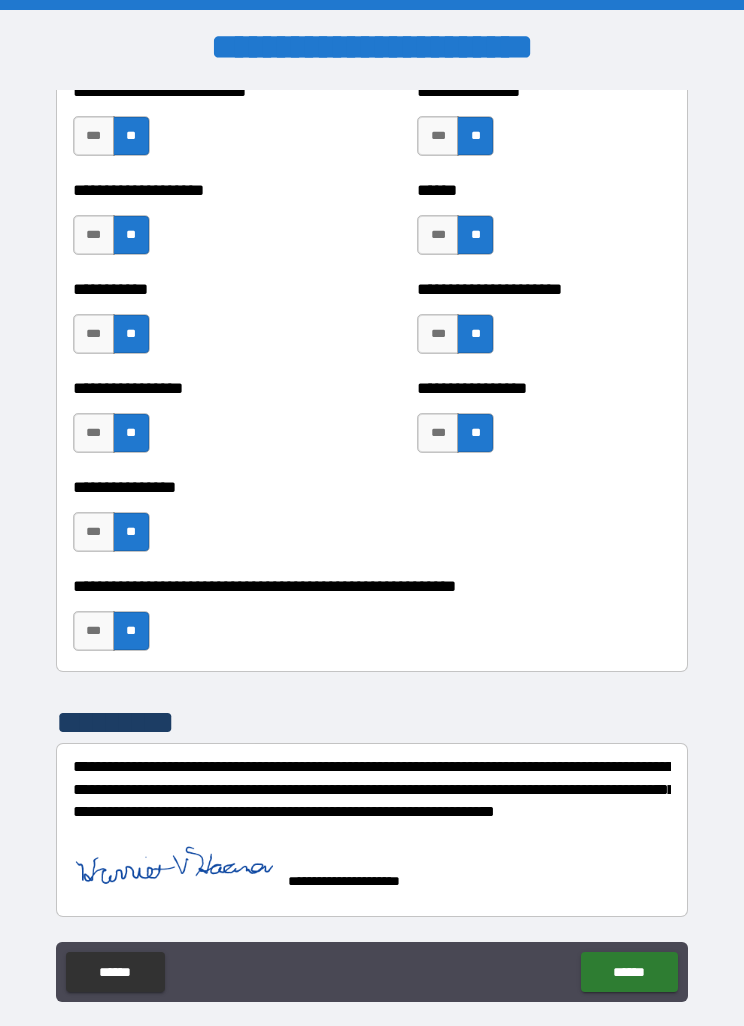 scroll, scrollTop: 6036, scrollLeft: 0, axis: vertical 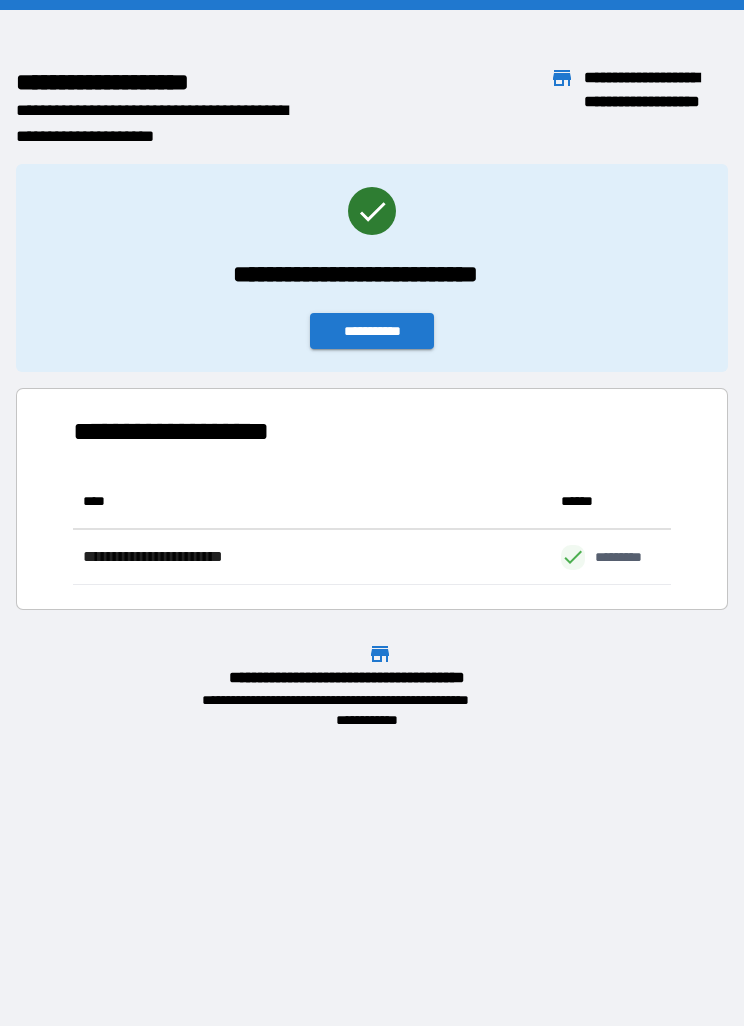 click on "**********" at bounding box center [372, 331] 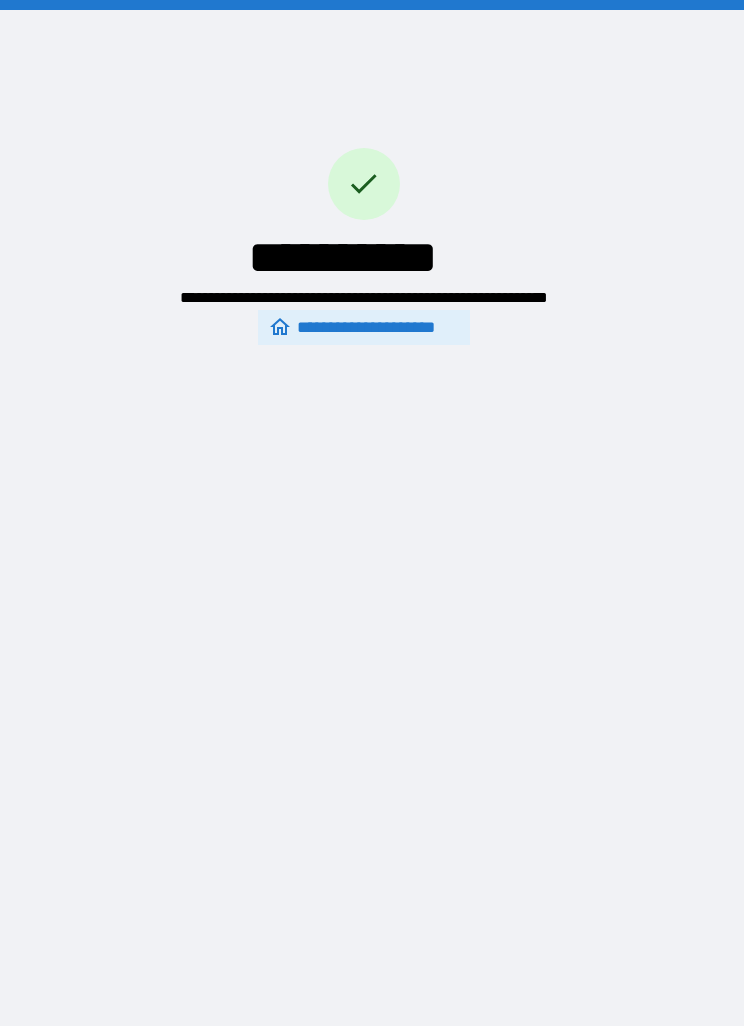 click on "**********" at bounding box center [364, 327] 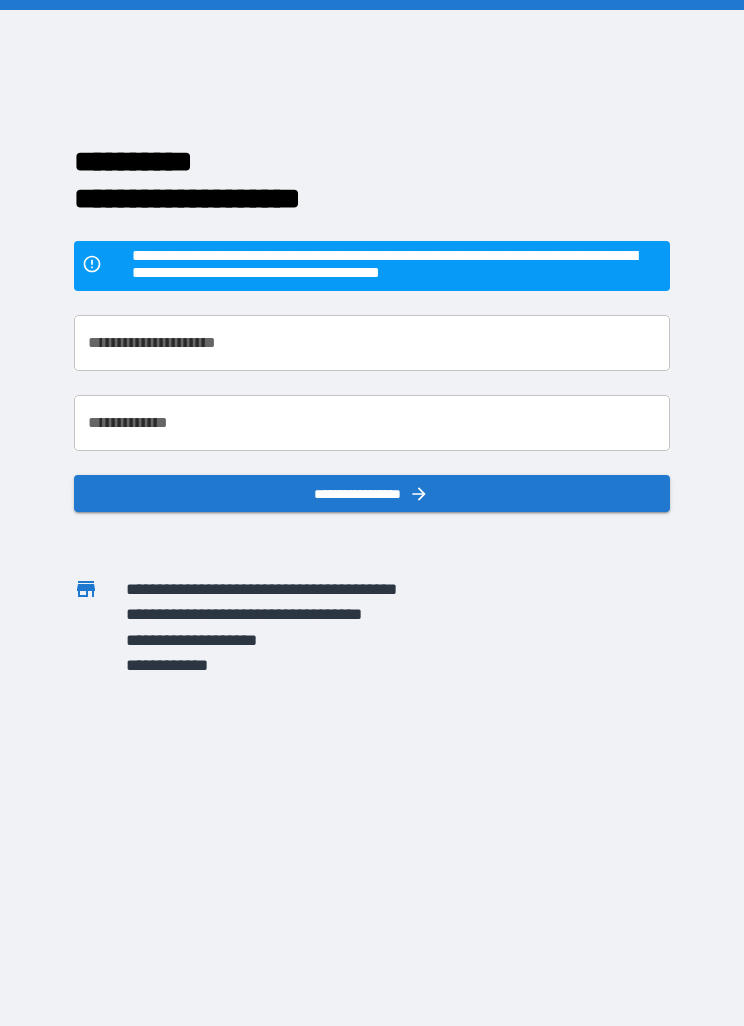 click on "**********" at bounding box center (371, 343) 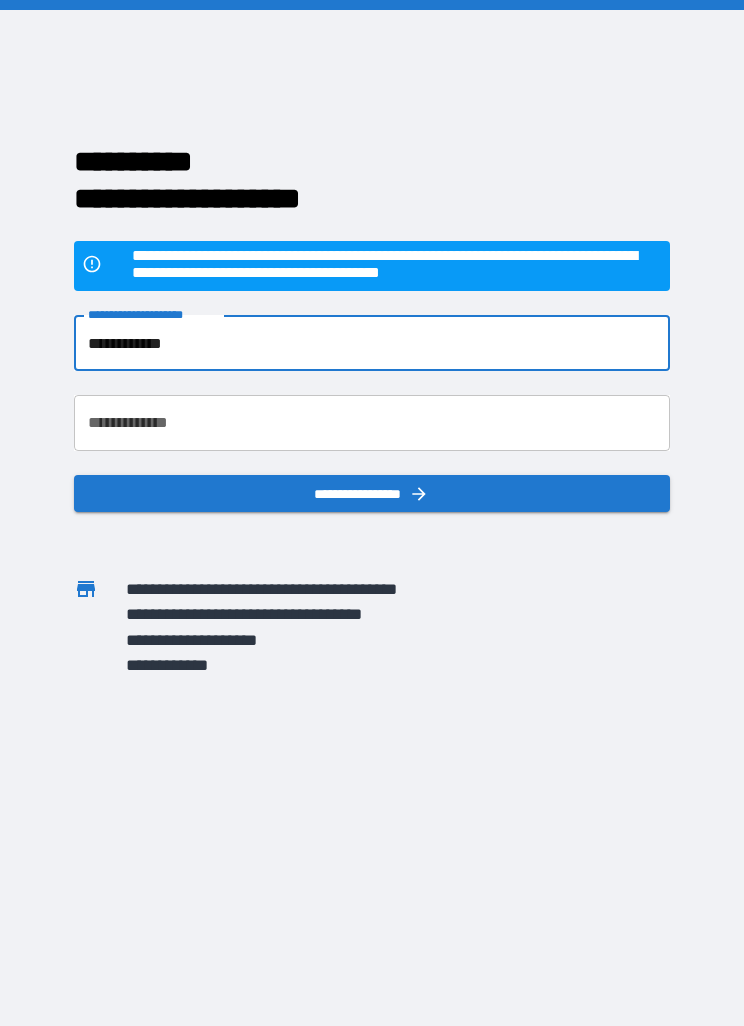 type on "**********" 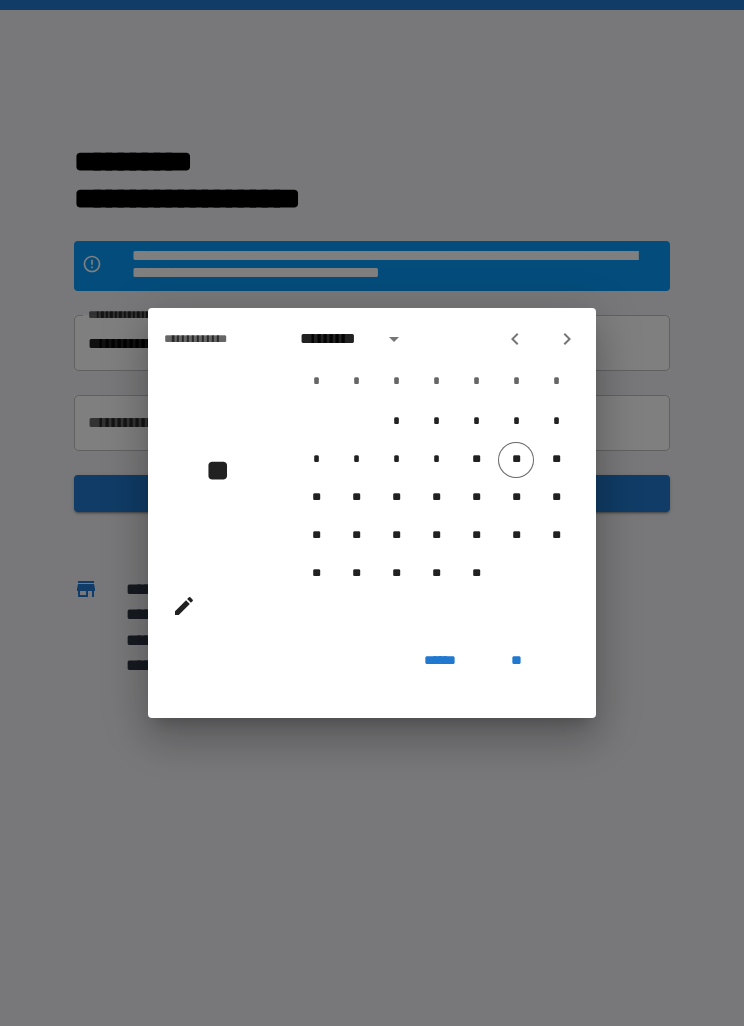 click 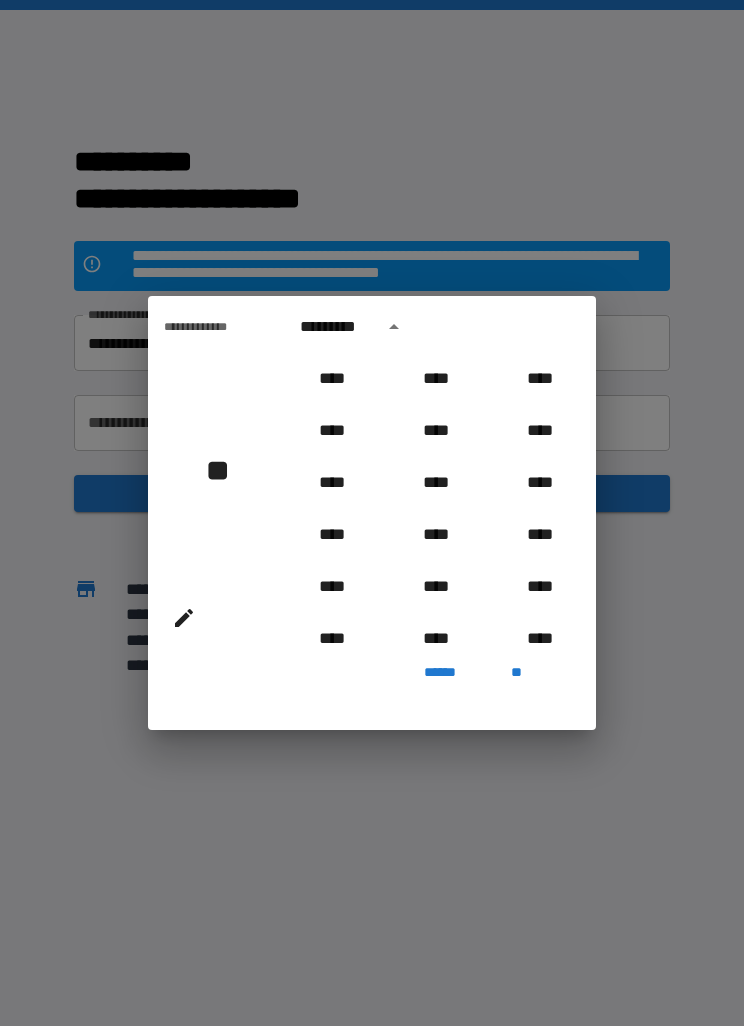 scroll, scrollTop: 623, scrollLeft: 0, axis: vertical 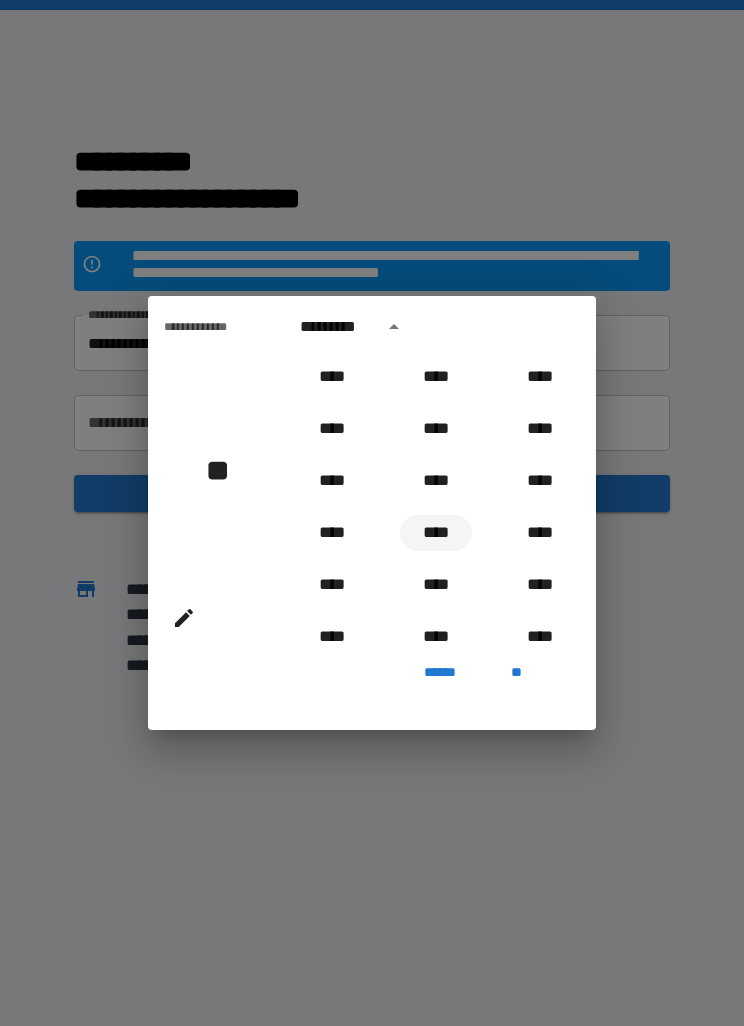 click on "****" at bounding box center (436, 533) 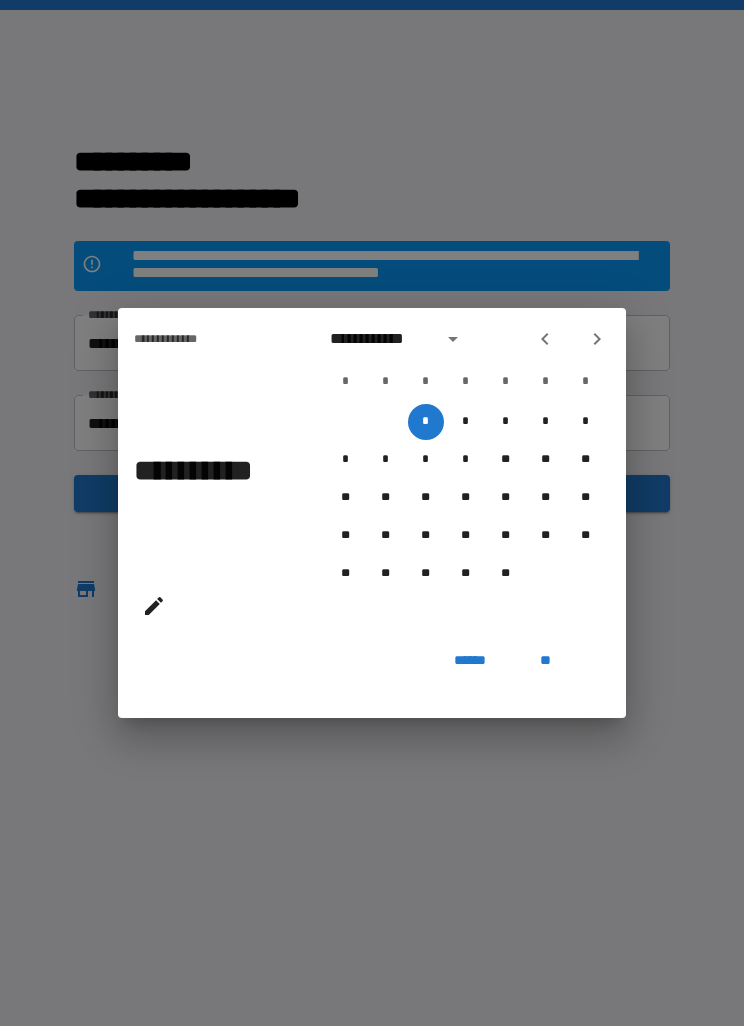 click 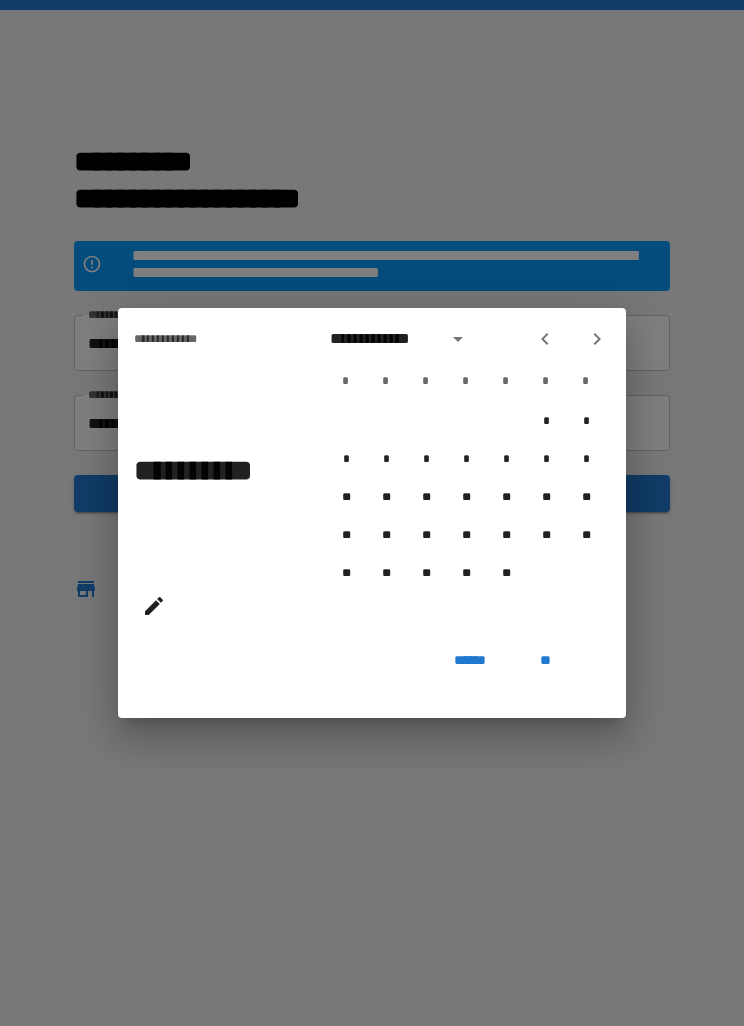 click 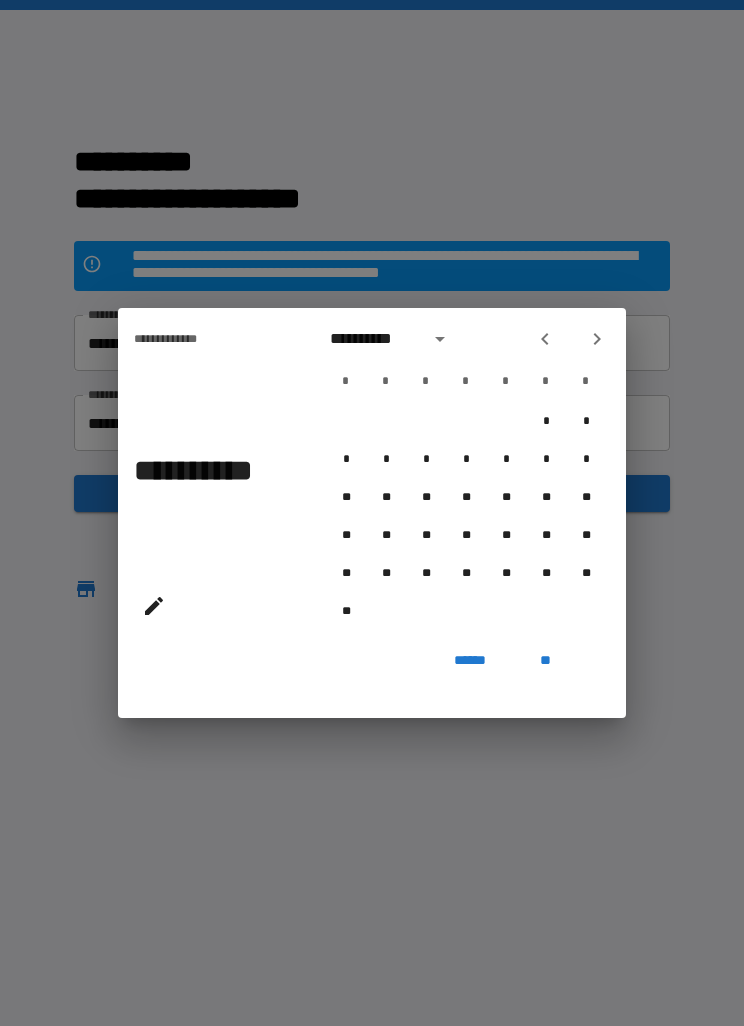 click 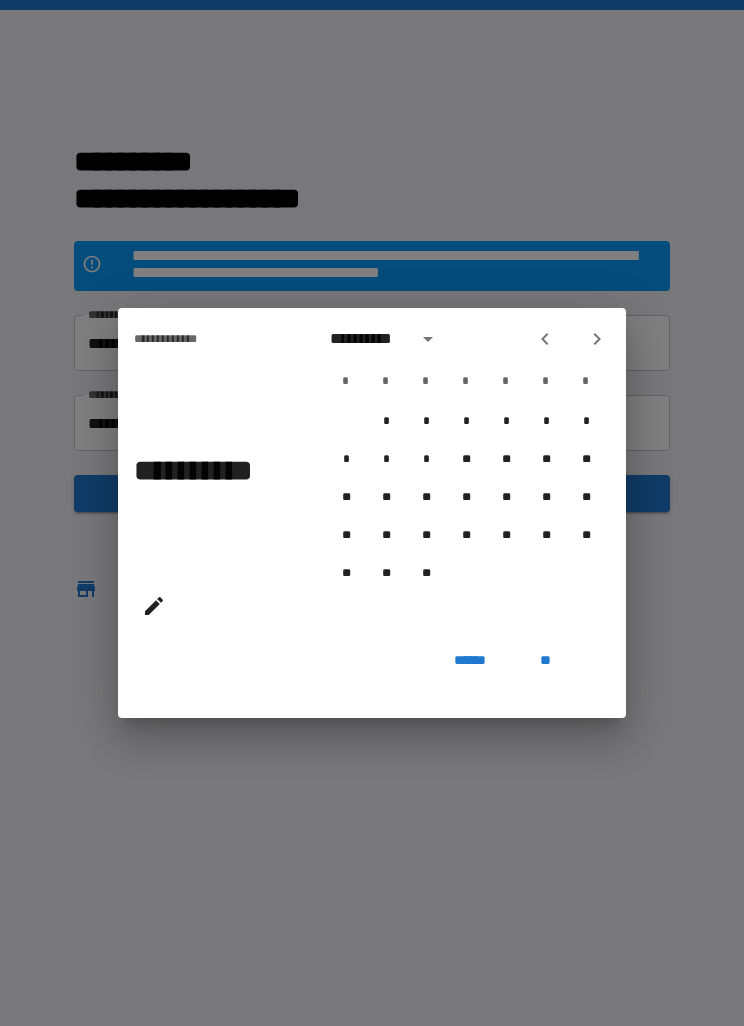 click 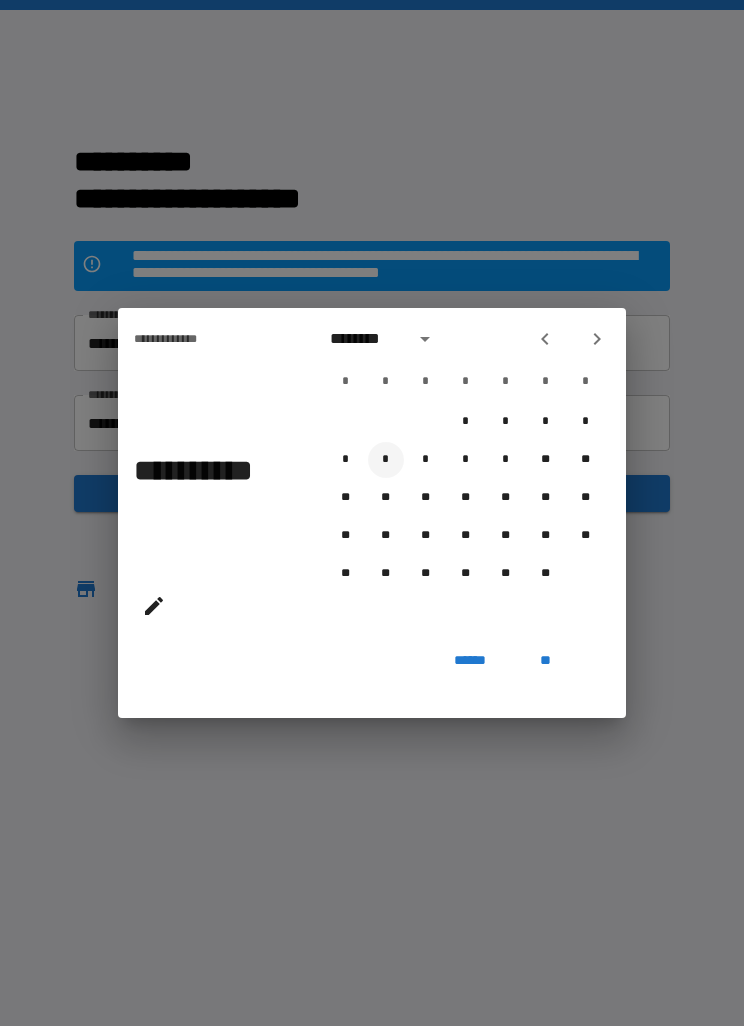 click on "*" at bounding box center (386, 460) 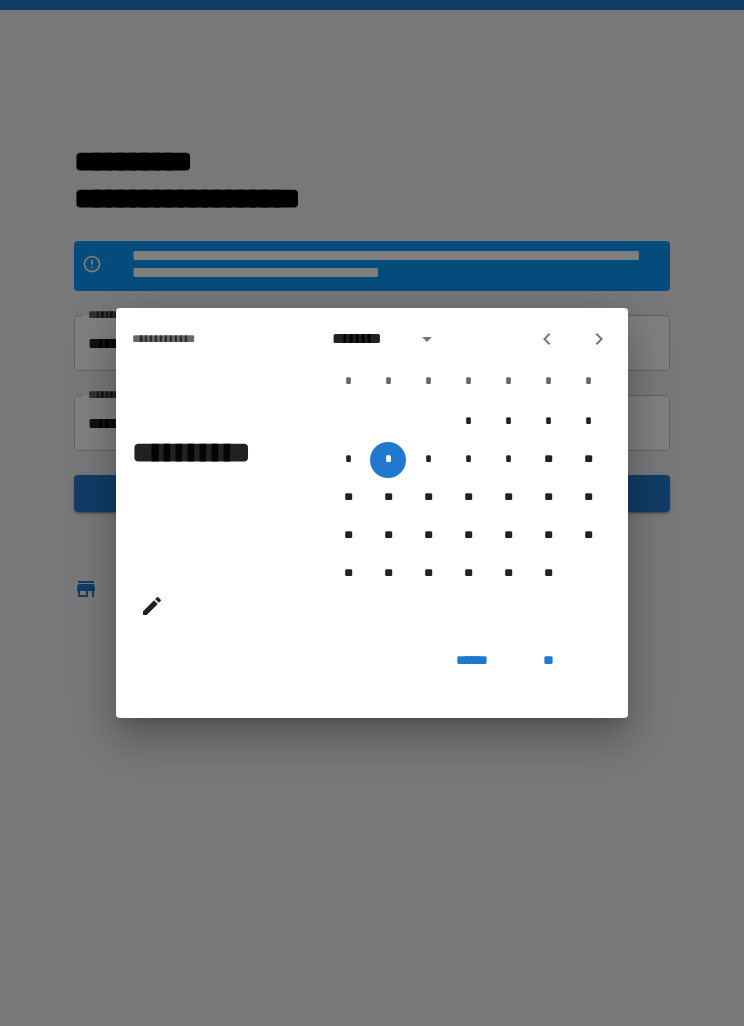 click on "**" at bounding box center (548, 660) 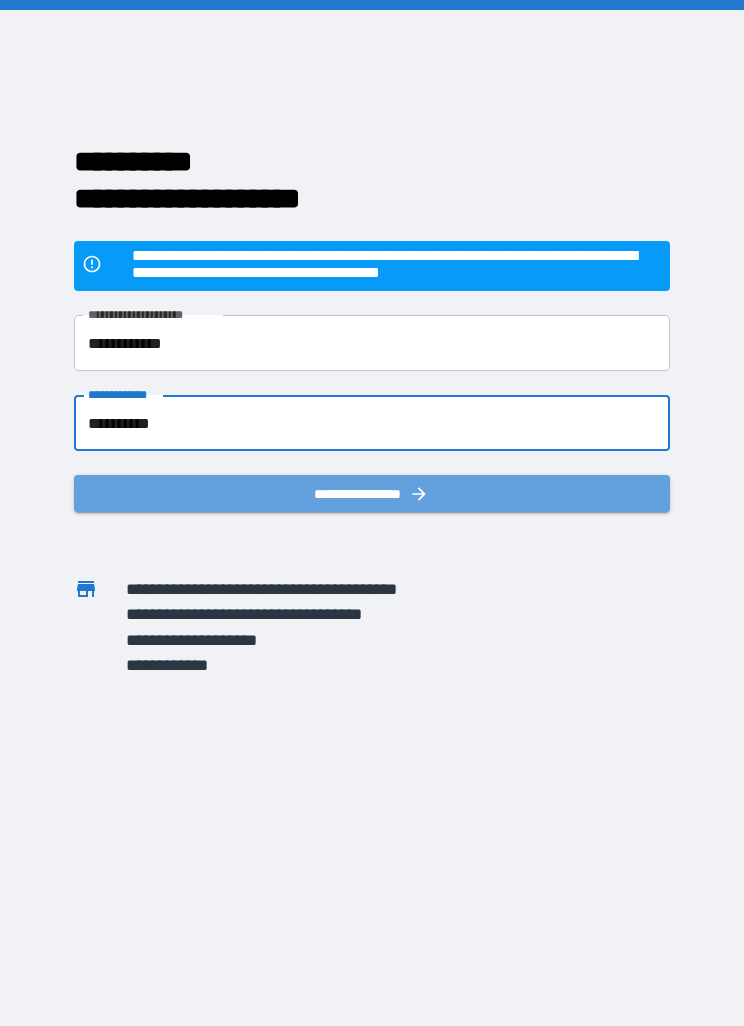 click on "**********" at bounding box center (371, 493) 